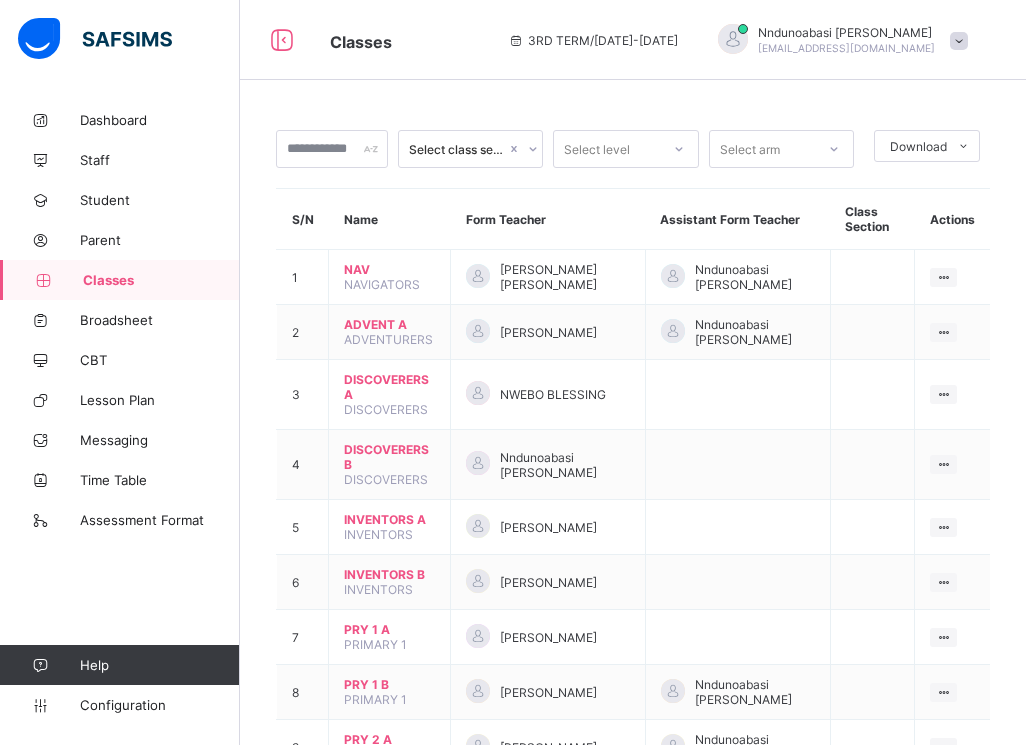 scroll, scrollTop: 0, scrollLeft: 0, axis: both 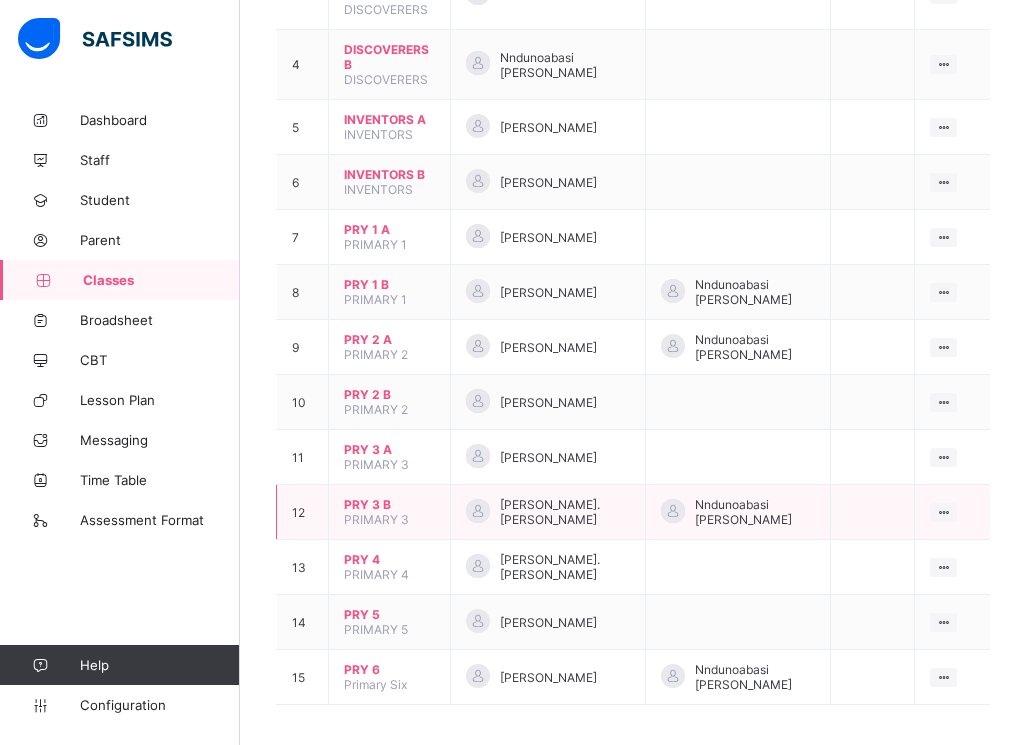 click on "View Class Assign form Teacher" at bounding box center (952, 512) 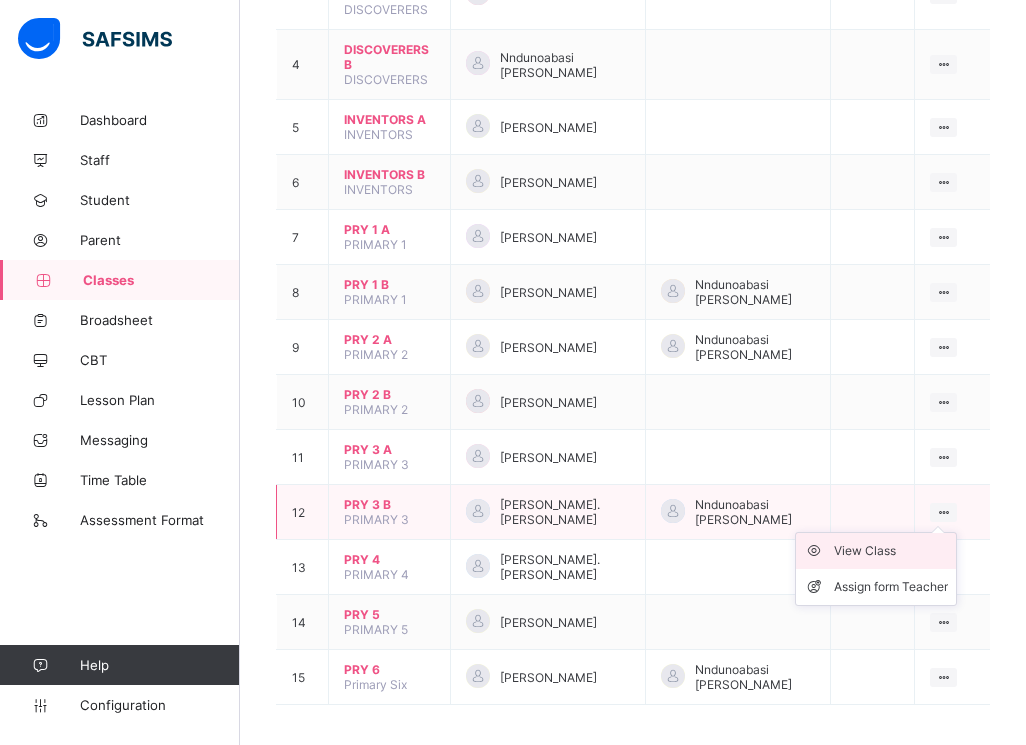 click on "View Class" at bounding box center [891, 551] 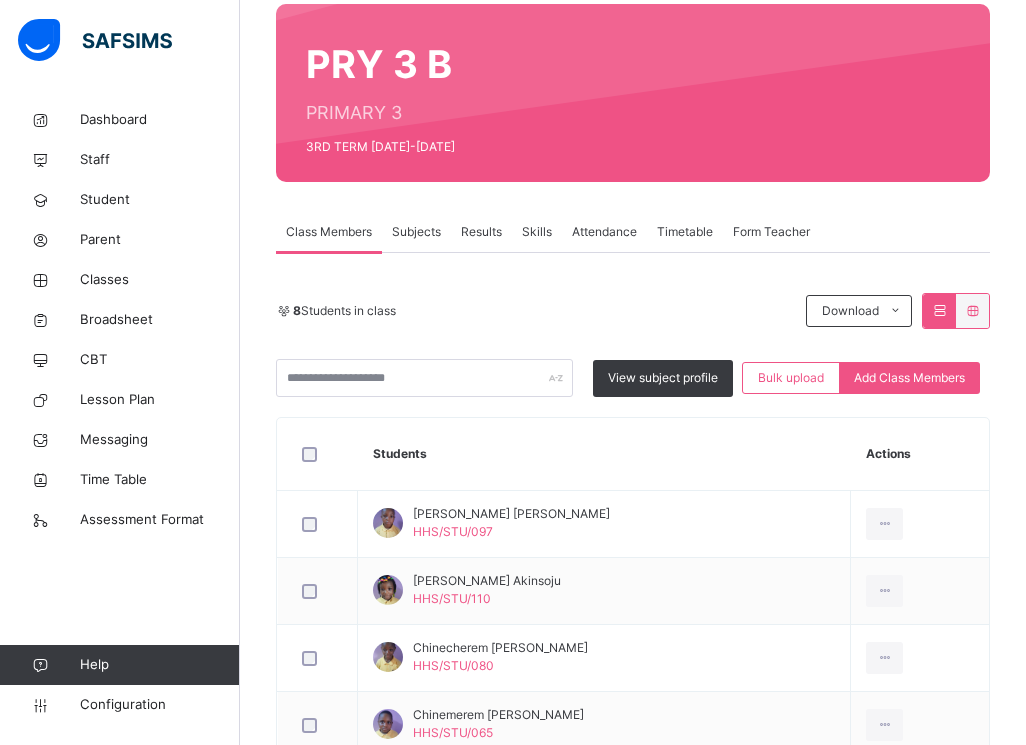 scroll, scrollTop: 120, scrollLeft: 0, axis: vertical 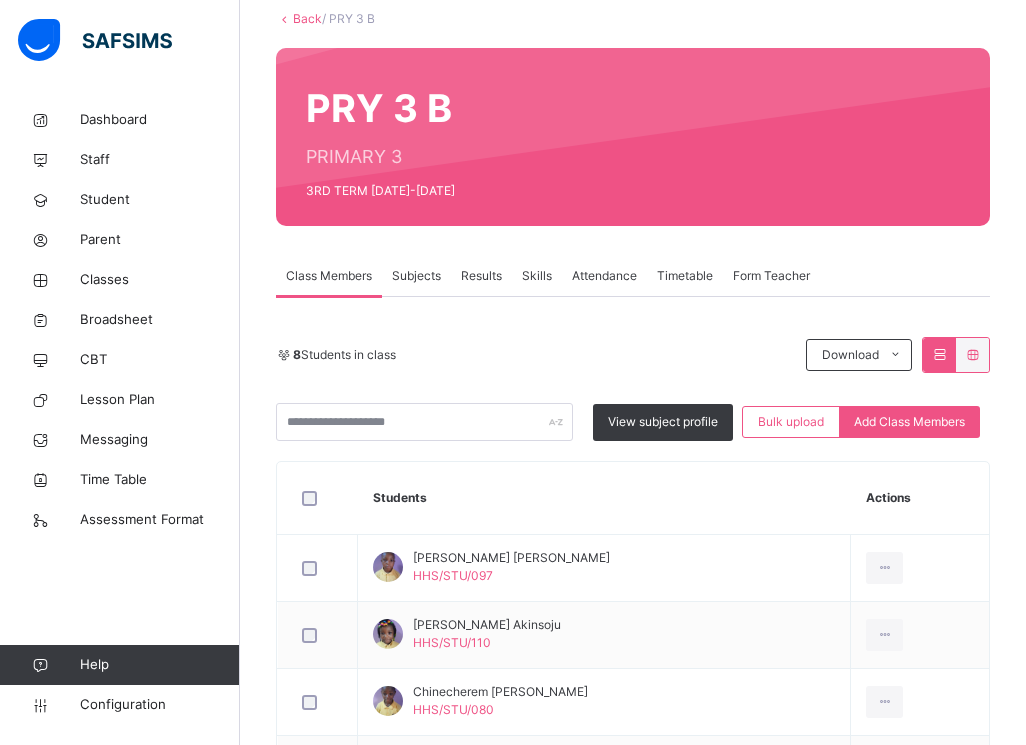 click on "Subjects" at bounding box center [416, 276] 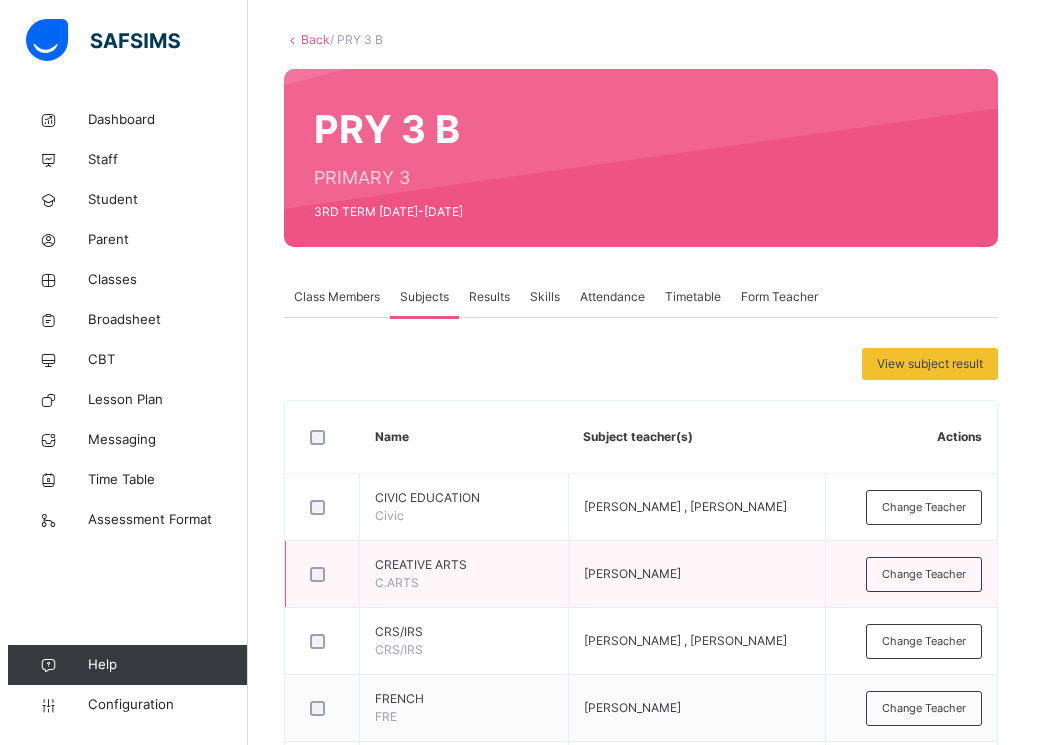 scroll, scrollTop: 80, scrollLeft: 0, axis: vertical 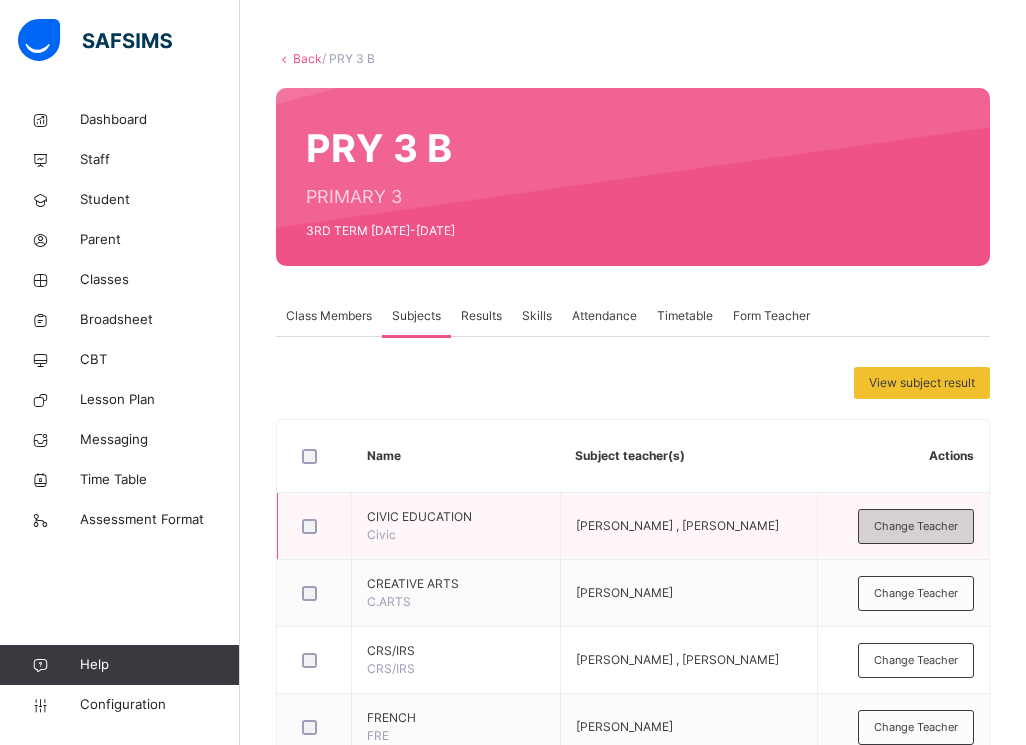click on "Change Teacher" at bounding box center (916, 526) 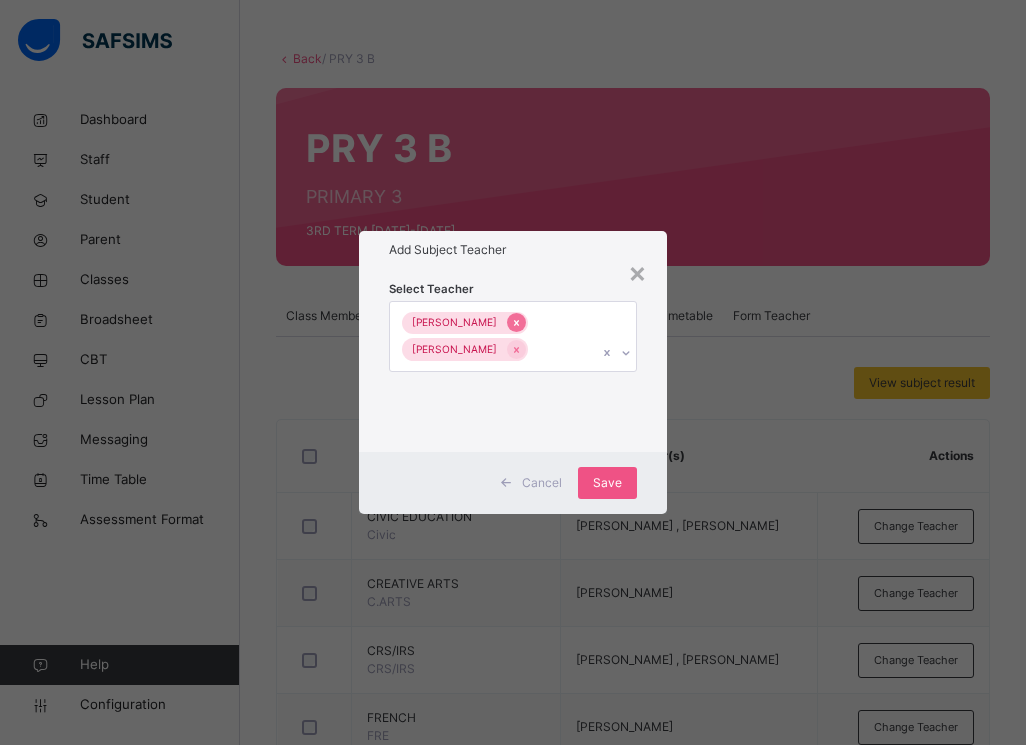 click 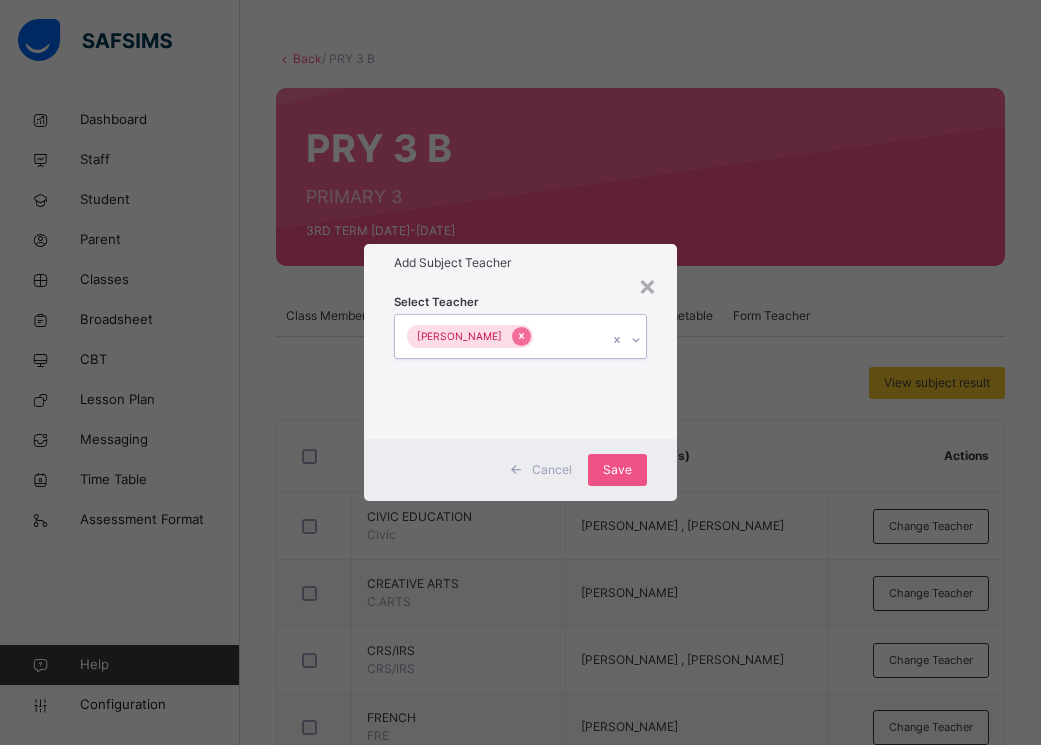 click 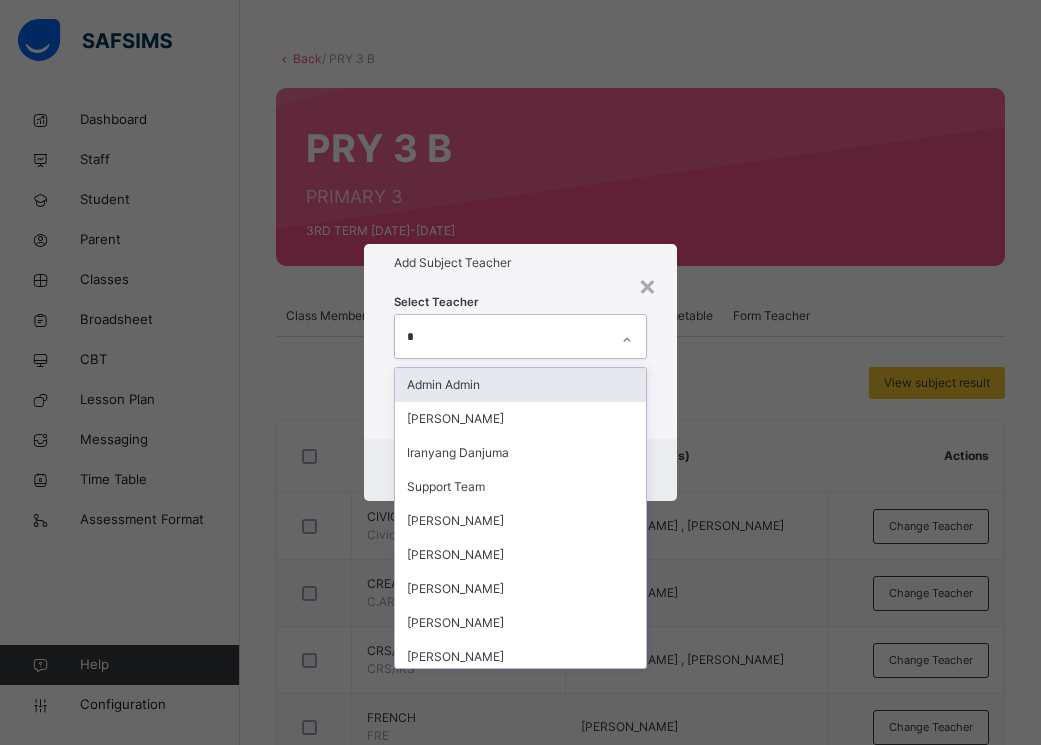 type on "**" 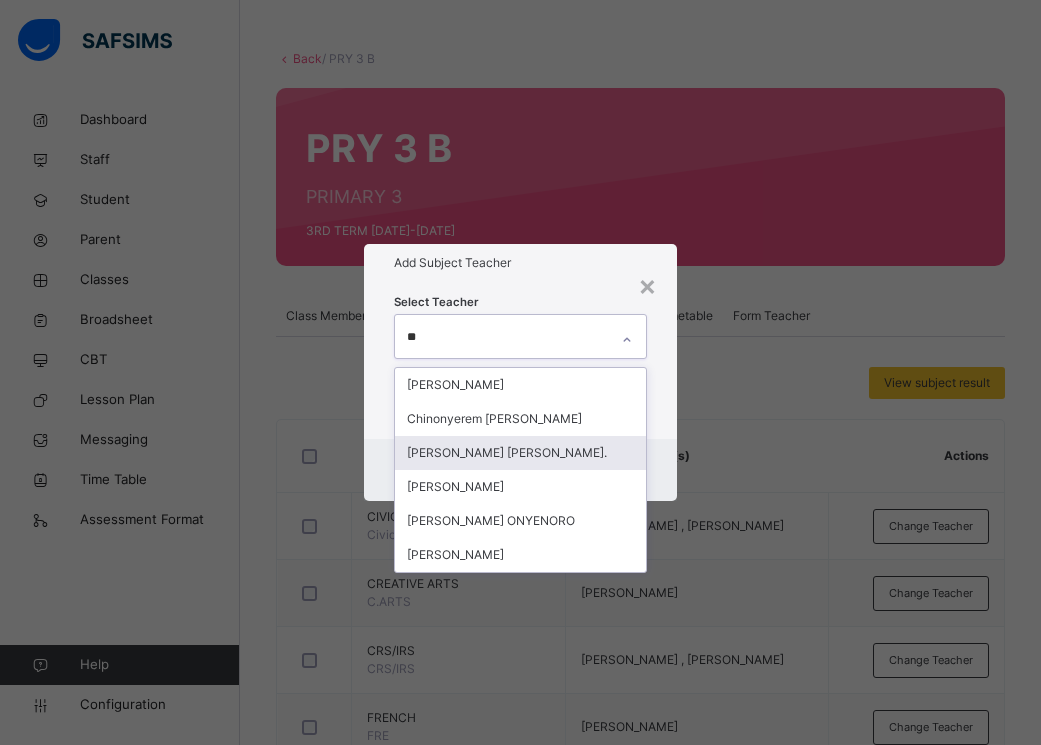 click on "[PERSON_NAME]  [PERSON_NAME]." at bounding box center (520, 453) 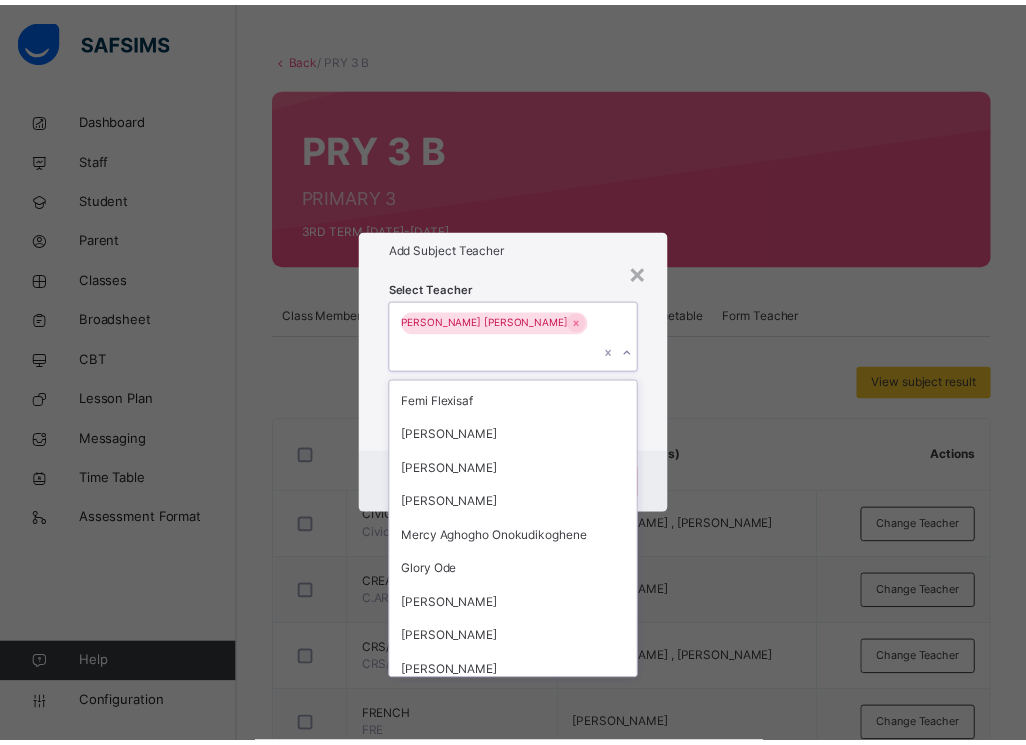 scroll, scrollTop: 262, scrollLeft: 0, axis: vertical 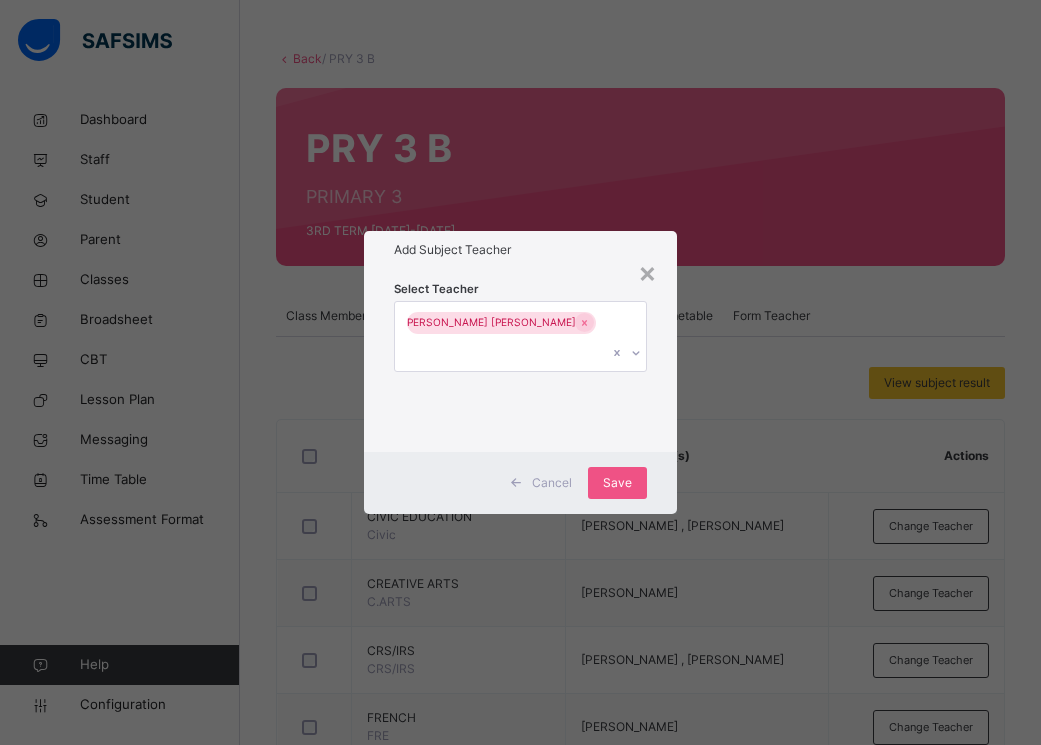 click on "Select Teacher [PERSON_NAME]  [PERSON_NAME]." at bounding box center [520, 360] 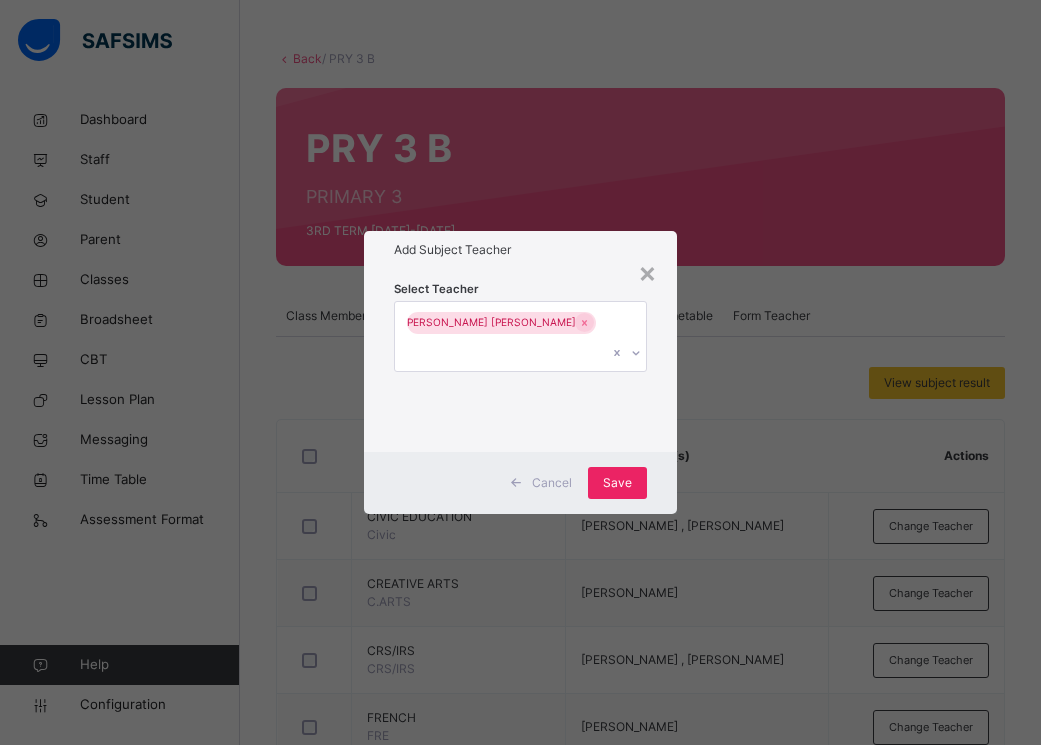 click on "Save" at bounding box center (617, 483) 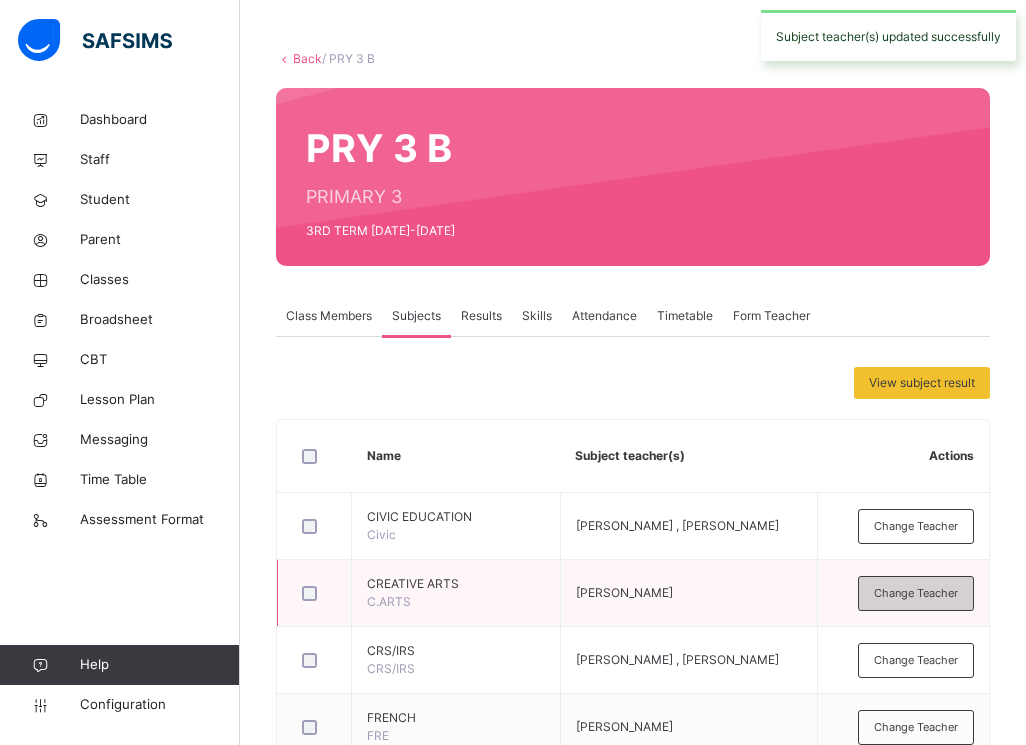 click on "Change Teacher" at bounding box center [916, 593] 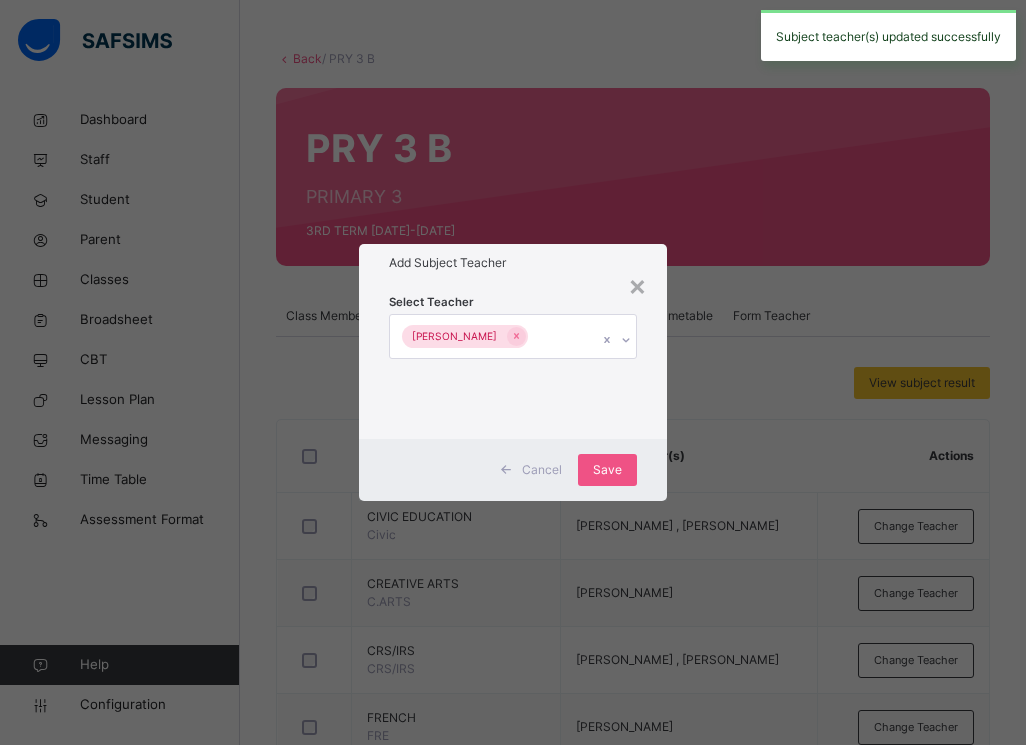 click on "× Add Subject Teacher Select Teacher [PERSON_NAME]   Cancel Save" at bounding box center [513, 372] 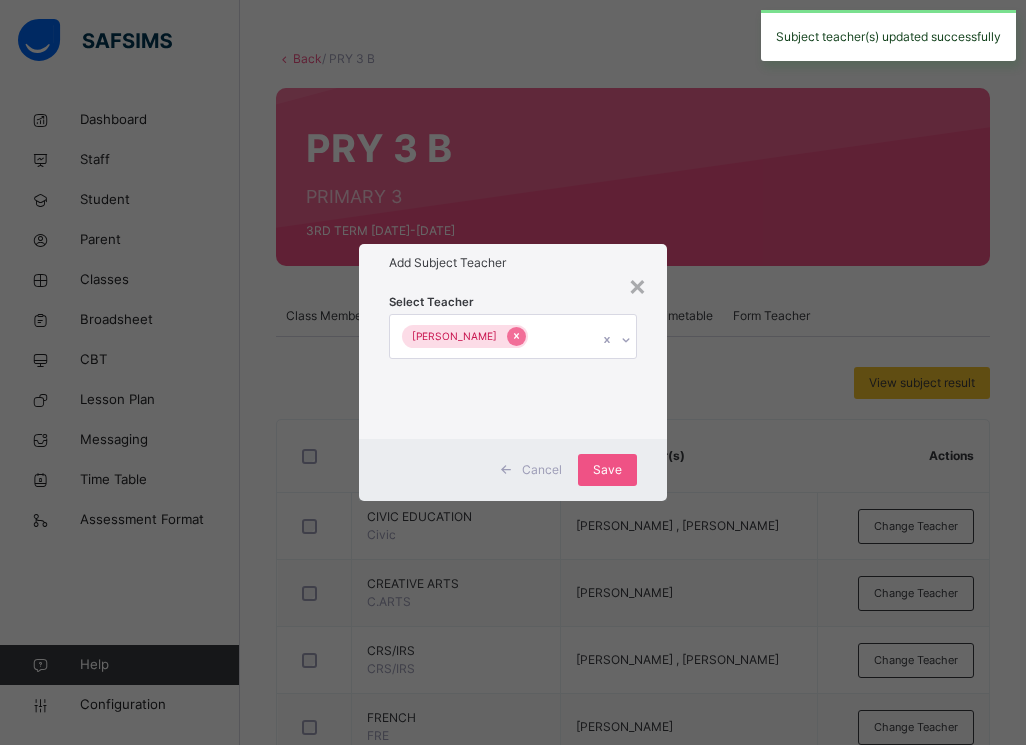 click 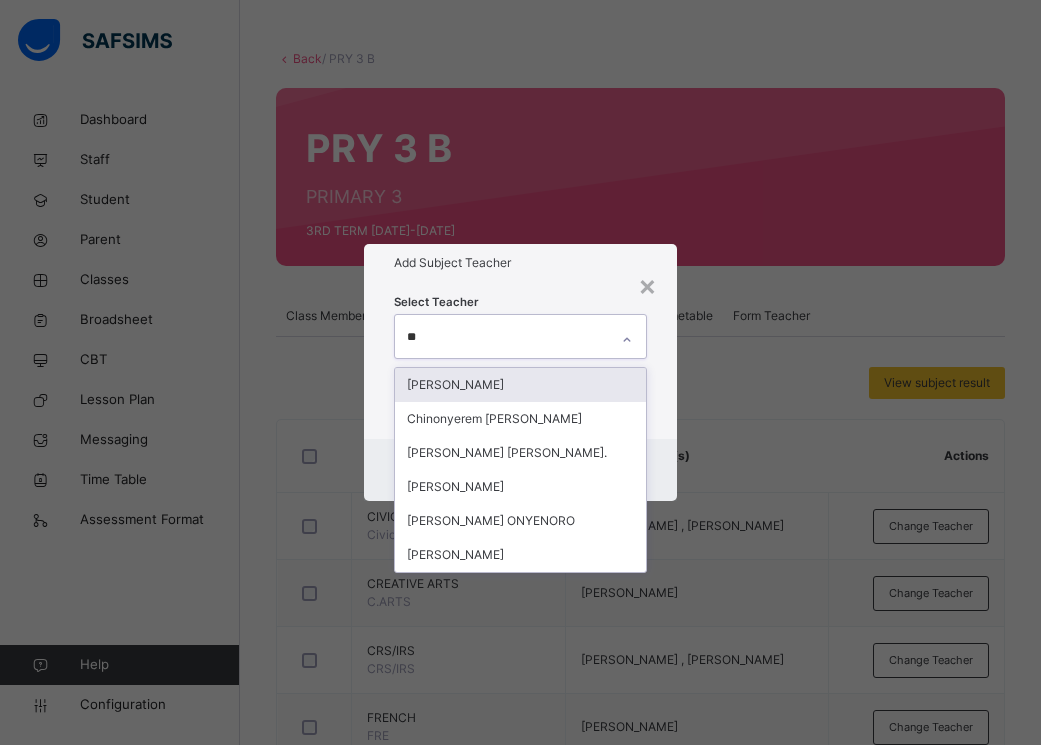 type on "***" 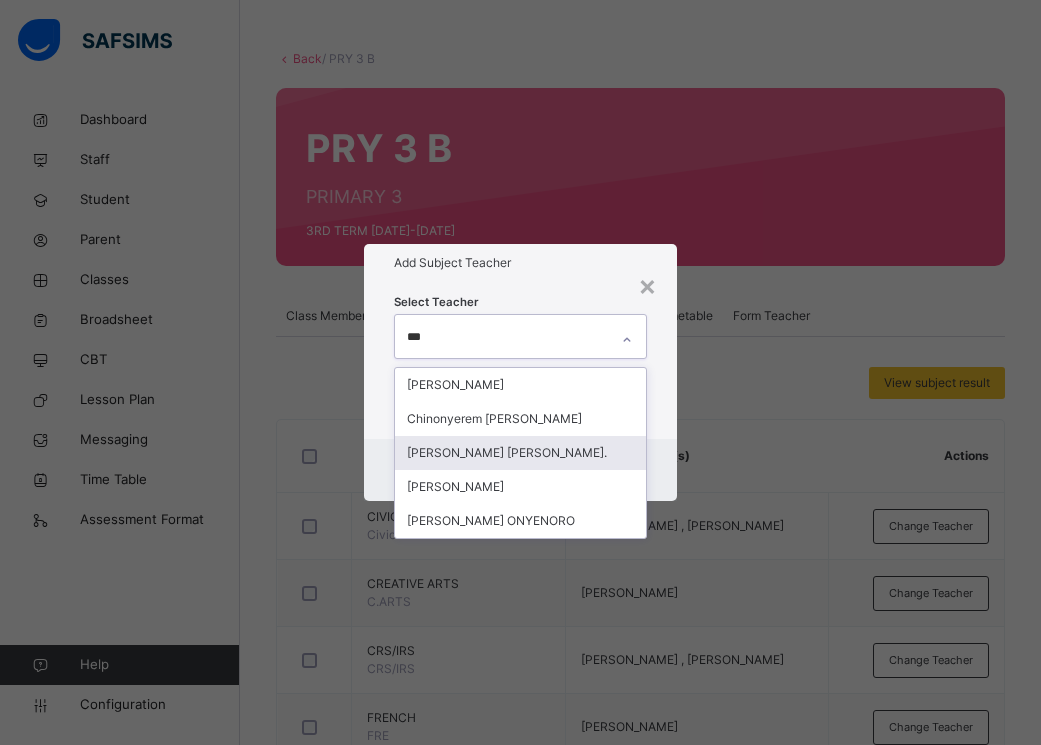 click on "[PERSON_NAME]  [PERSON_NAME]." at bounding box center (520, 453) 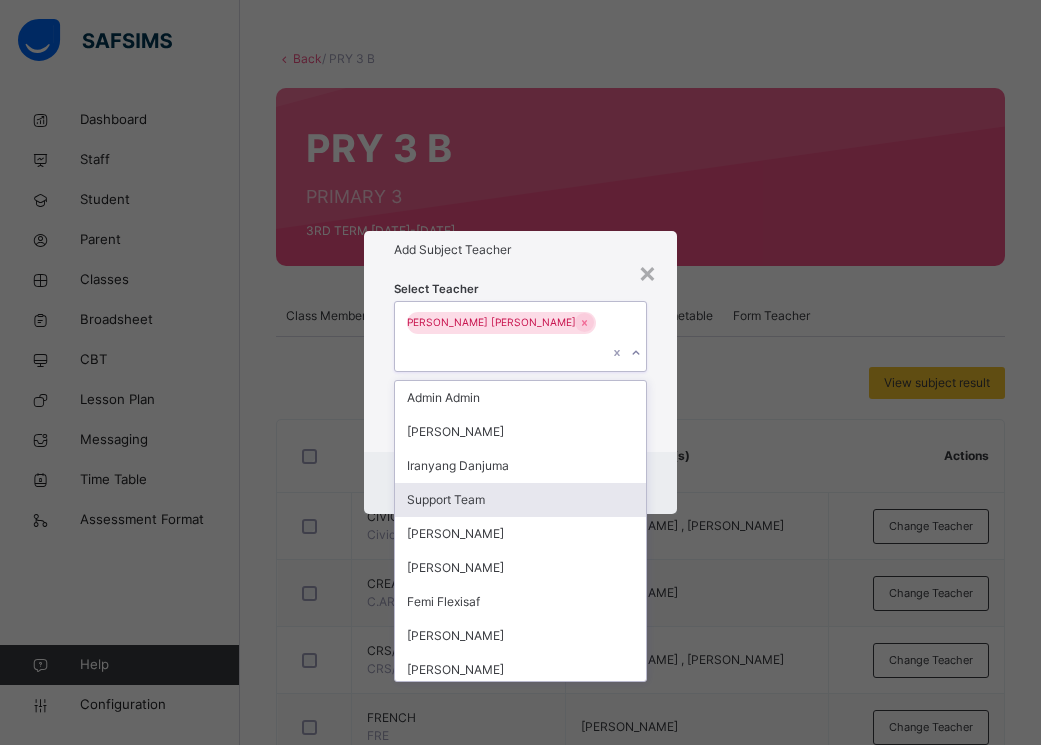 click on "Cancel Save" at bounding box center (520, 483) 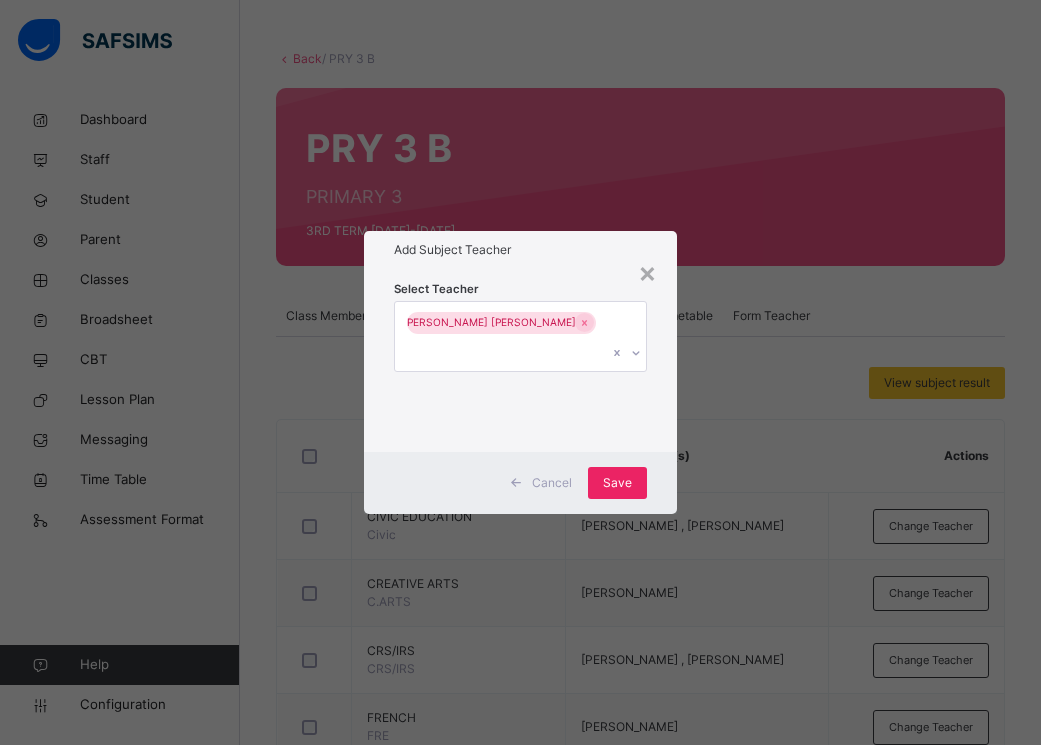 click on "Save" at bounding box center (617, 483) 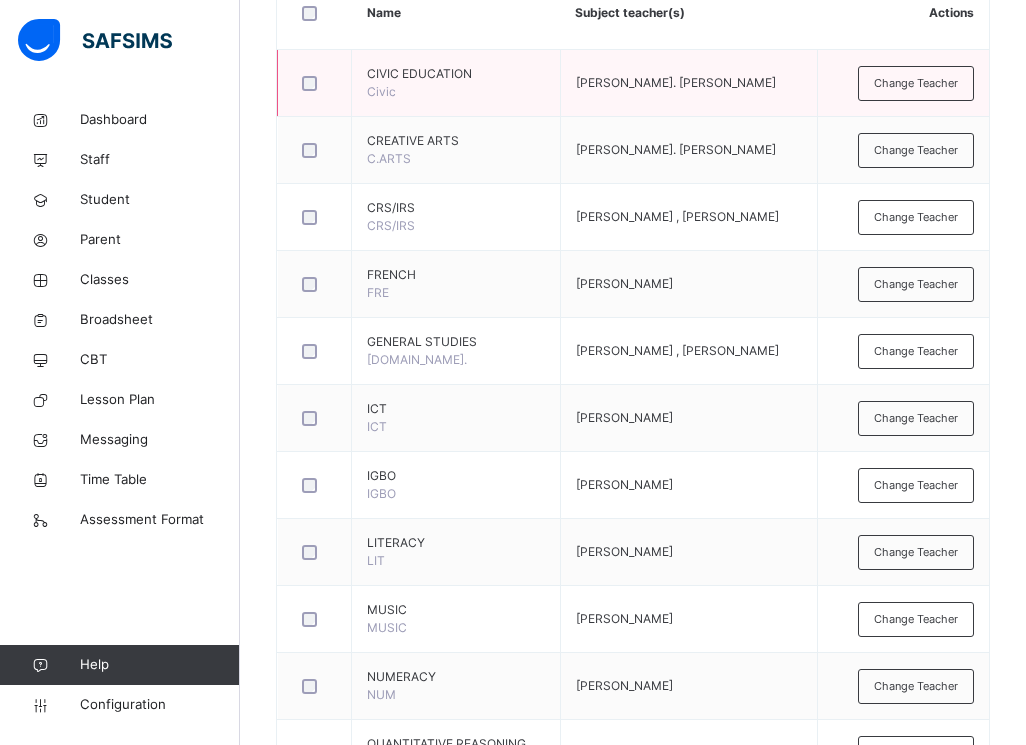 scroll, scrollTop: 483, scrollLeft: 0, axis: vertical 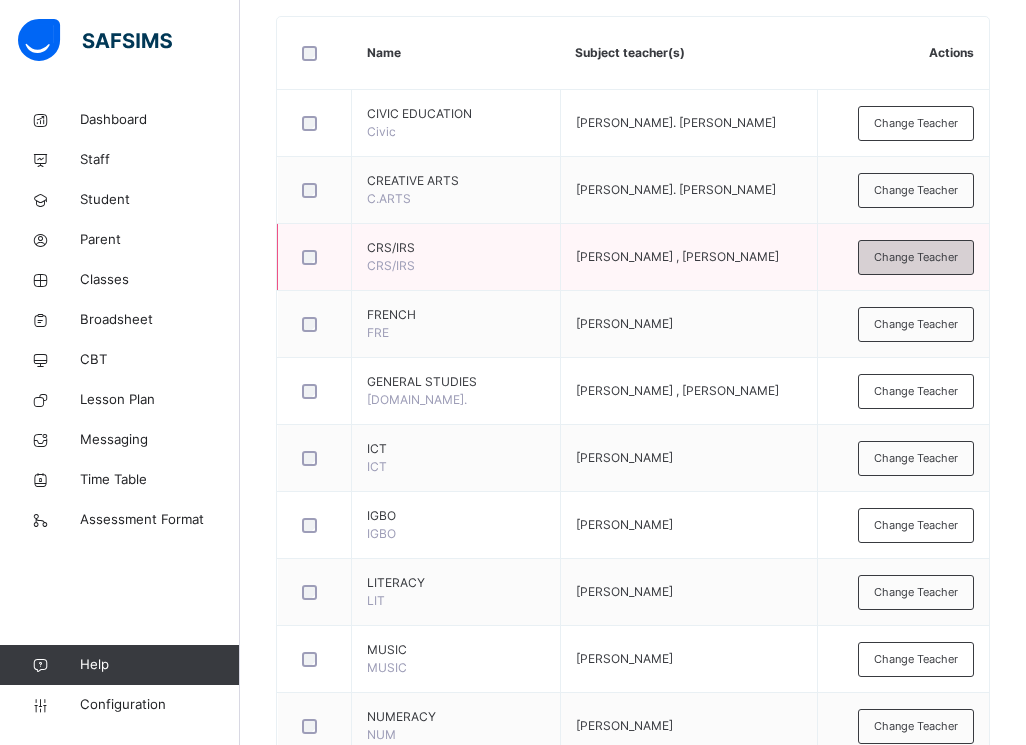 click on "Change Teacher" at bounding box center [916, 257] 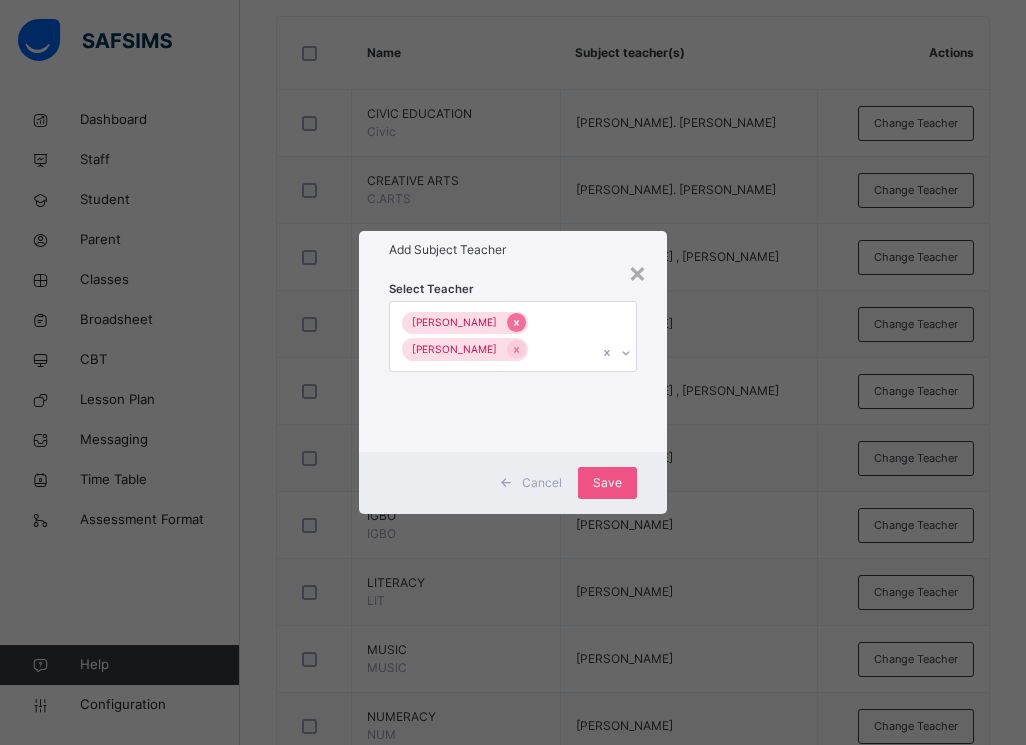 click 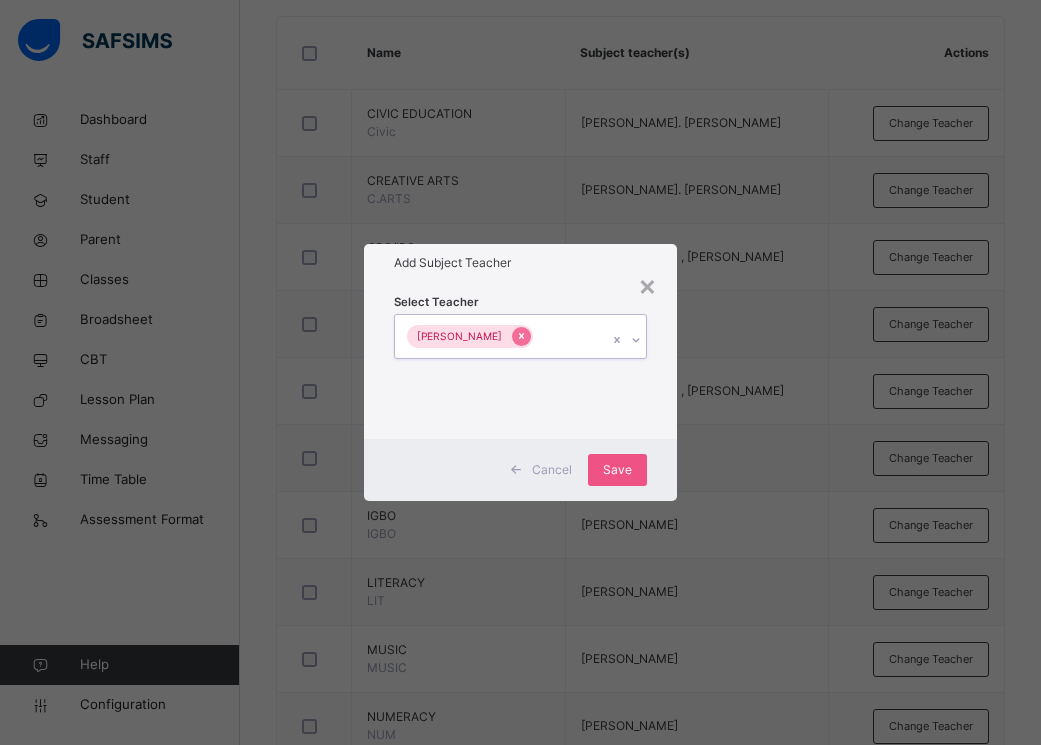 click 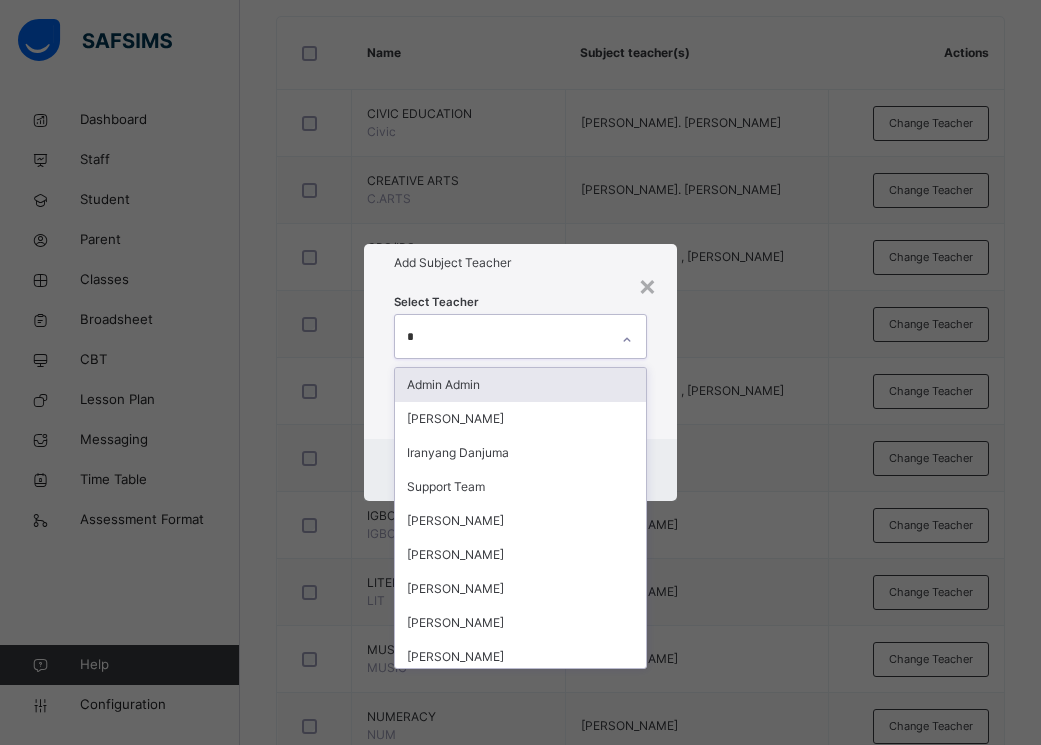 type on "**" 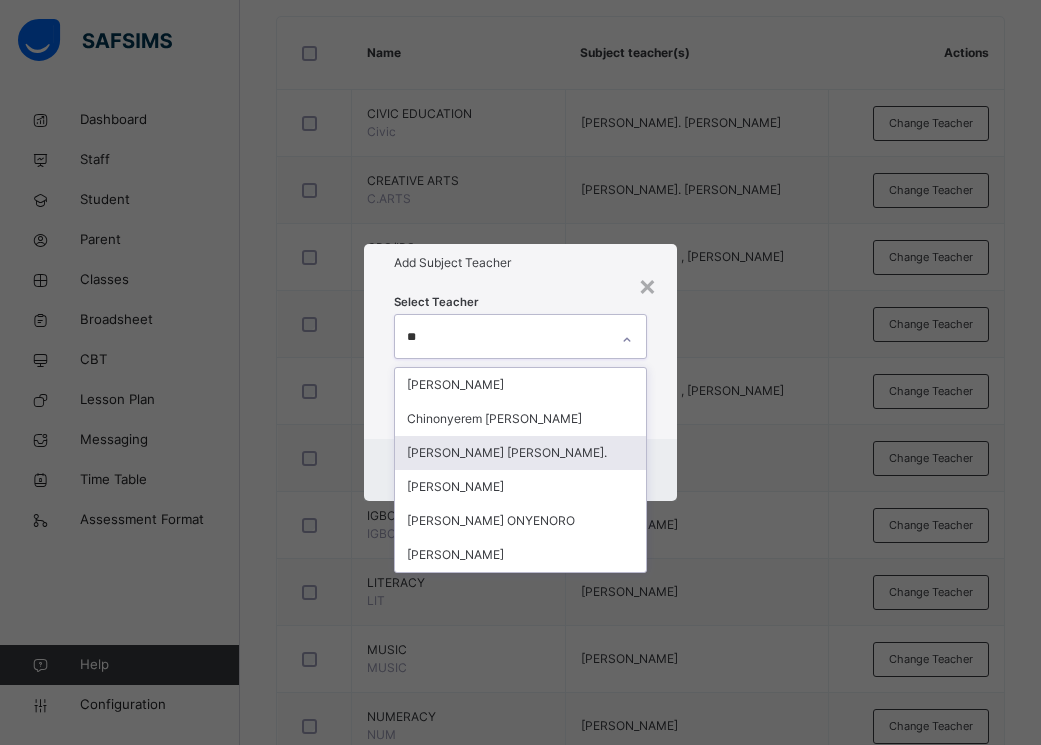 click on "[PERSON_NAME]  [PERSON_NAME]." at bounding box center [520, 453] 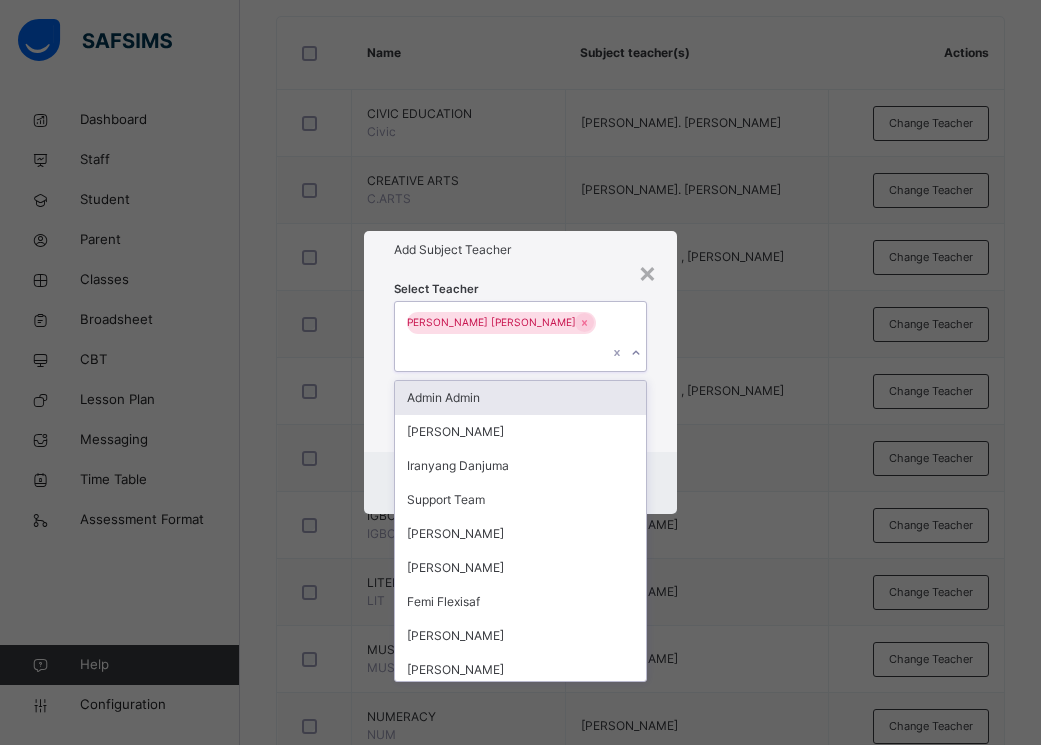 click on "Select Teacher   option [PERSON_NAME]  [PERSON_NAME]., selected.    option Admin  Admin focused, 1 of 75. 74 results available. Select is focused ,type to refine list, press Down to open the menu,  press left to focus selected values [PERSON_NAME]  [PERSON_NAME]. [PERSON_NAME] [PERSON_NAME] Support  Team [PERSON_NAME] Anuoluwapo  [PERSON_NAME]  Flexisaf [PERSON_NAME] [PERSON_NAME] [PERSON_NAME] Mercy  Aghogho Onokudikoghene  Glory  Ode [PERSON_NAME] [PERSON_NAME]  [PERSON_NAME]  Support  Support Flexisaf  Support   Chinonyerem  Augusta  Umeorah Nndunoabasi  [PERSON_NAME]  [PERSON_NAME]   [PERSON_NAME] [PERSON_NAME]  EMIRI LONE  [PERSON_NAME] [PERSON_NAME] [PERSON_NAME] [PERSON_NAME]  ABESHIN [PERSON_NAME] BLESSING OSANG  [PERSON_NAME]  [PERSON_NAME]  [PERSON_NAME]  ENYIA [PERSON_NAME] [PERSON_NAME] AVOVOME  [PERSON_NAME]  ONYENORO [PERSON_NAME] [PERSON_NAME] [PERSON_NAME] [PERSON_NAME] TITILOPE  [PERSON_NAME]  [PERSON_NAME]  [PERSON_NAME] WINNER  [PERSON_NAME]" at bounding box center [520, 360] 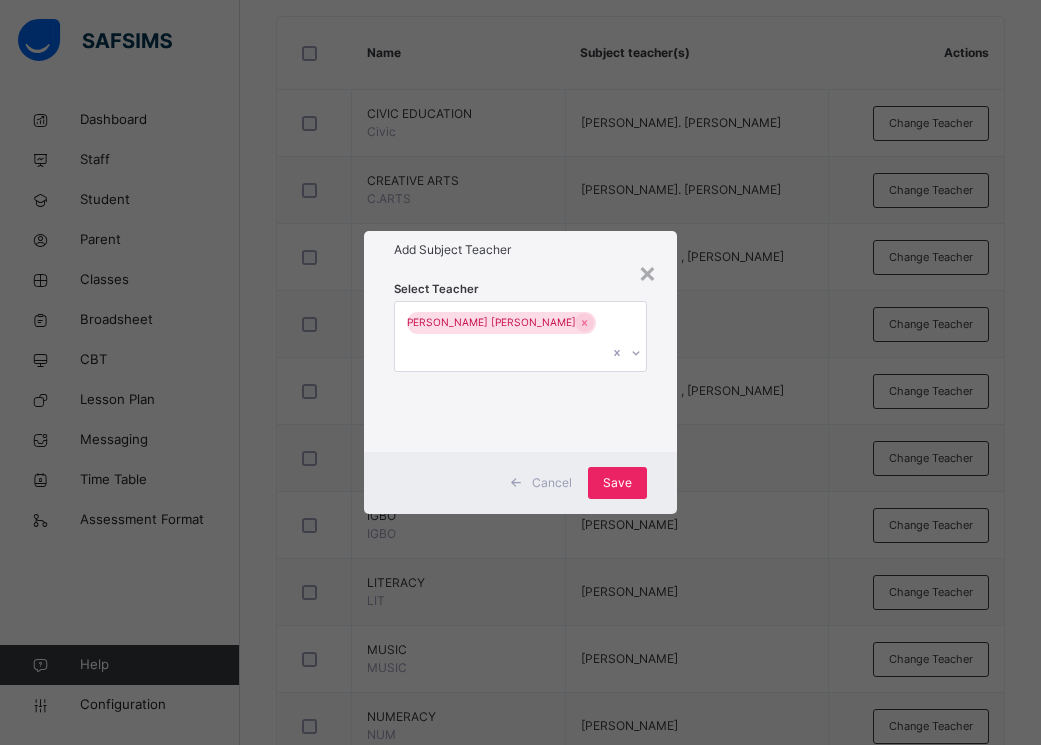 click on "Save" at bounding box center [617, 483] 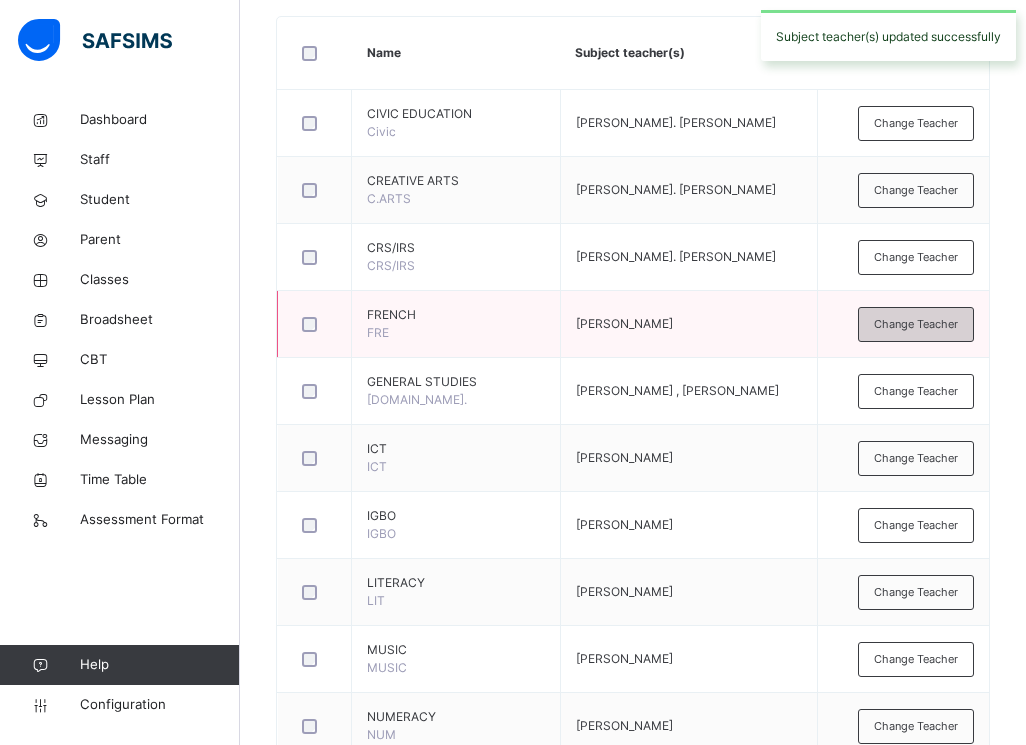click on "Change Teacher" at bounding box center [916, 324] 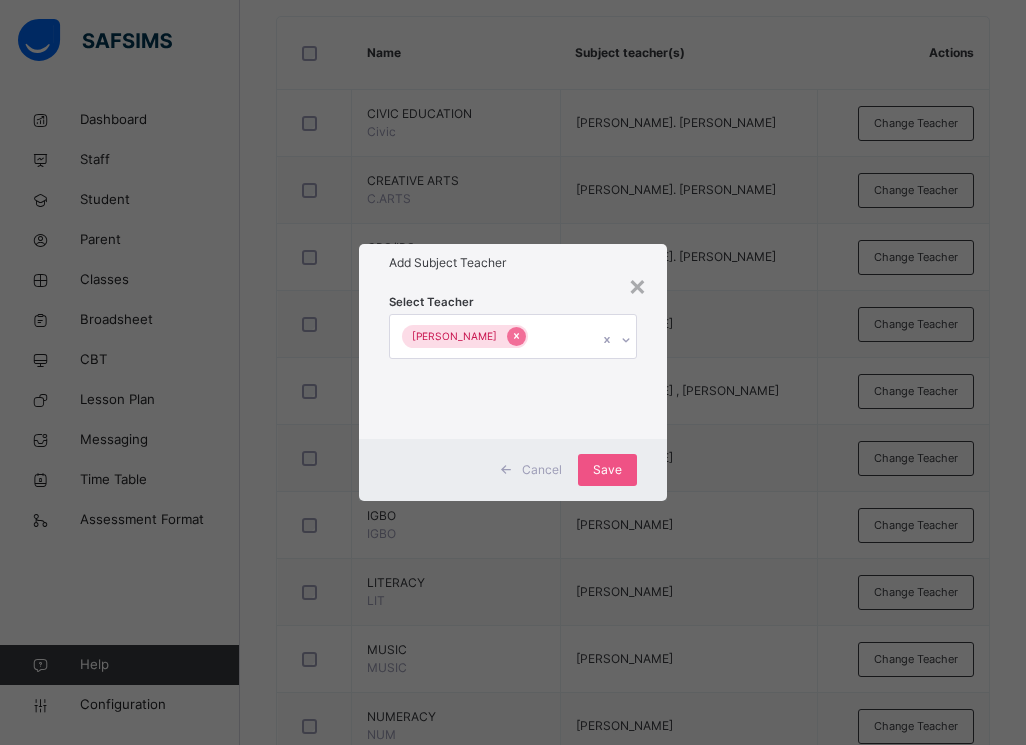 click 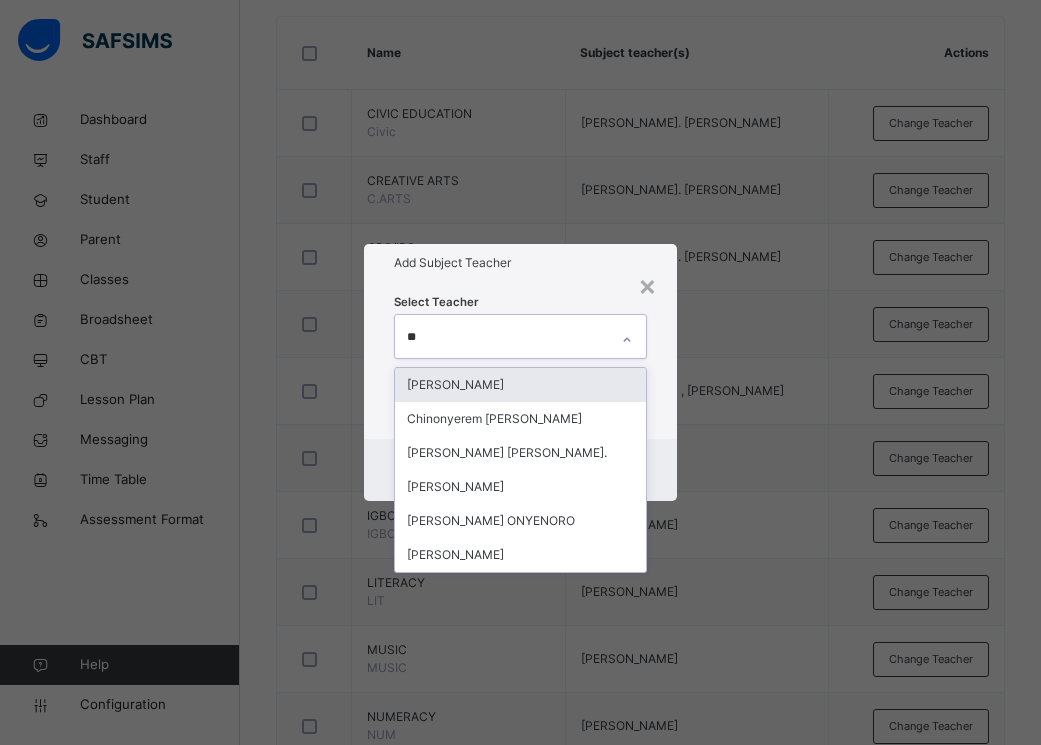 type on "***" 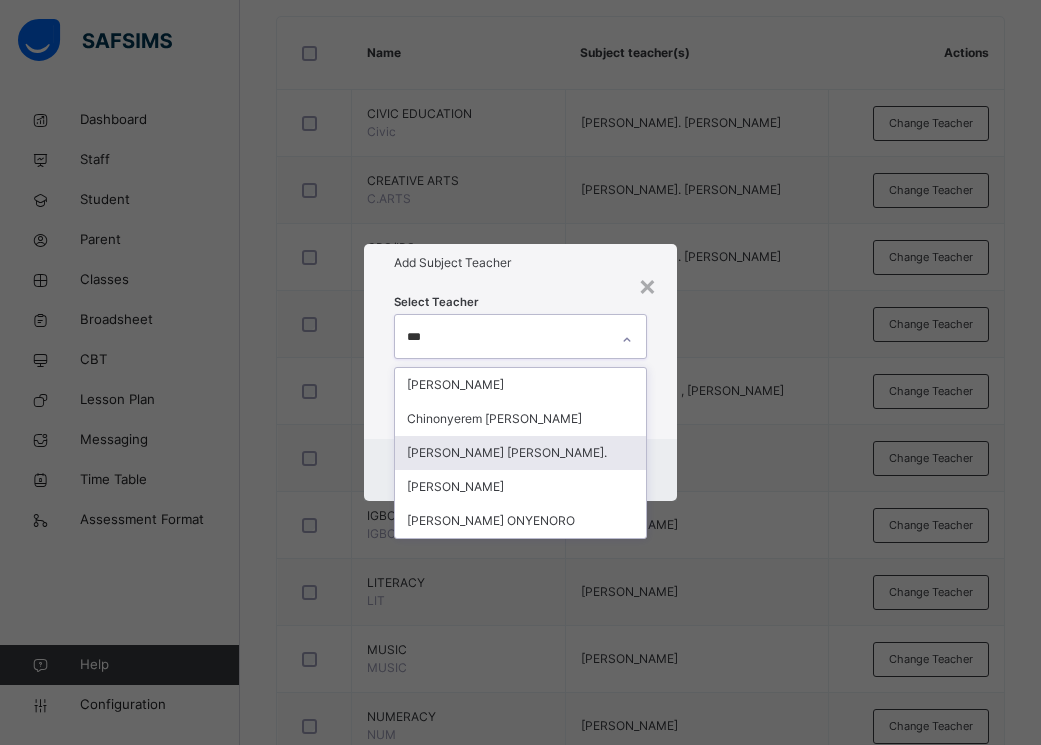click on "[PERSON_NAME]  [PERSON_NAME]." at bounding box center (520, 453) 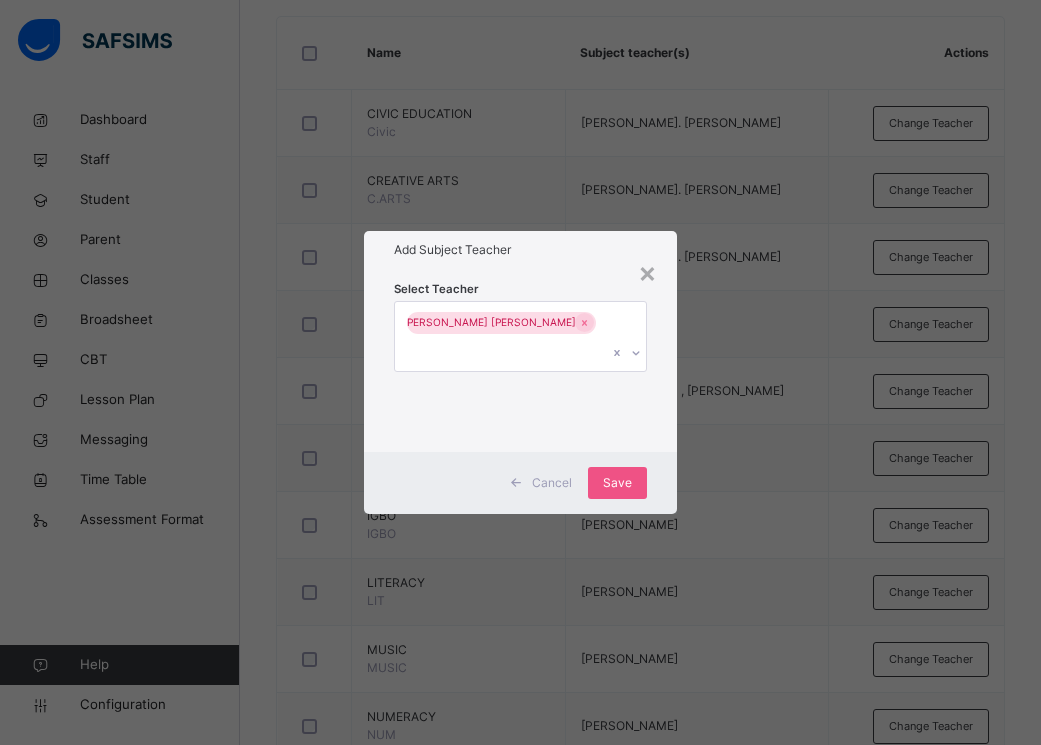 click on "Select Teacher [PERSON_NAME]  [PERSON_NAME]." at bounding box center [520, 360] 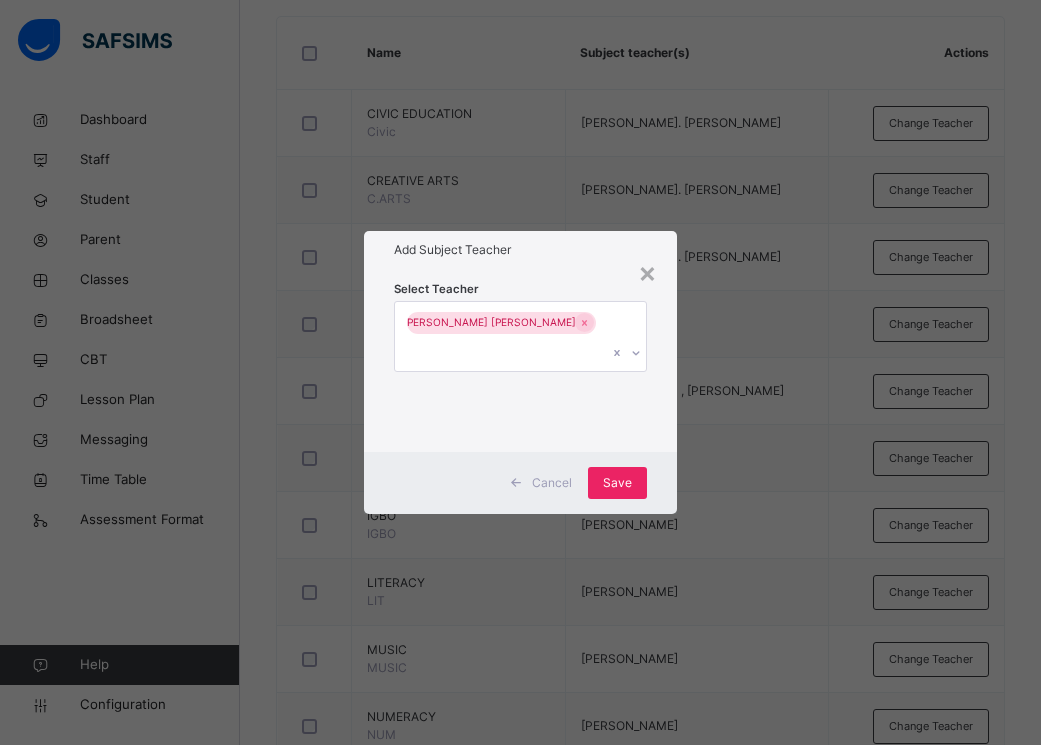 click on "Save" at bounding box center (617, 483) 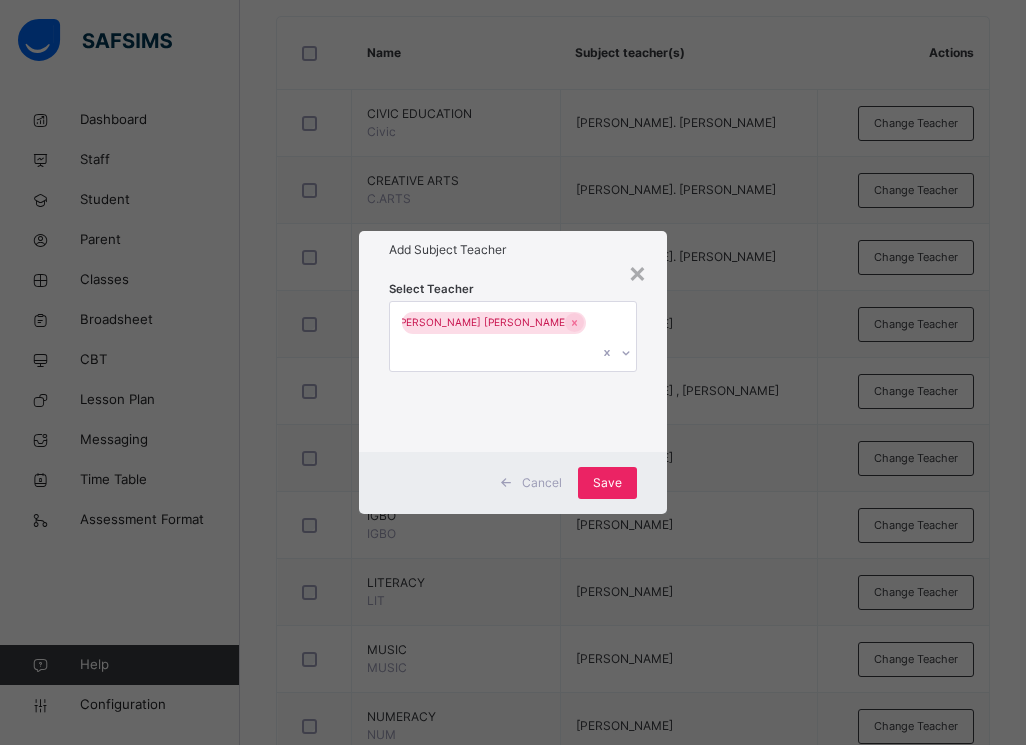 click on "Save" at bounding box center [607, 483] 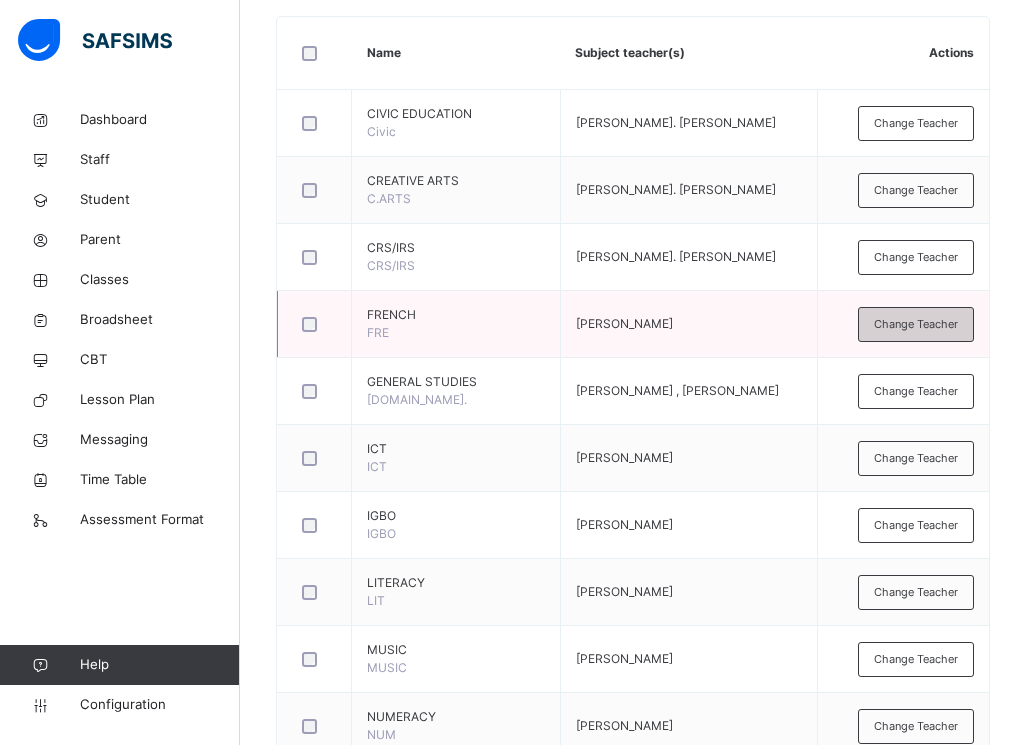 click on "Change Teacher" at bounding box center [916, 324] 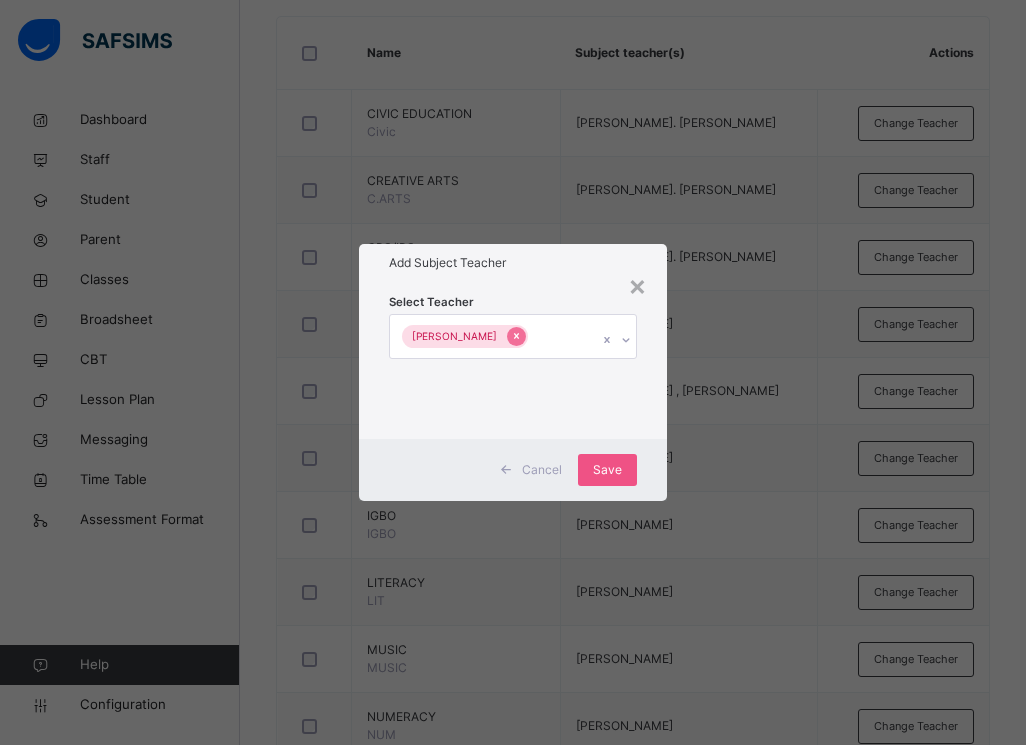 click 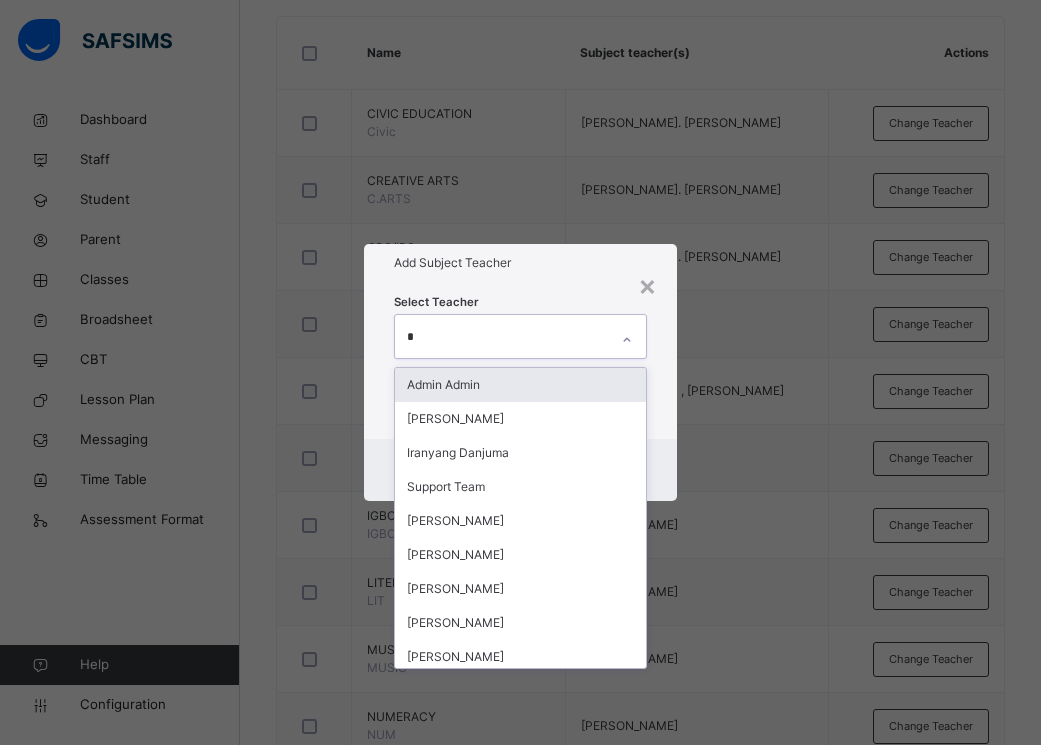 type on "**" 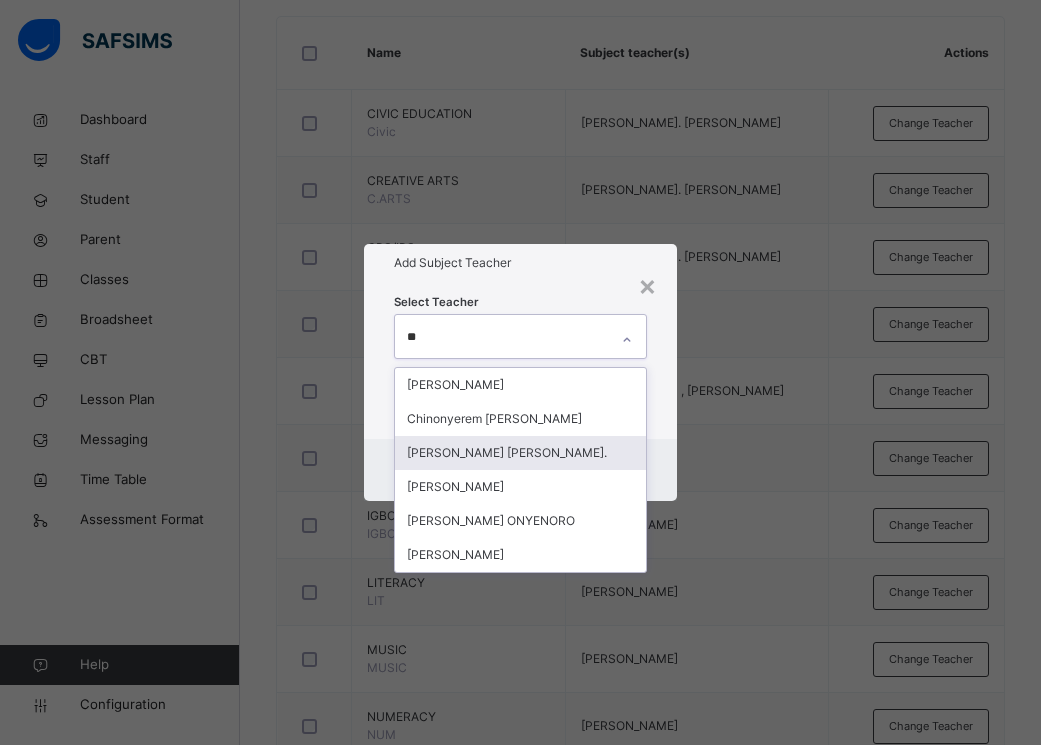 click on "[PERSON_NAME]  [PERSON_NAME]." at bounding box center (520, 453) 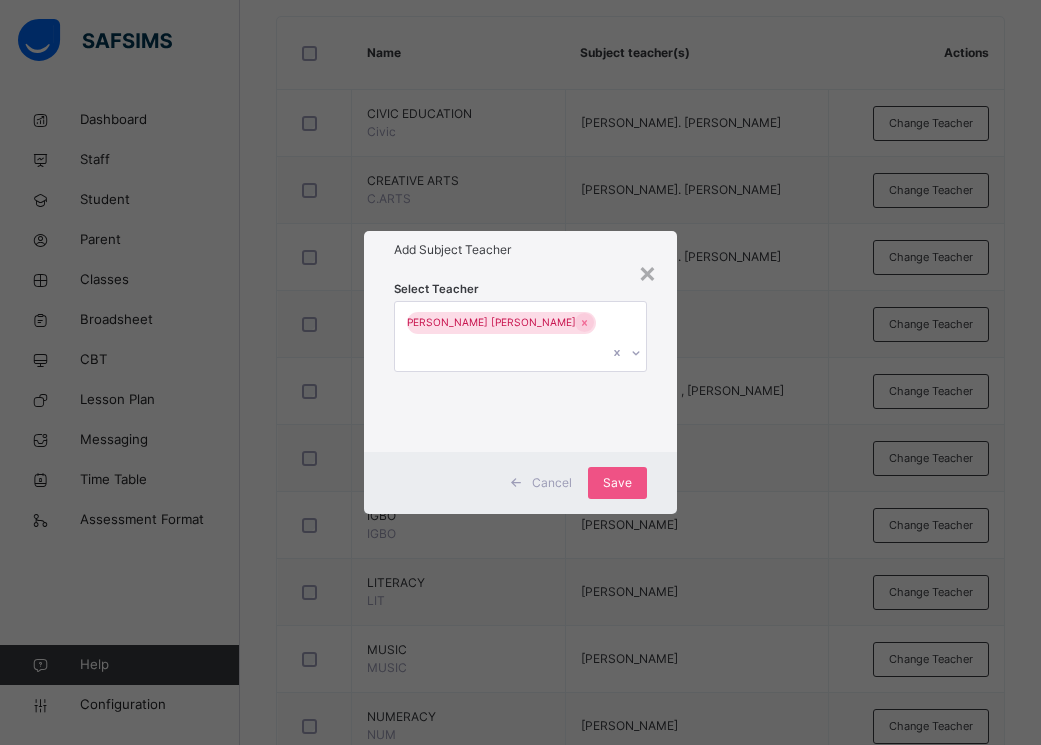 click on "Cancel Save" at bounding box center [520, 483] 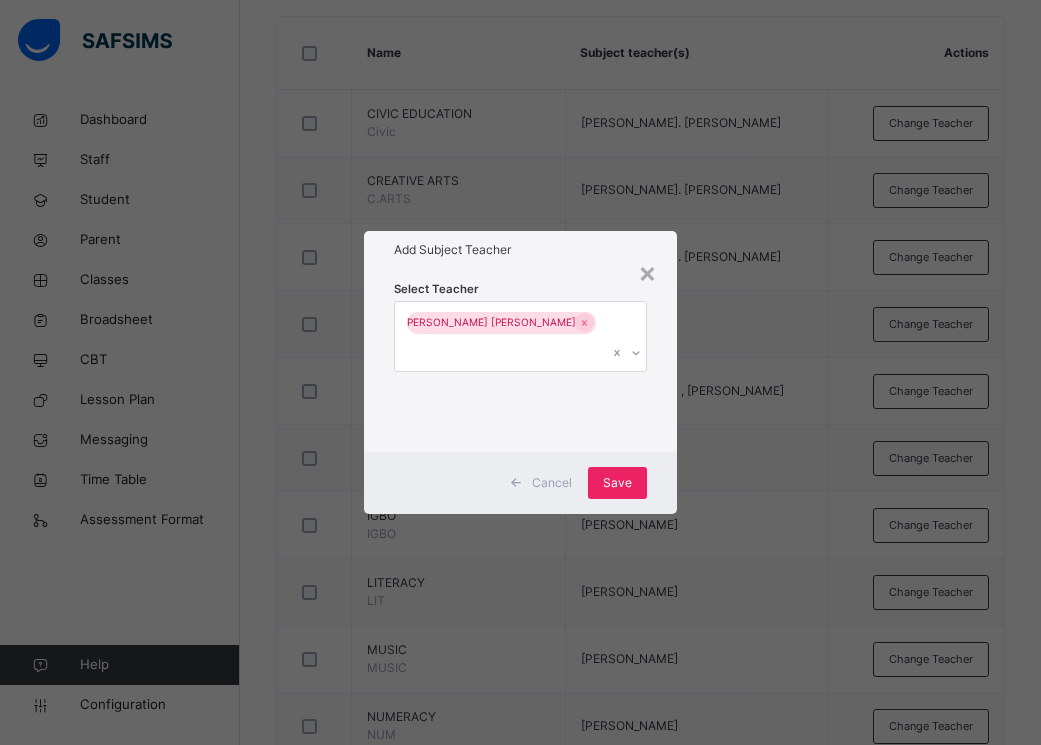 click on "Save" at bounding box center [617, 483] 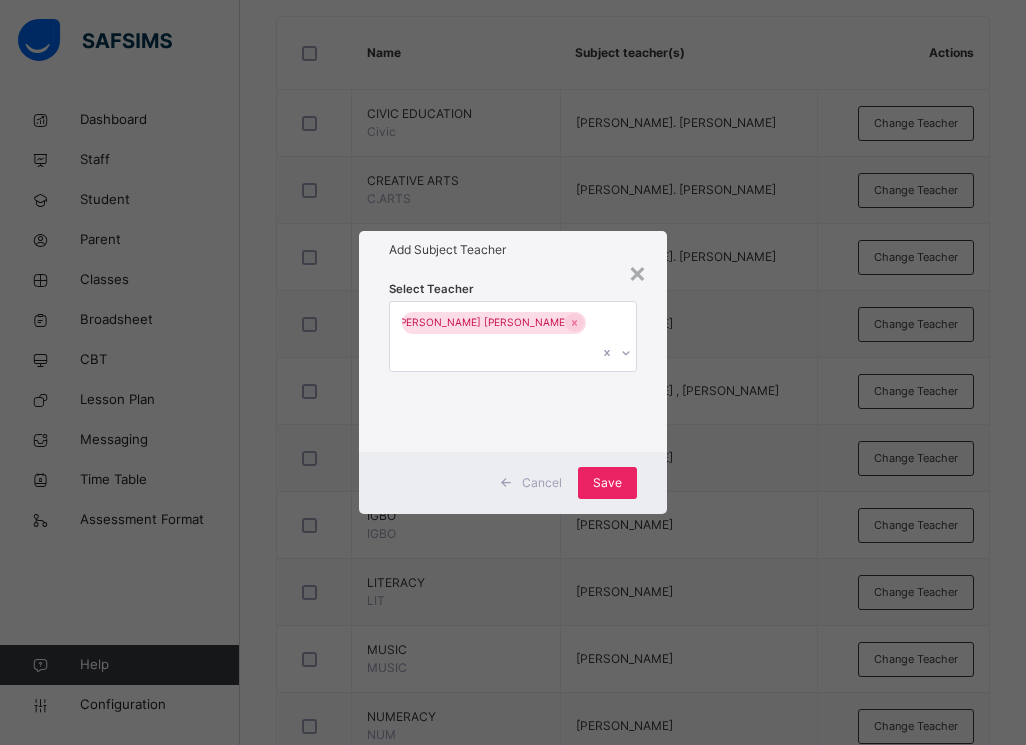 click on "Save" at bounding box center (607, 483) 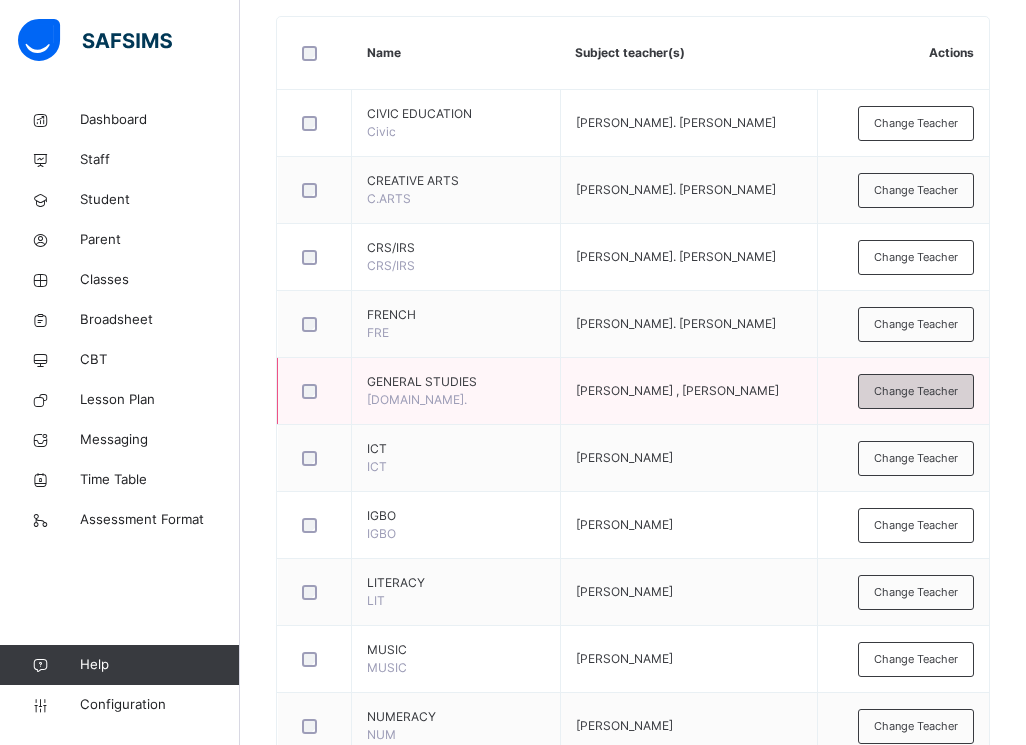 click on "Change Teacher" at bounding box center (916, 391) 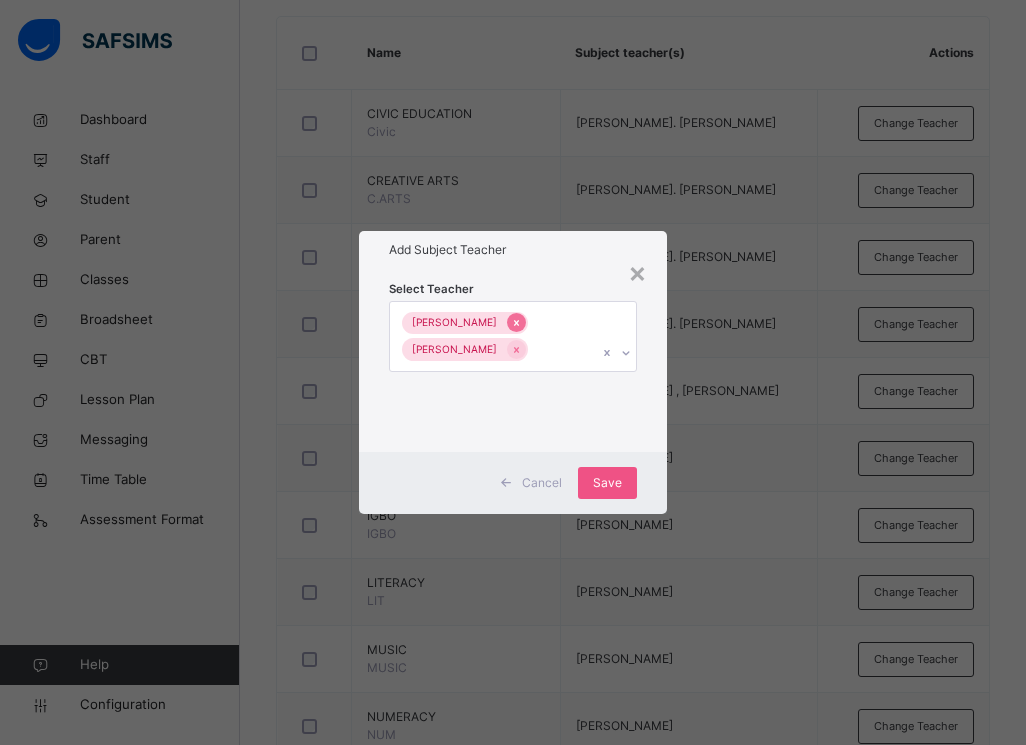 click 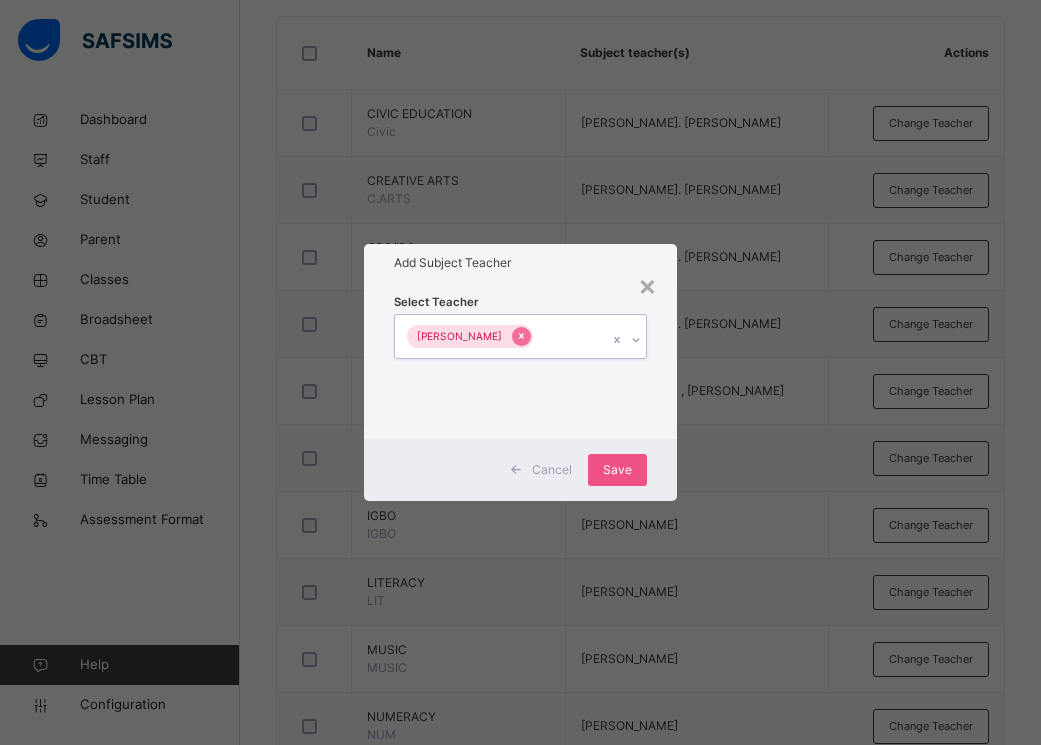 click 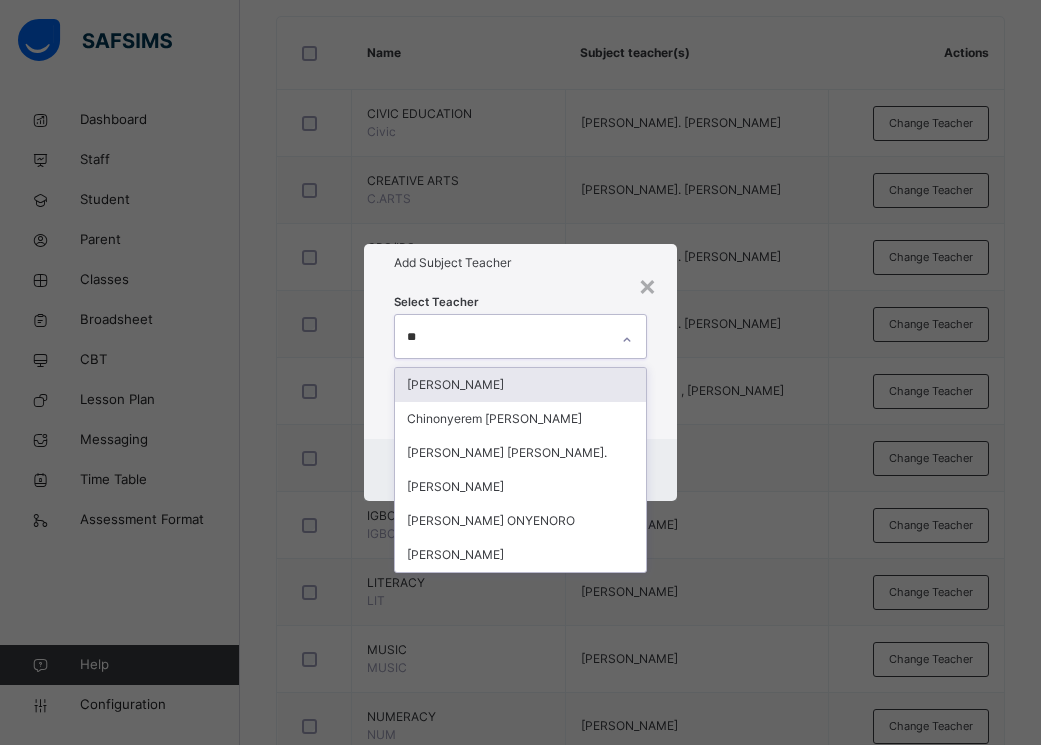 type on "***" 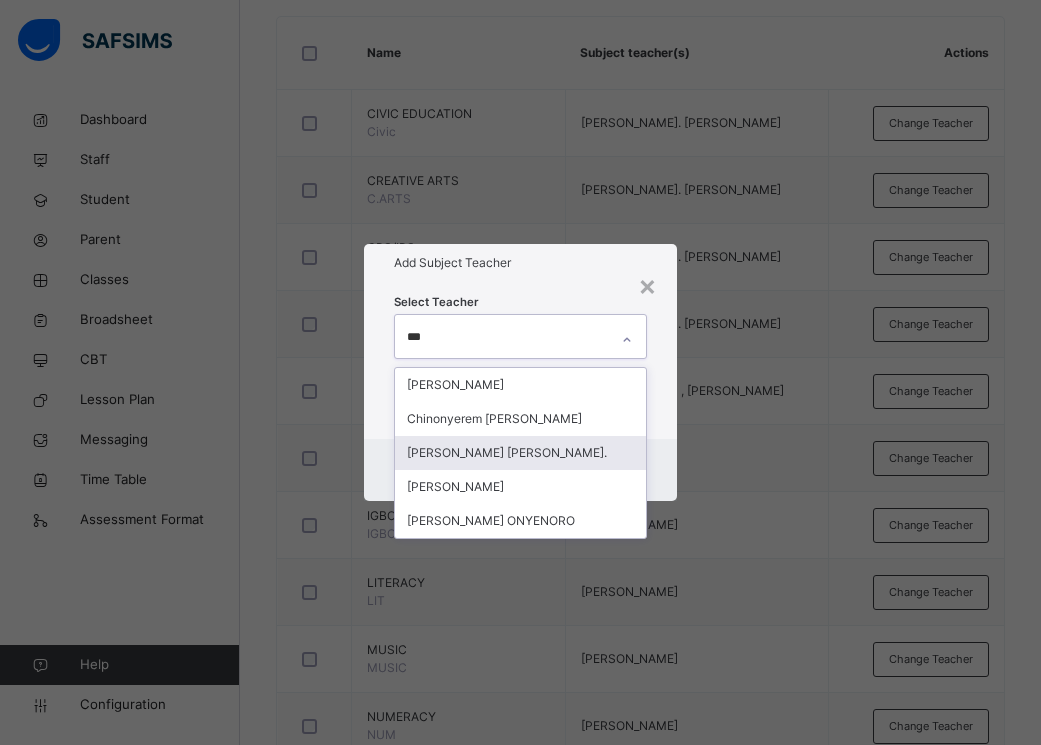 click on "[PERSON_NAME]  [PERSON_NAME]." at bounding box center (520, 453) 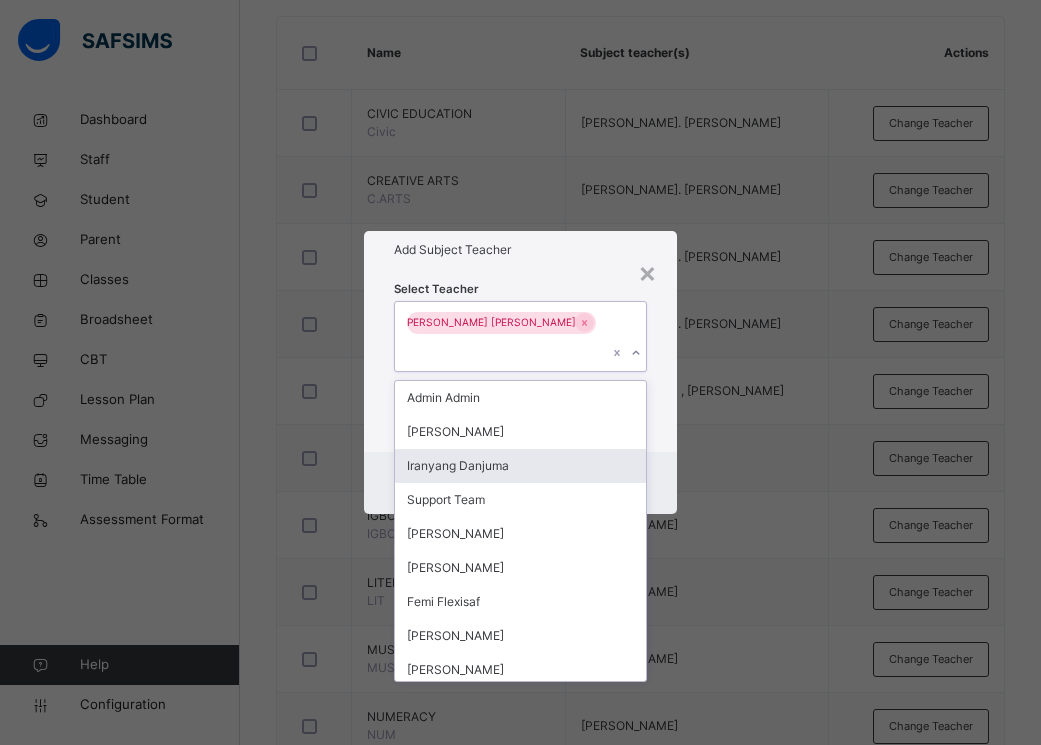 click on "Cancel Save" at bounding box center [520, 483] 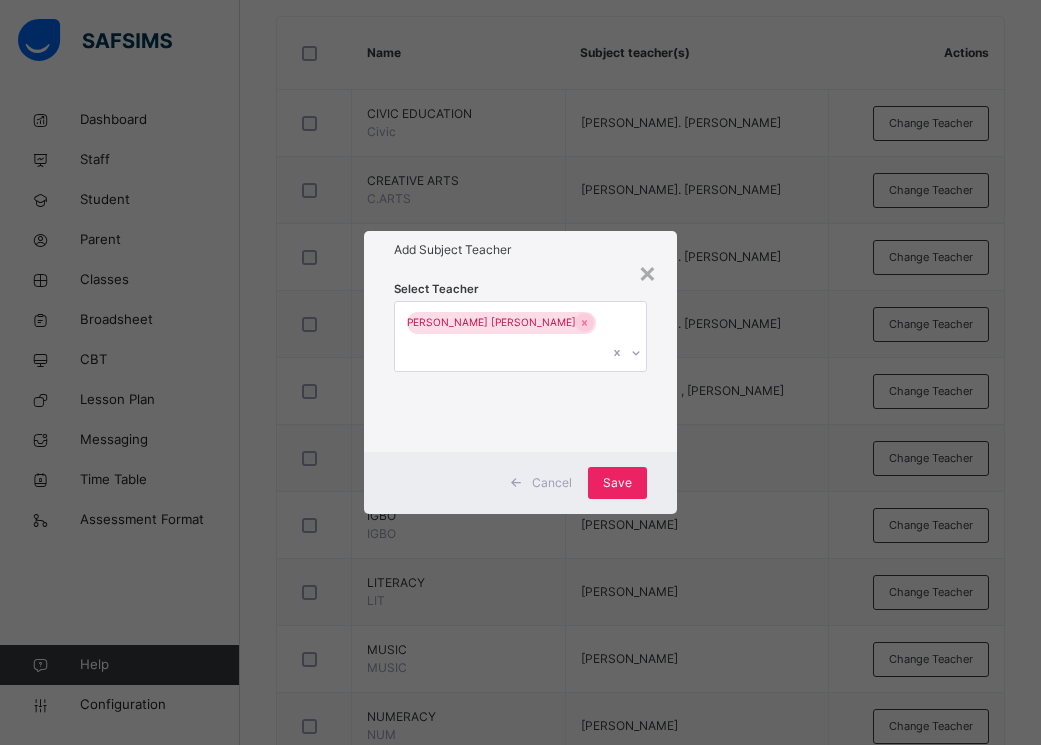 click on "Save" at bounding box center (617, 483) 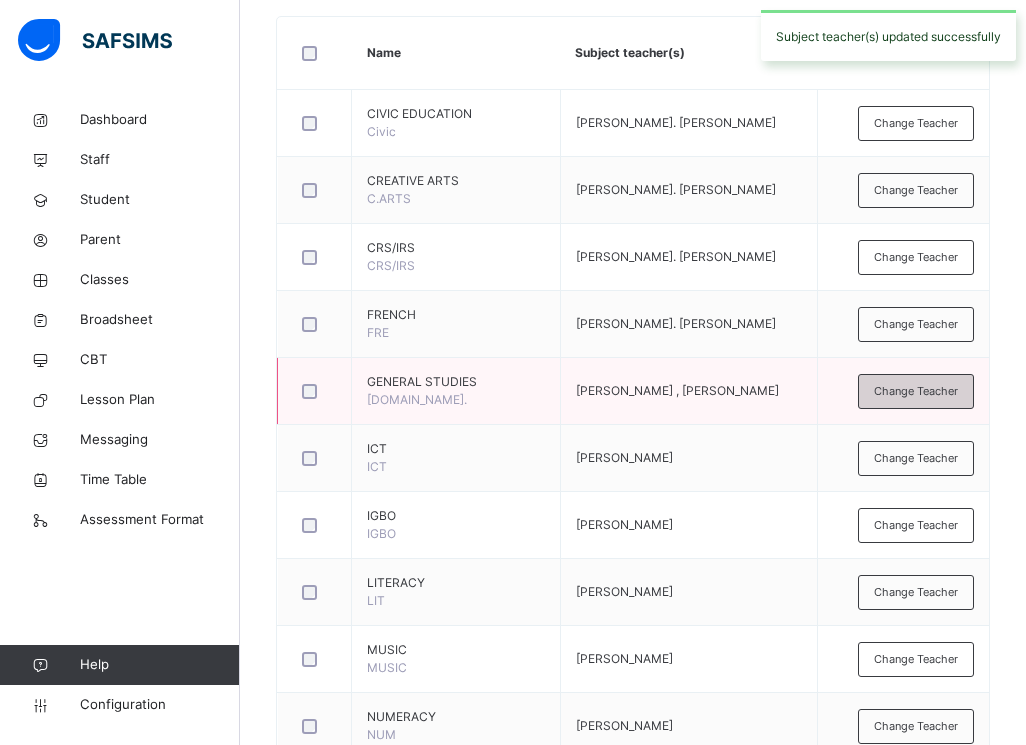 click on "Change Teacher" at bounding box center (916, 391) 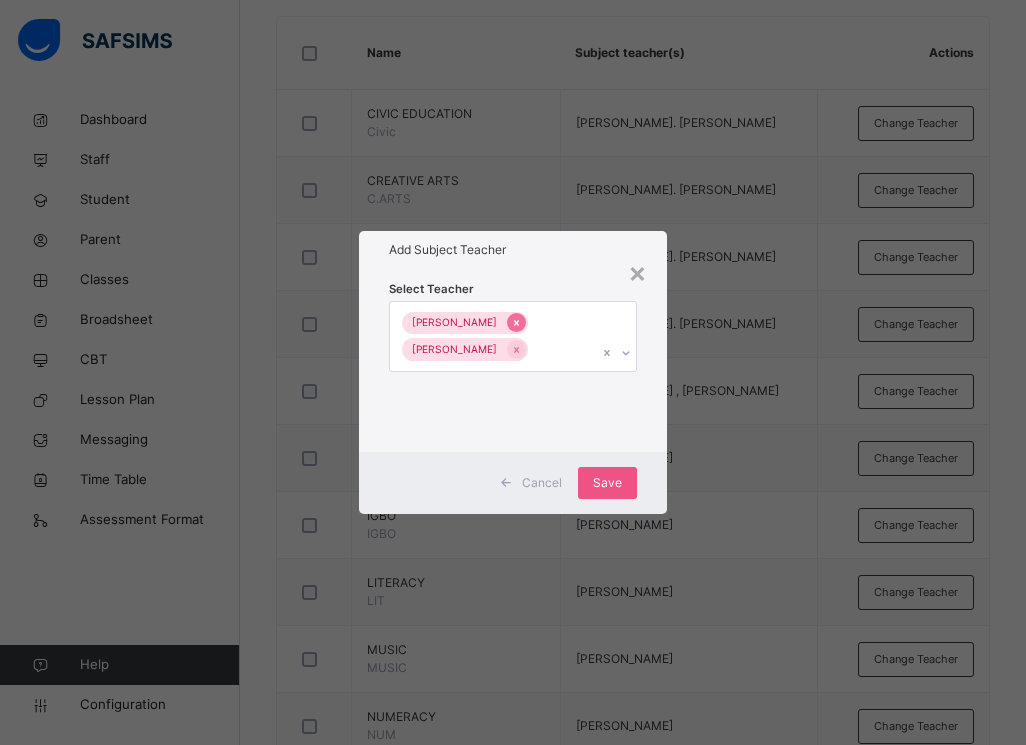 click 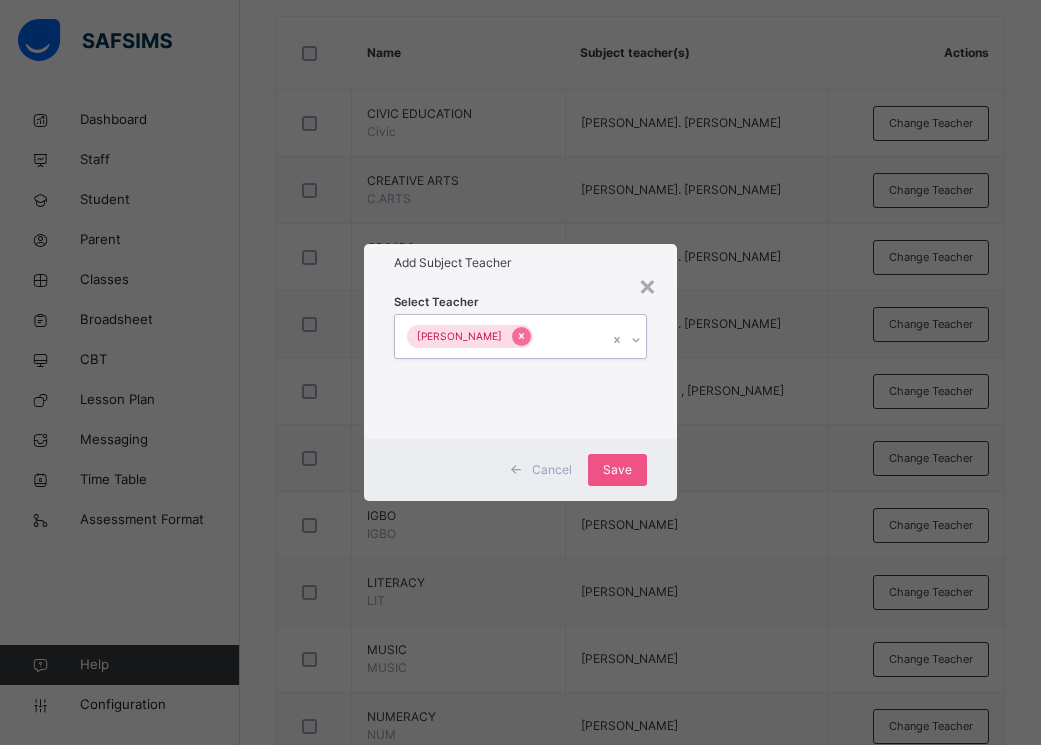 click 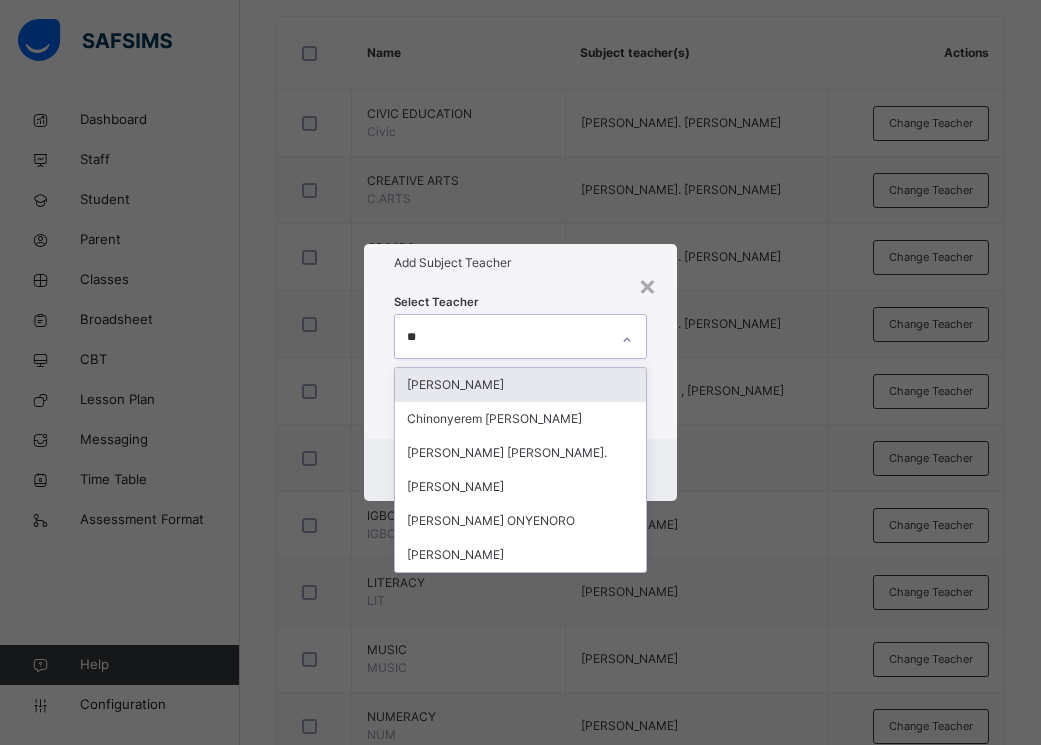 type on "***" 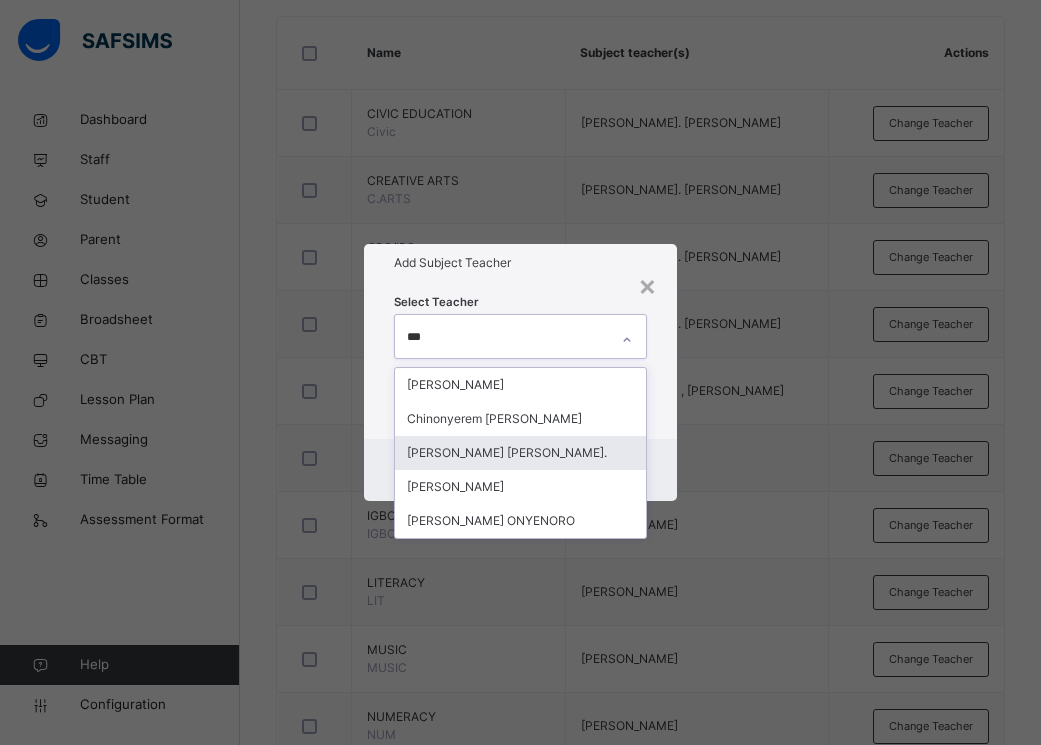 click on "[PERSON_NAME]  [PERSON_NAME]." at bounding box center [520, 453] 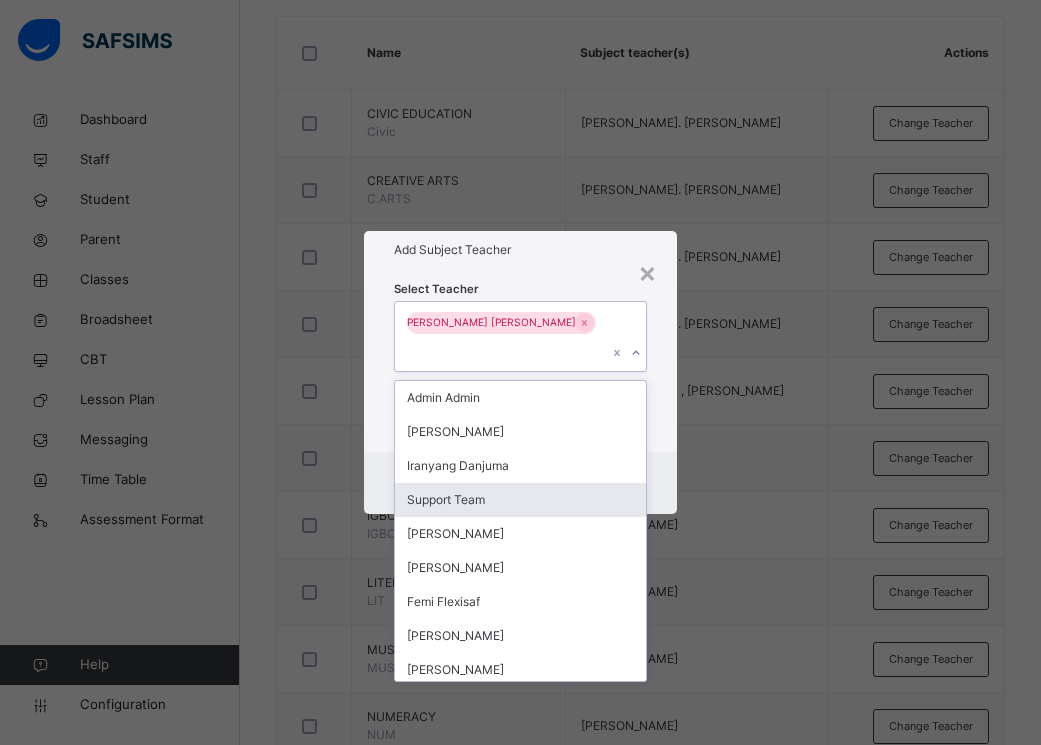 click on "Cancel Save" at bounding box center [520, 483] 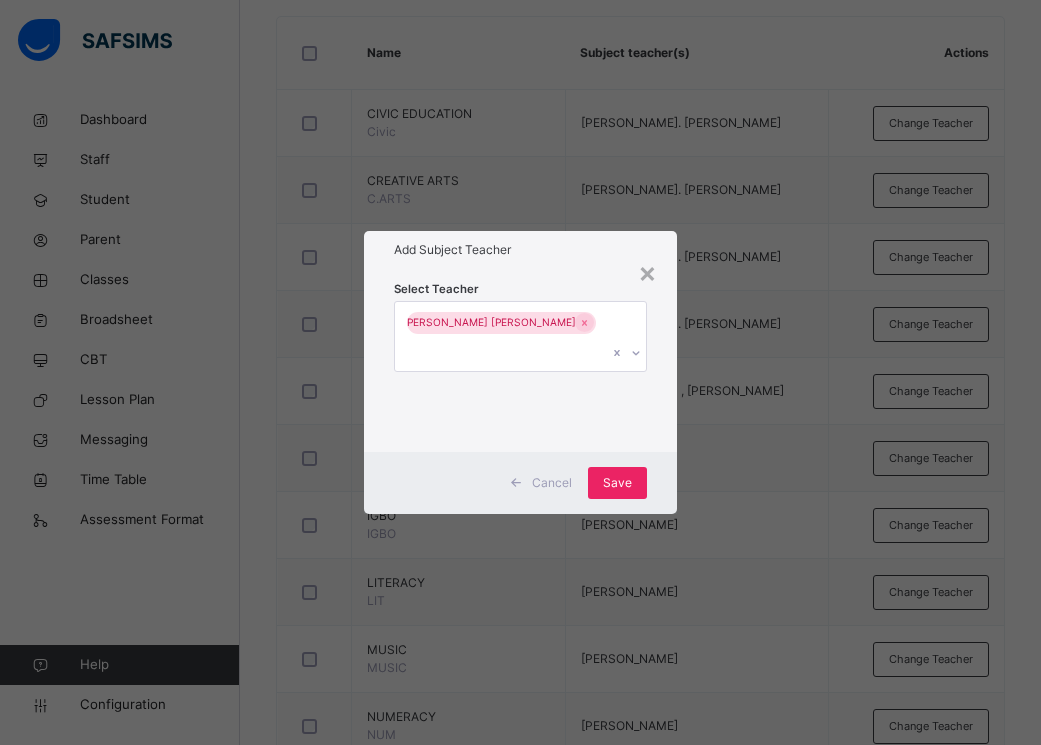 click on "Save" at bounding box center [617, 483] 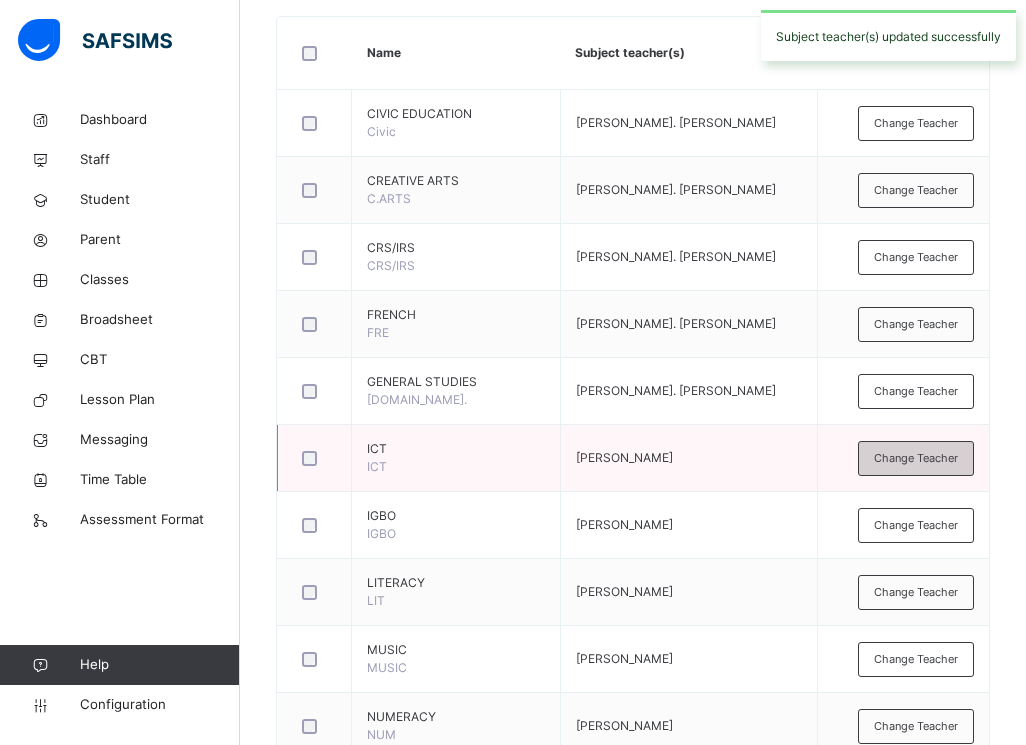 click on "Change Teacher" at bounding box center [916, 458] 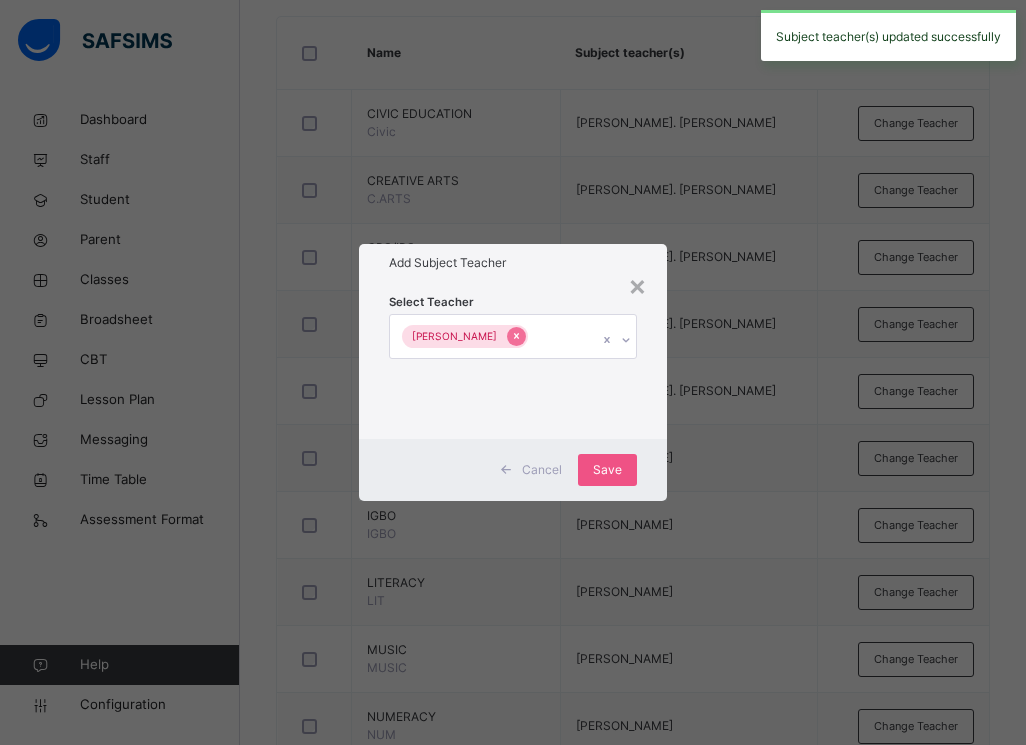 click 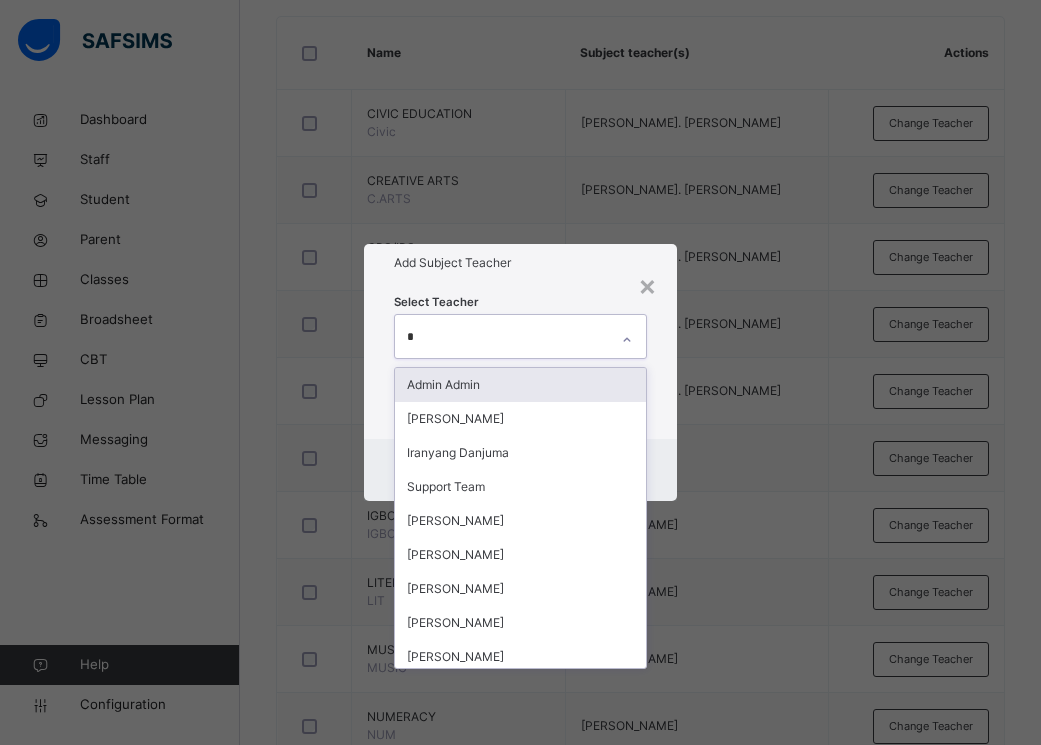 type on "**" 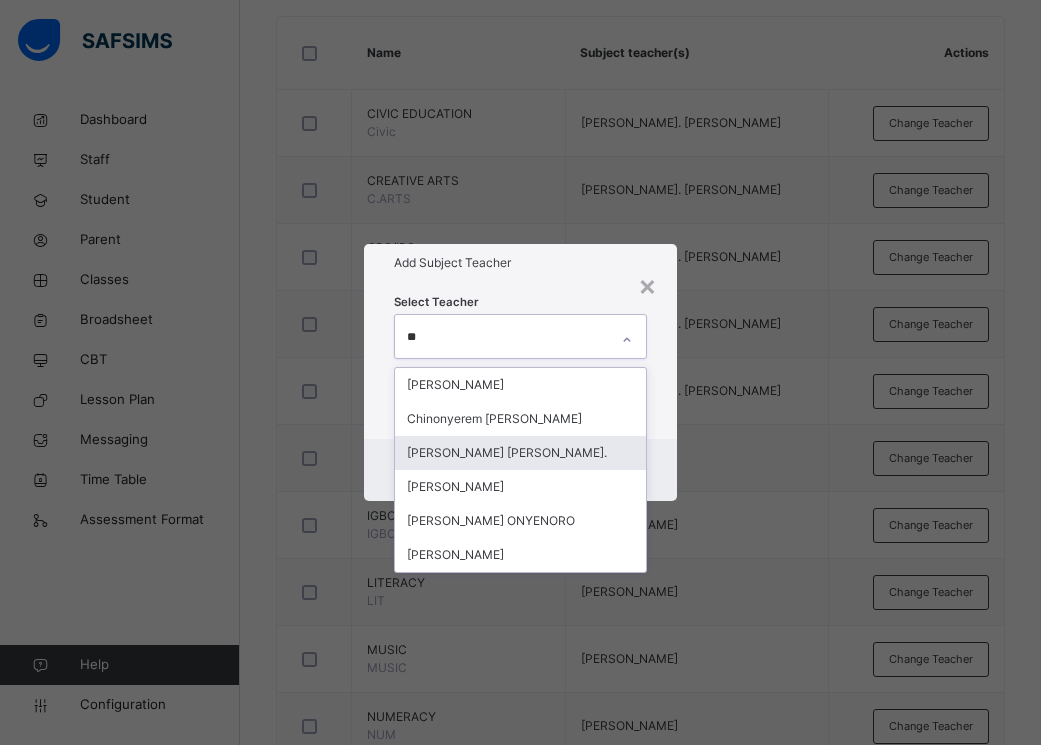 click on "[PERSON_NAME]  [PERSON_NAME]." at bounding box center (520, 453) 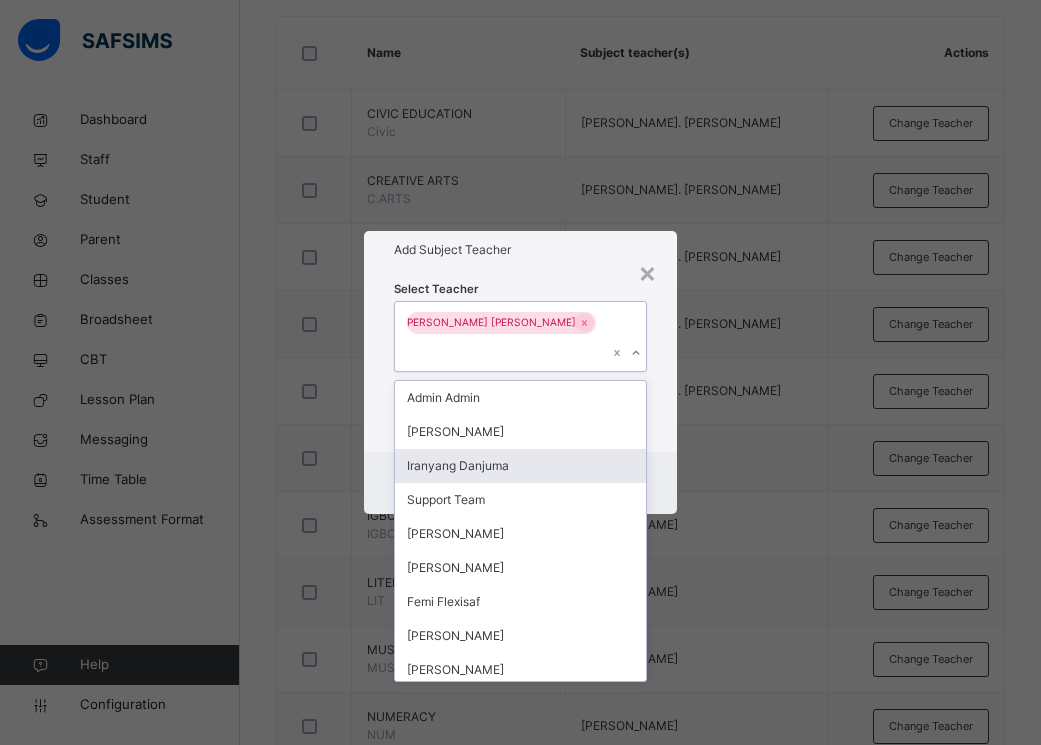 click on "Admin  Admin [PERSON_NAME] [GEOGRAPHIC_DATA]  Danjuma Support  Team [PERSON_NAME]  [PERSON_NAME]  Flexisaf [PERSON_NAME] [PERSON_NAME] [PERSON_NAME] Mercy  Aghogho Onokudikoghene  Glory  [PERSON_NAME] [PERSON_NAME]  [PERSON_NAME]  Support  Support Flexisaf  Support   Chinonyerem  Augusta  Umeorah Nndunoabasi  [PERSON_NAME]  [PERSON_NAME]   [PERSON_NAME] [PERSON_NAME]  EMIRI LONE  [PERSON_NAME] [PERSON_NAME] [PERSON_NAME] [PERSON_NAME]  ABESHIN [PERSON_NAME] BLESSING OSANG  [PERSON_NAME]  [PERSON_NAME]  [PERSON_NAME]  ENYIA [PERSON_NAME] [PERSON_NAME] AVOVOME  [PERSON_NAME]  ONYENORO [PERSON_NAME] [PERSON_NAME] [PERSON_NAME] [PERSON_NAME] TITILOPE  [PERSON_NAME]  [PERSON_NAME]  [PERSON_NAME] WINNER  [PERSON_NAME] [PERSON_NAME] [PERSON_NAME] DISERE  KENEYINBOH [PERSON_NAME] [PERSON_NAME] [PERSON_NAME] OBEDIENCE  [PERSON_NAME]  [PERSON_NAME] NWEBO  BLESSING Accounts  Officer [PERSON_NAME] [PERSON_NAME] [PERSON_NAME]  Ojumah [PERSON_NAME]" at bounding box center (520, 531) 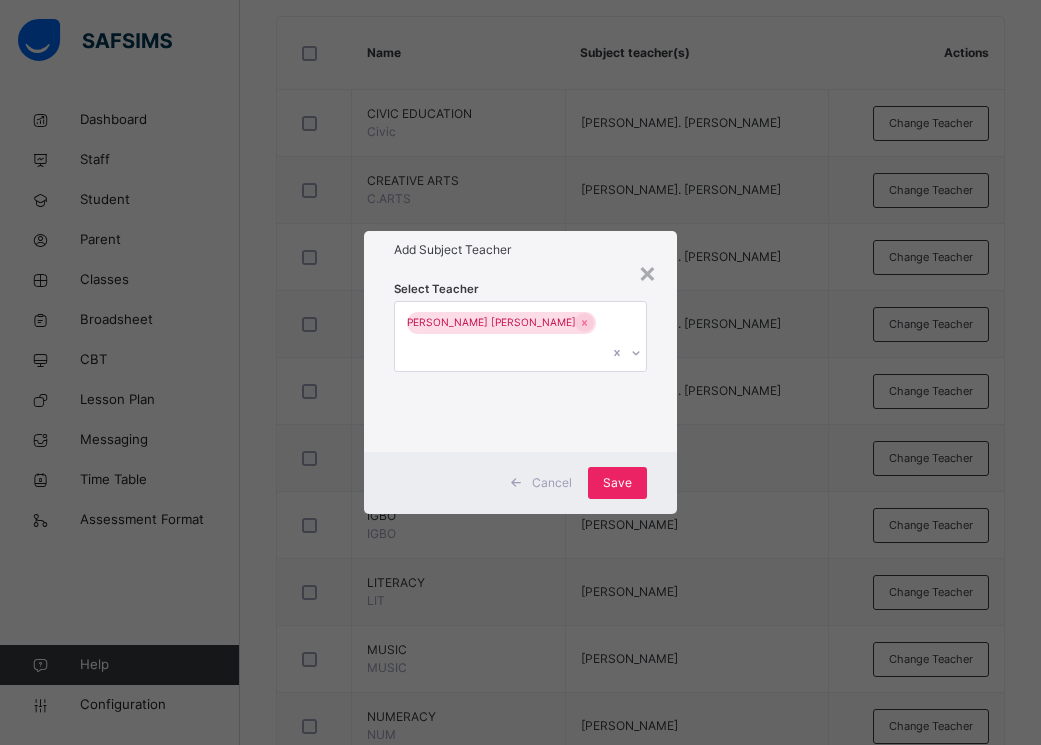 click on "Save" at bounding box center [617, 483] 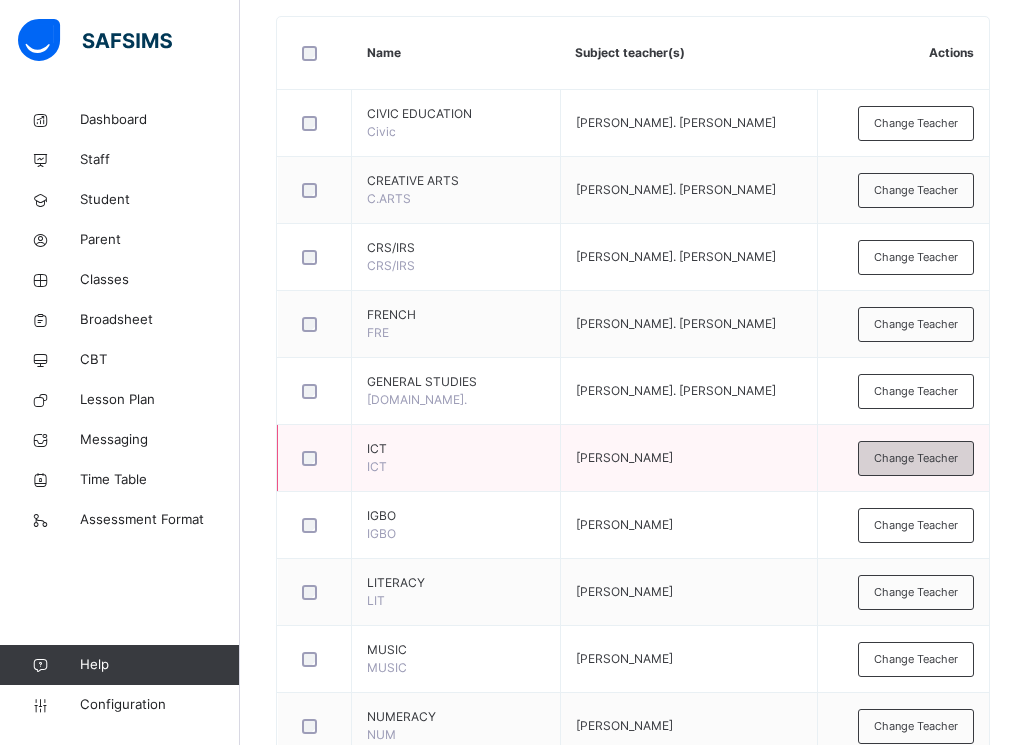 click on "Change Teacher" at bounding box center [916, 458] 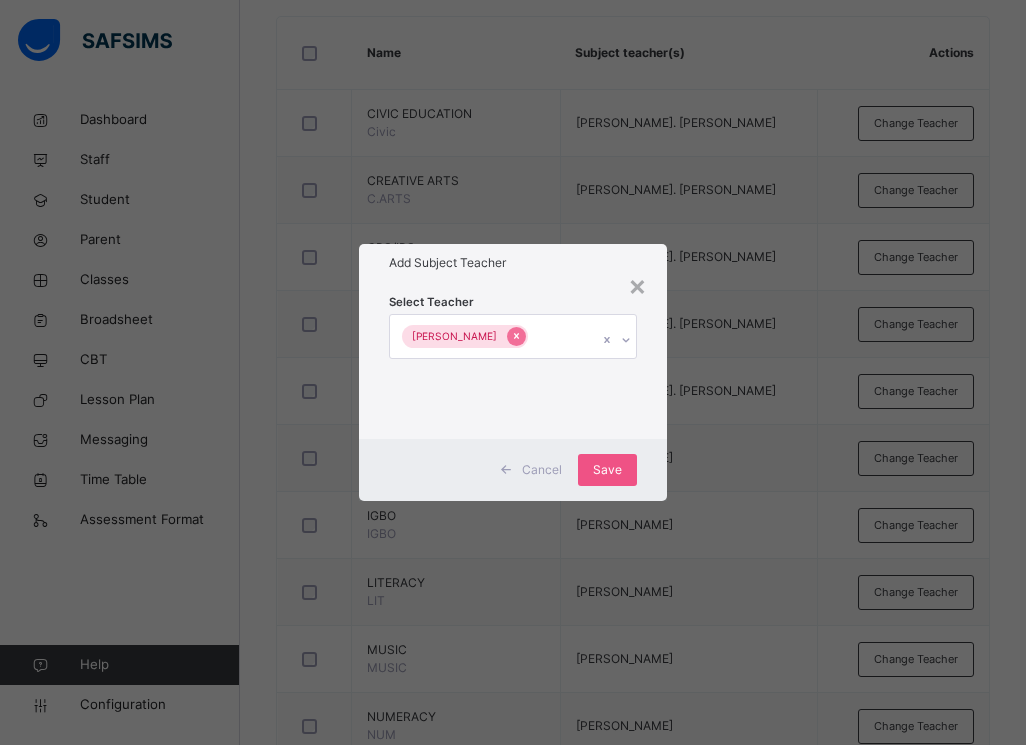 click at bounding box center [516, 336] 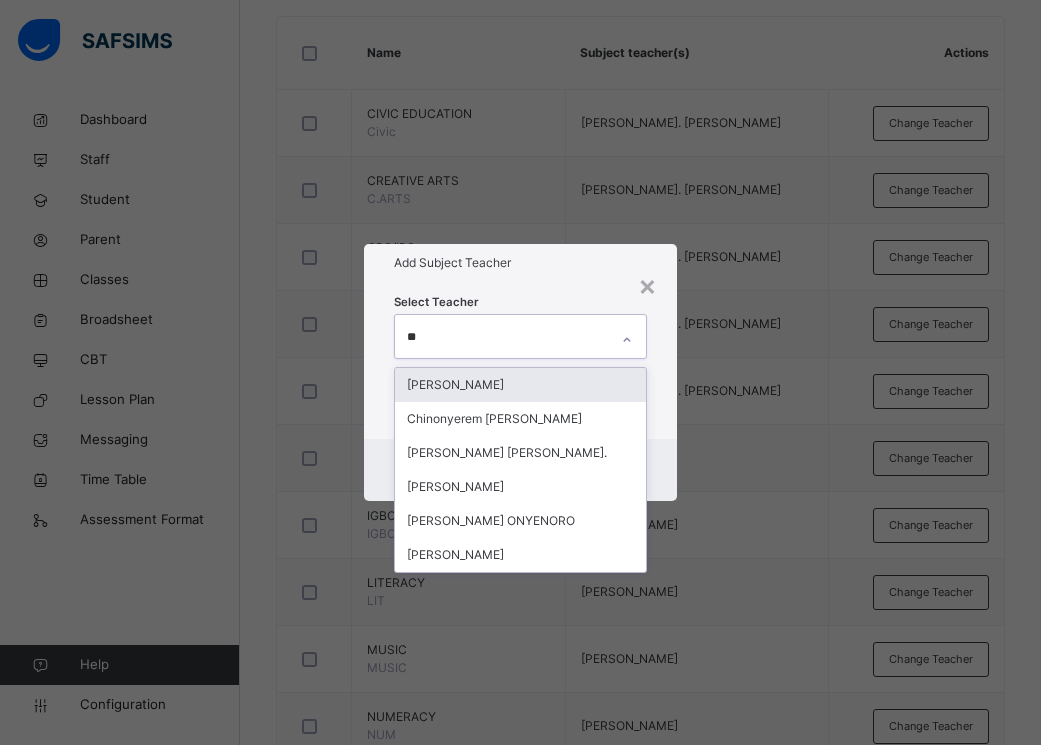 type on "***" 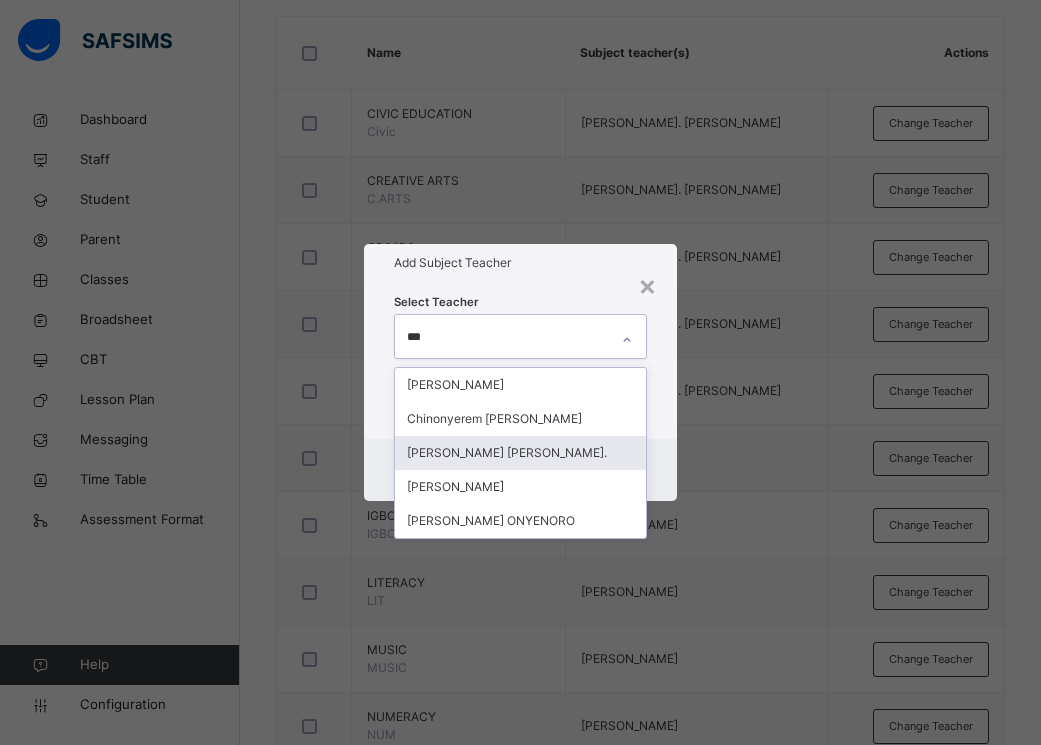 click on "[PERSON_NAME]  [PERSON_NAME]." at bounding box center [520, 453] 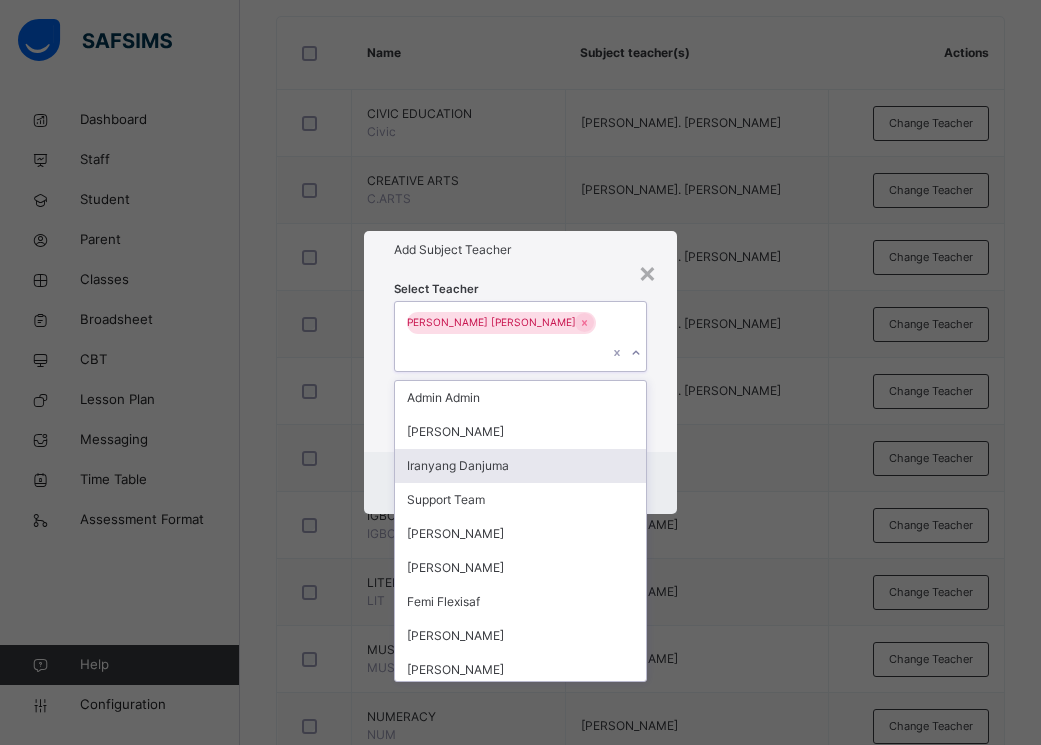 click on "Cancel Save" at bounding box center (520, 483) 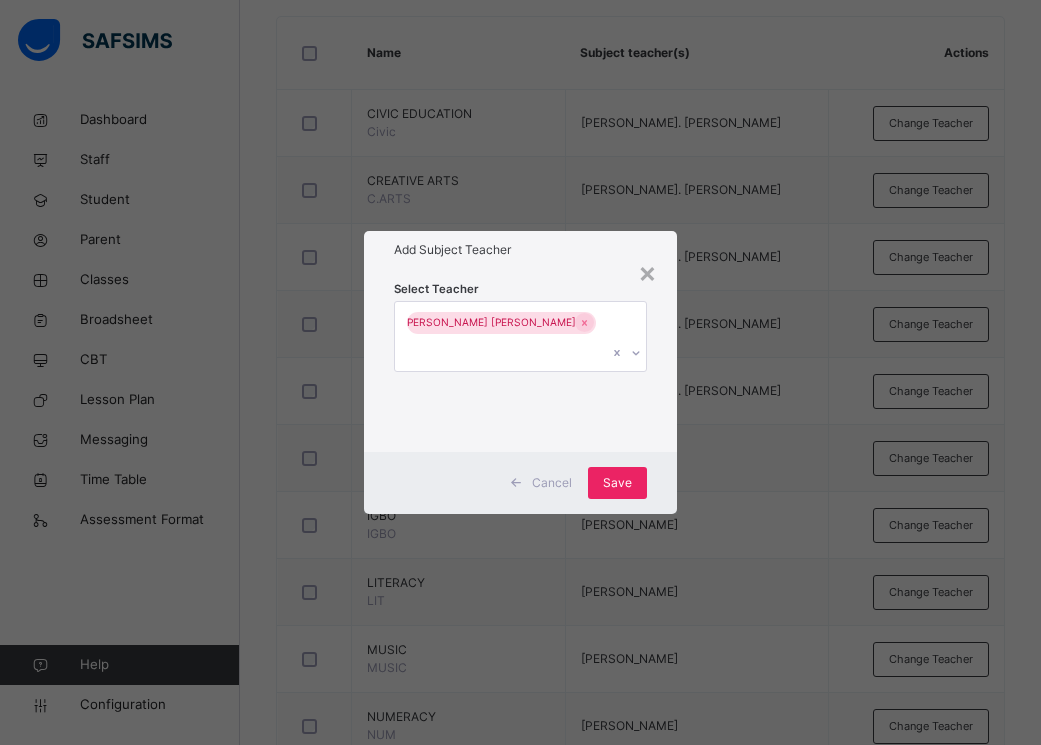 click on "Save" at bounding box center (617, 483) 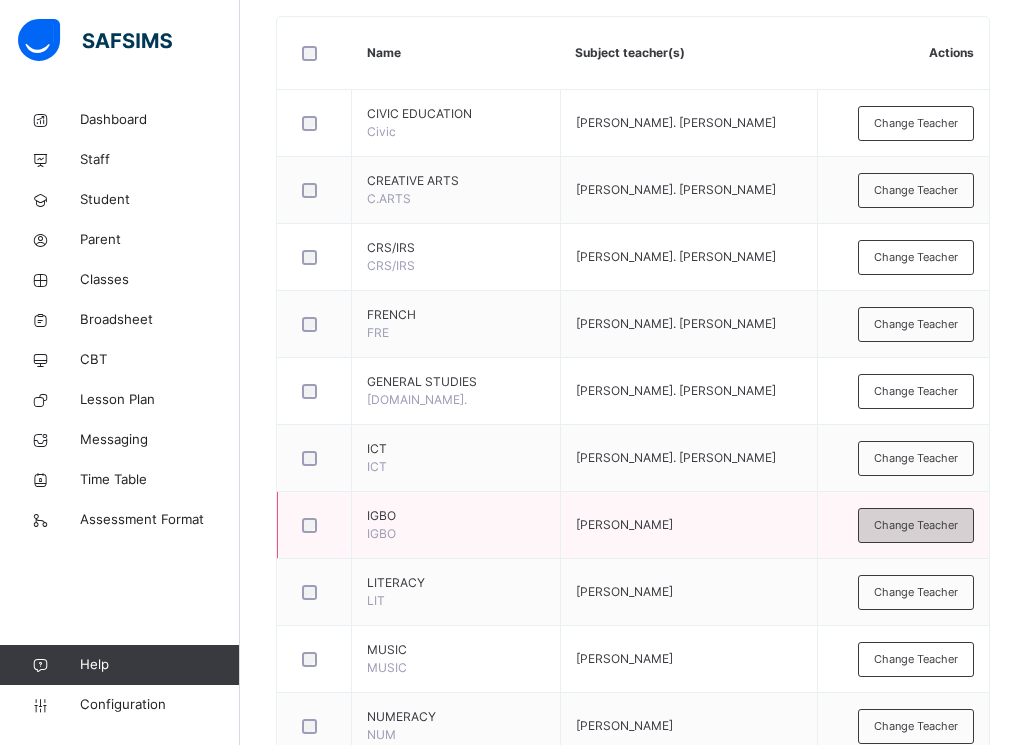 click on "Change Teacher" at bounding box center (916, 525) 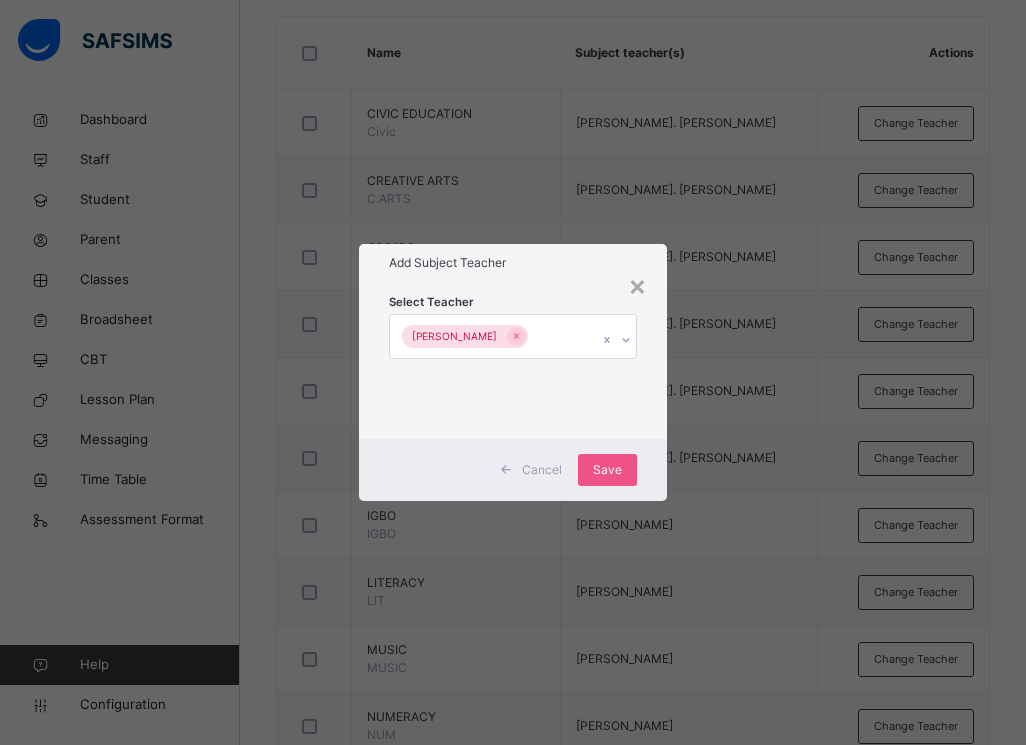 click on "× Add Subject Teacher Select Teacher [PERSON_NAME]   Cancel Save" at bounding box center (513, 372) 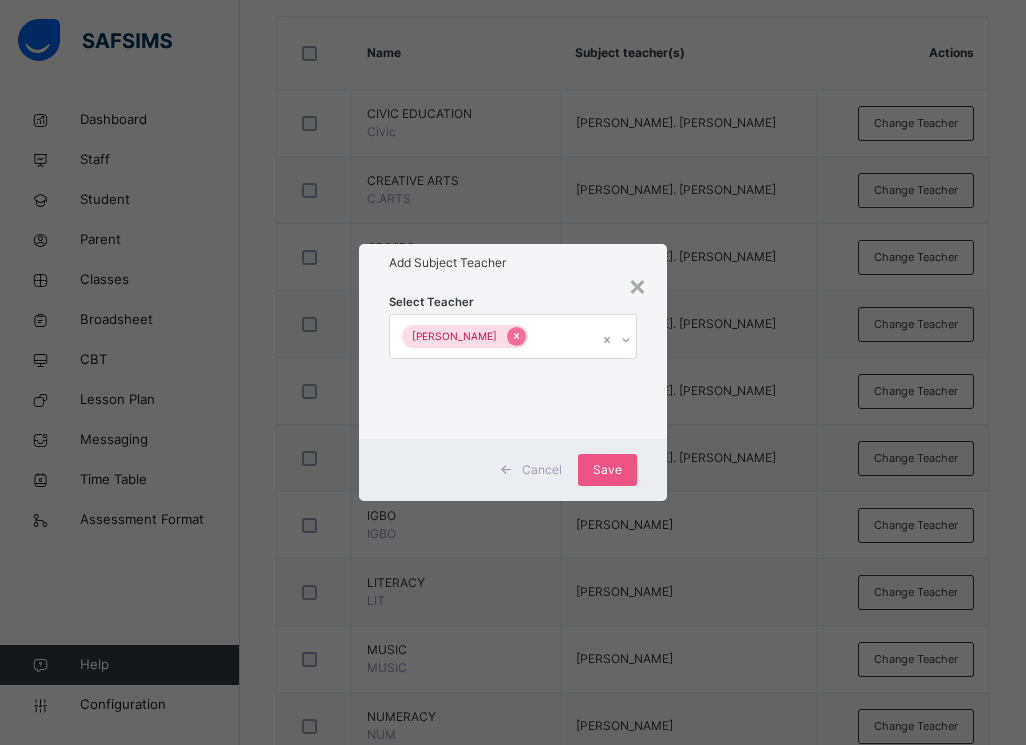 click 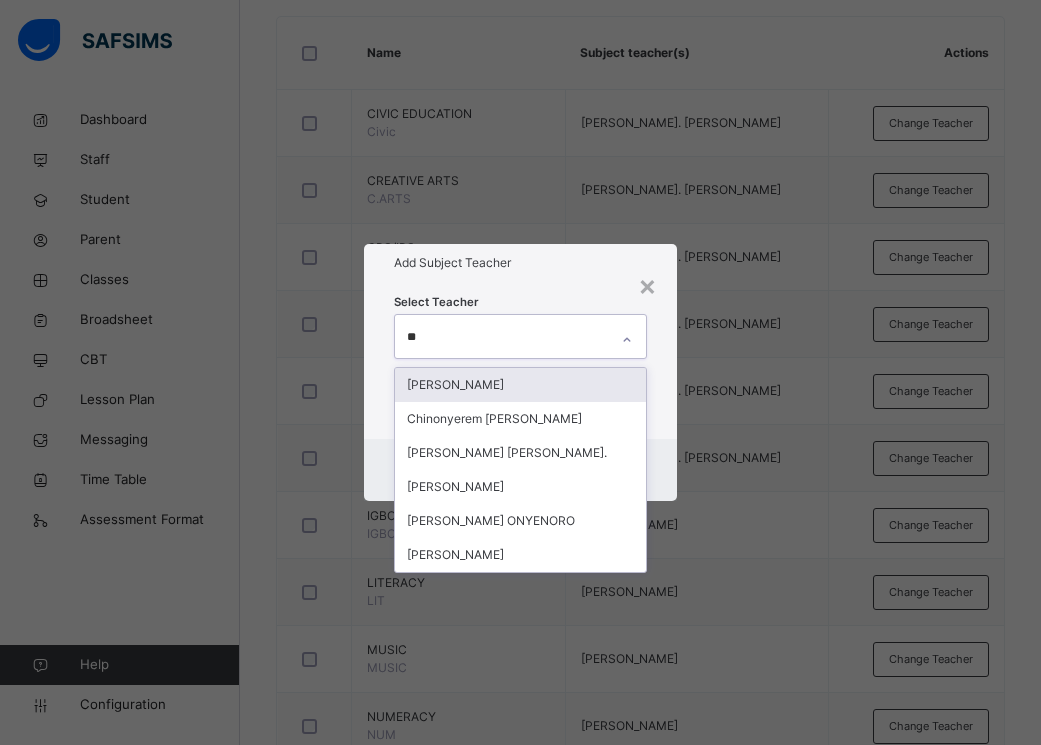 type on "***" 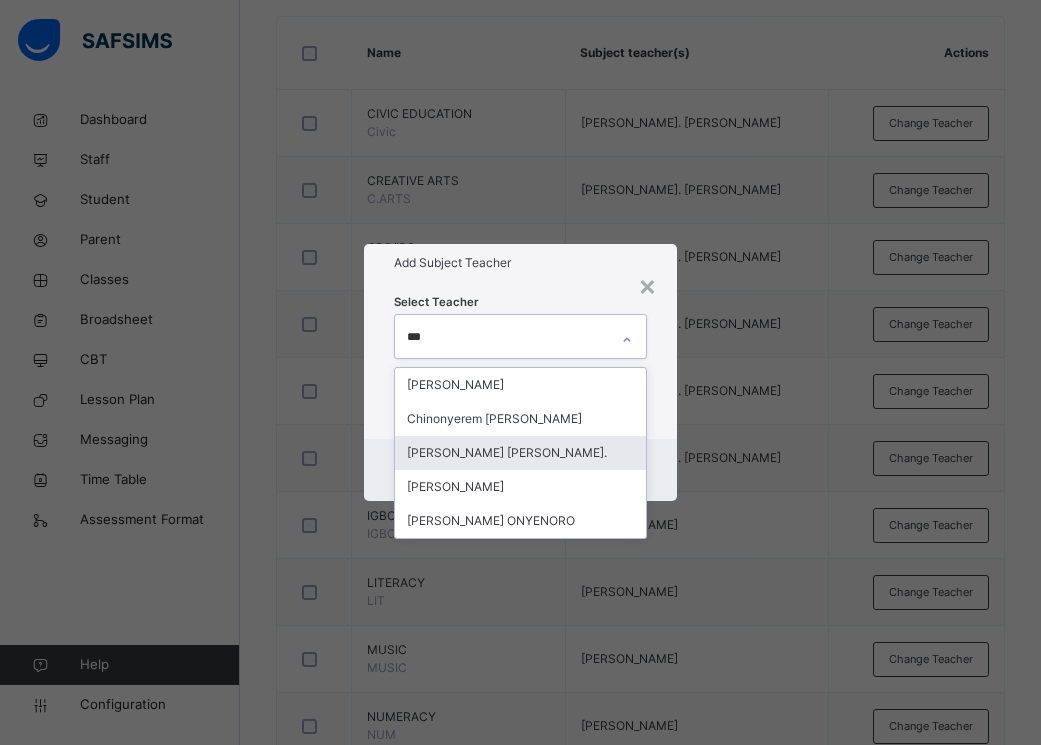 click on "[PERSON_NAME]  [PERSON_NAME]." at bounding box center (520, 453) 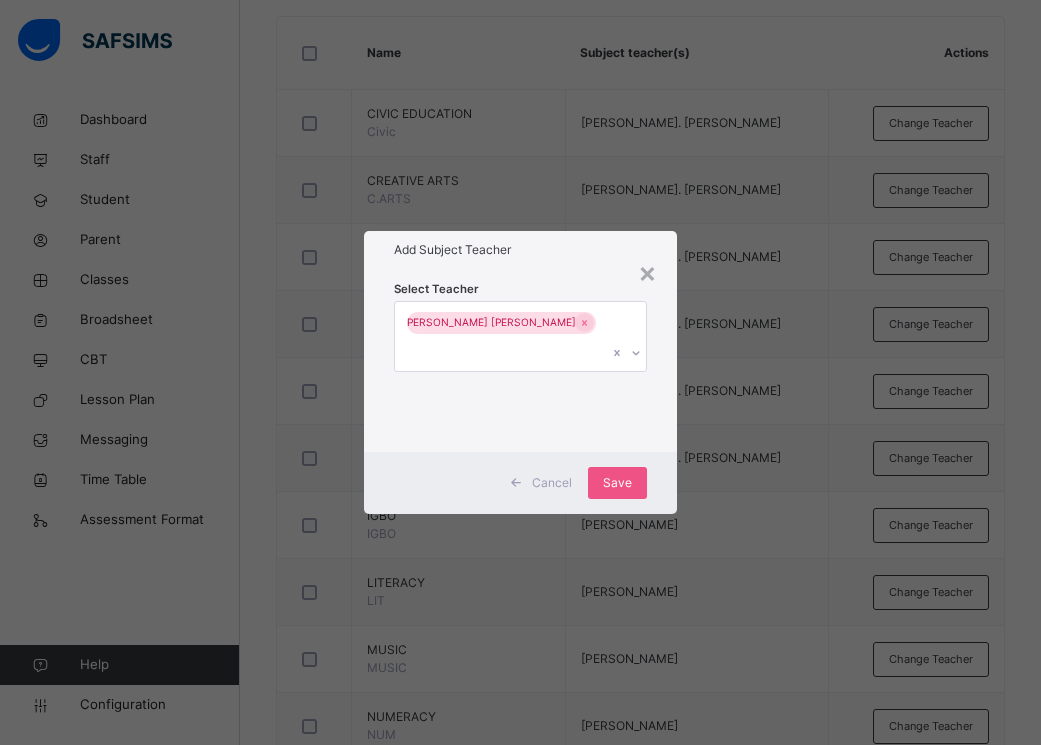 click on "Cancel Save" at bounding box center [520, 483] 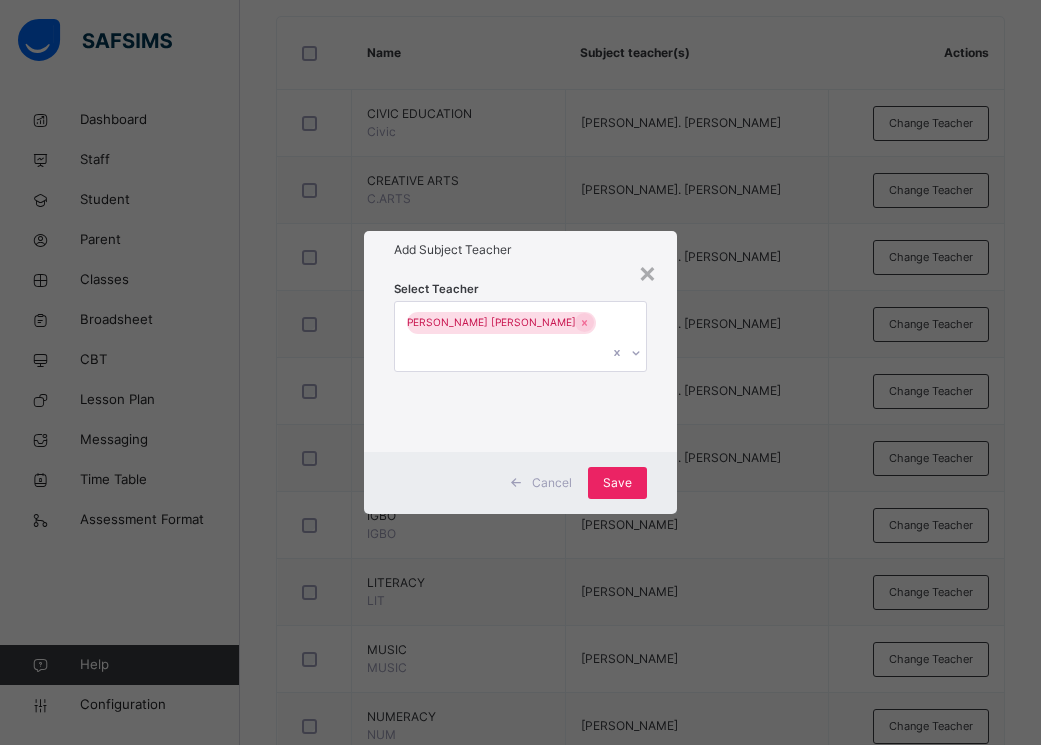 click on "Save" at bounding box center [617, 483] 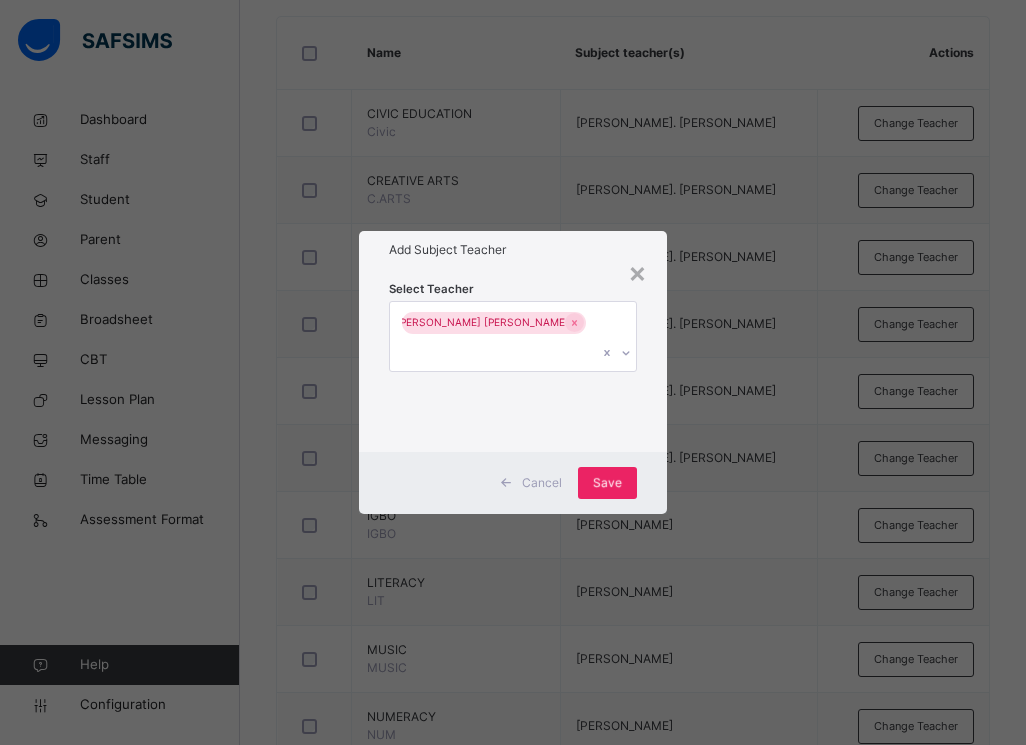 click on "Save" at bounding box center [607, 483] 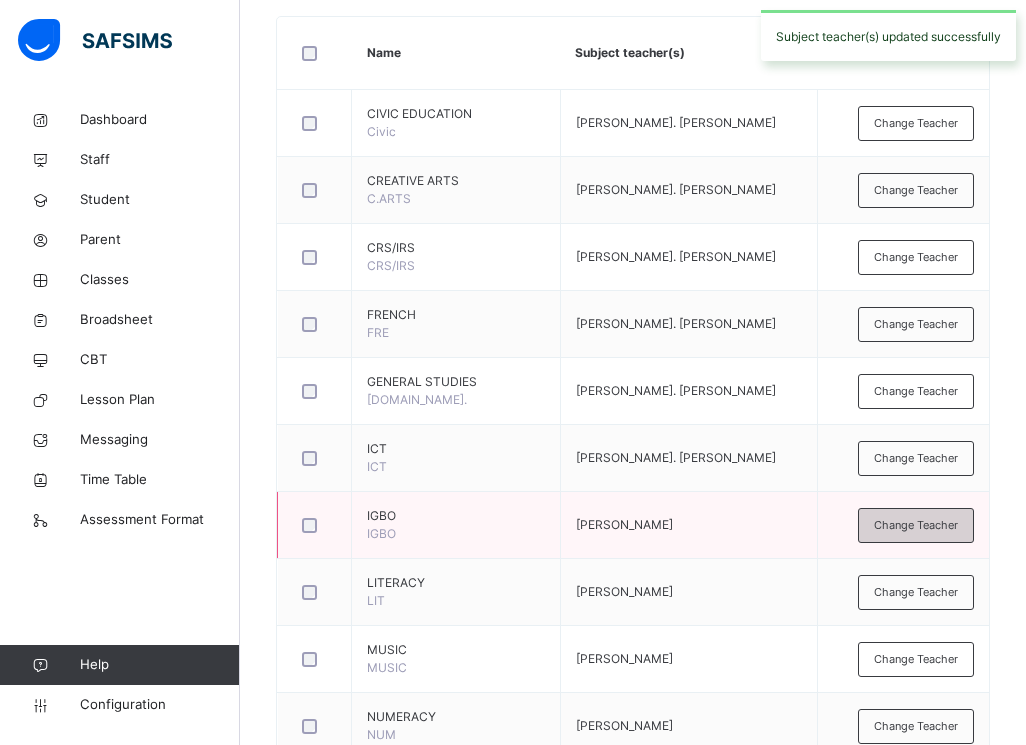 click on "Change Teacher" at bounding box center (916, 525) 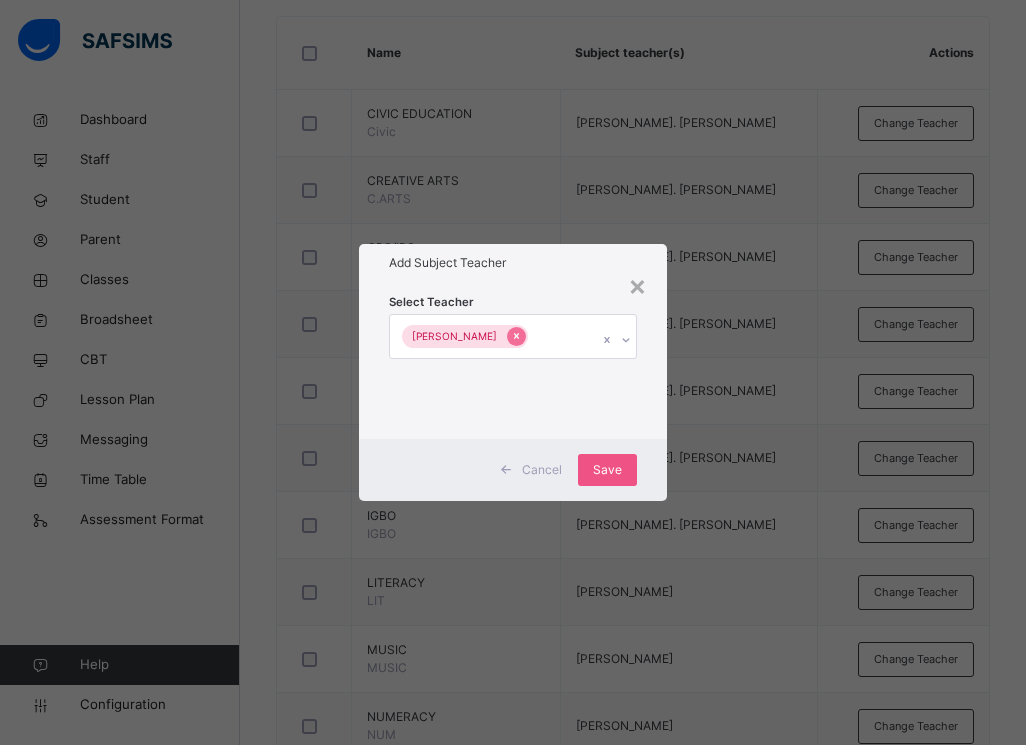 click 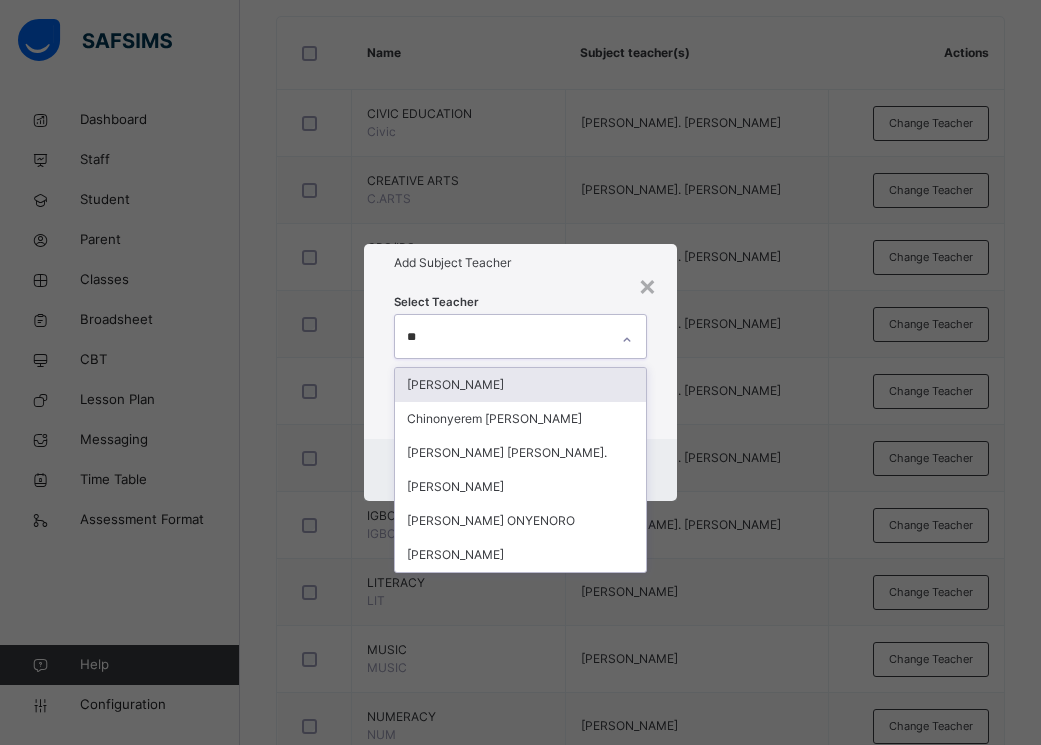 type on "***" 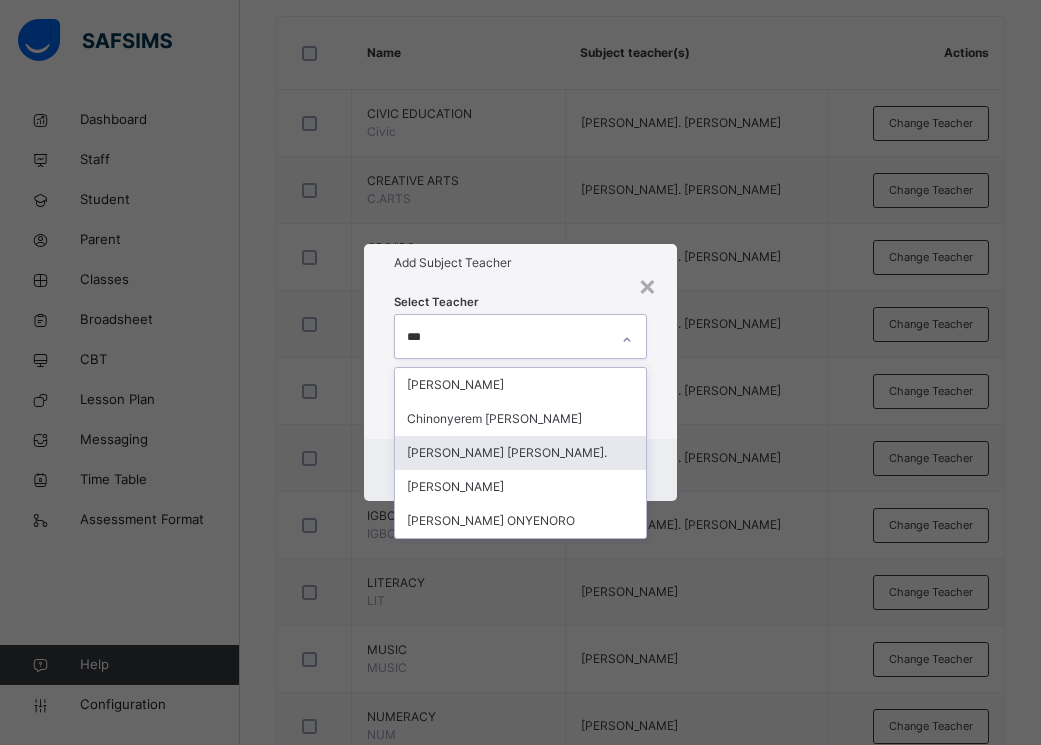 click on "[PERSON_NAME]  [PERSON_NAME]." at bounding box center (520, 453) 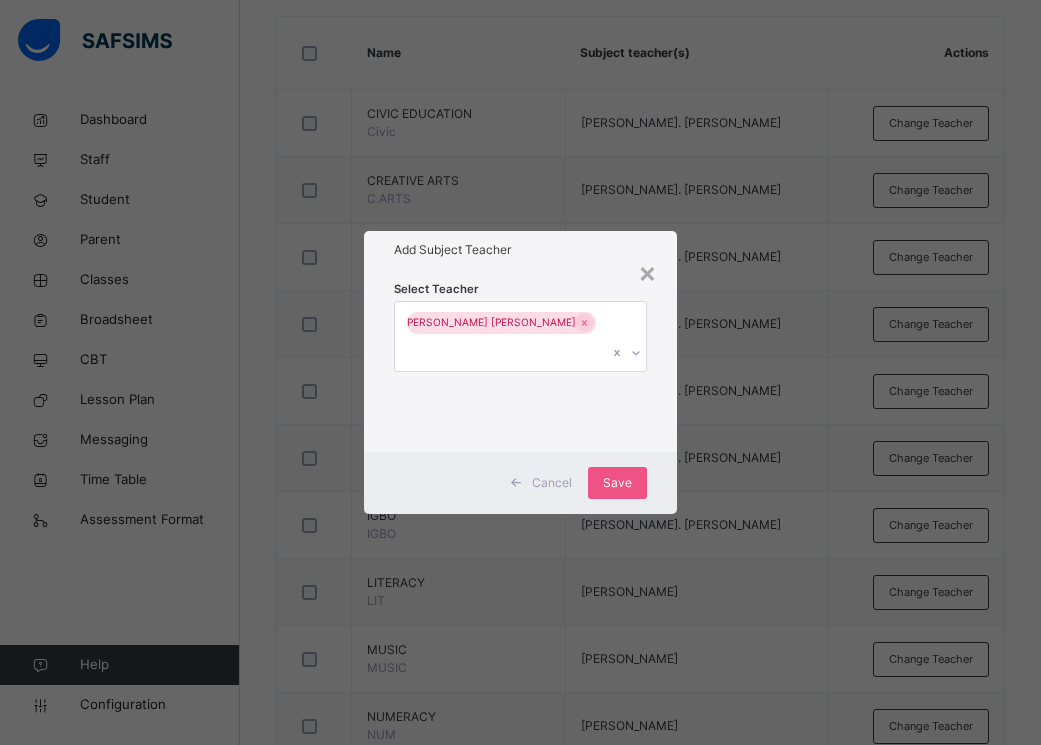 click on "Select Teacher [PERSON_NAME]  [PERSON_NAME]." at bounding box center (520, 360) 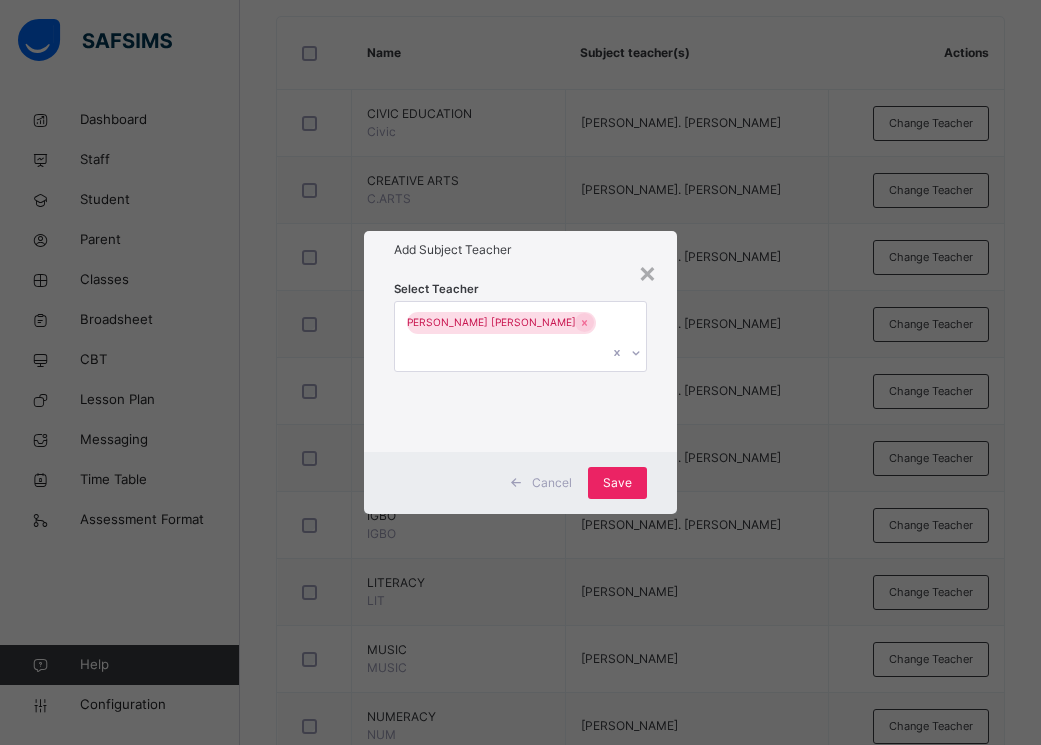 click on "Save" at bounding box center [617, 483] 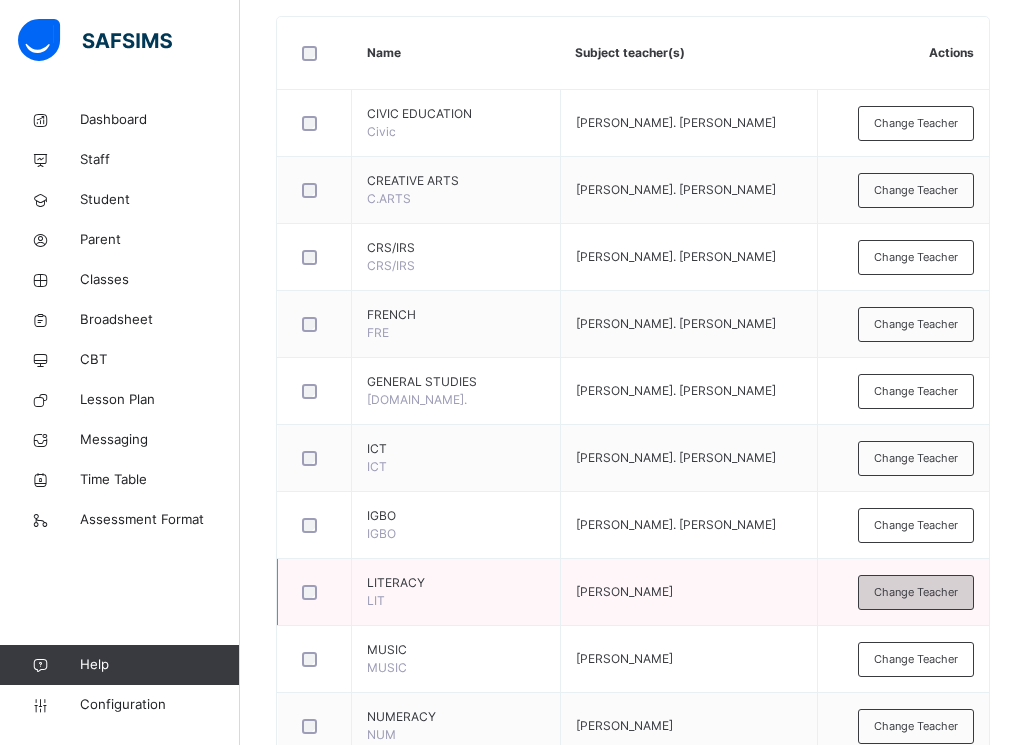 click on "Change Teacher" at bounding box center (916, 592) 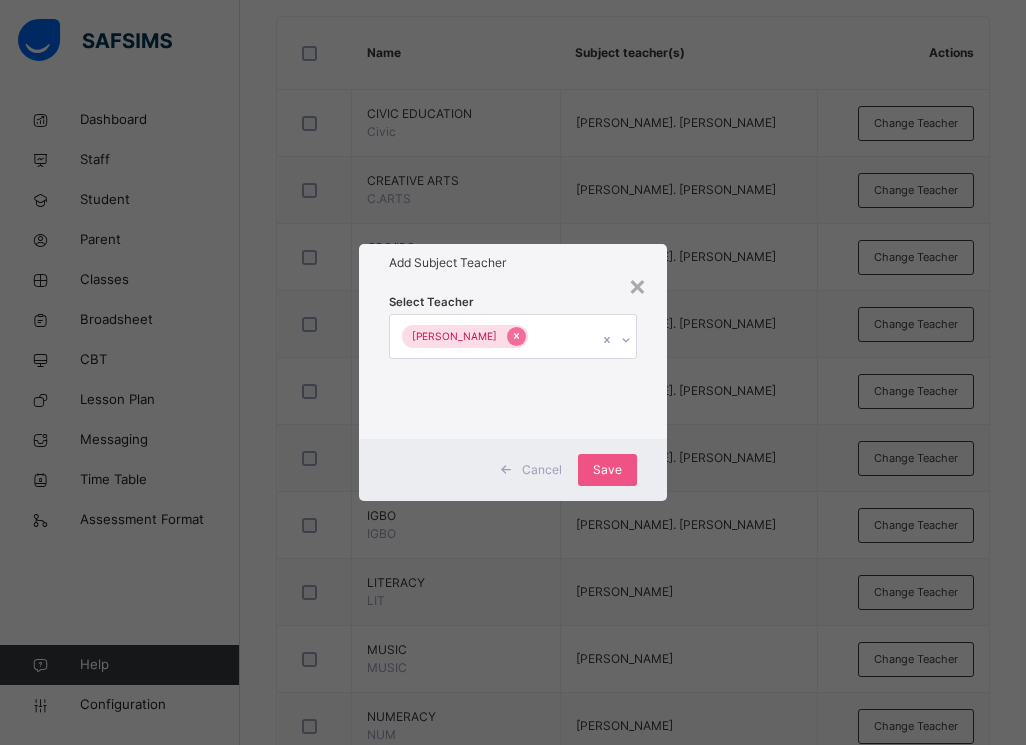 click 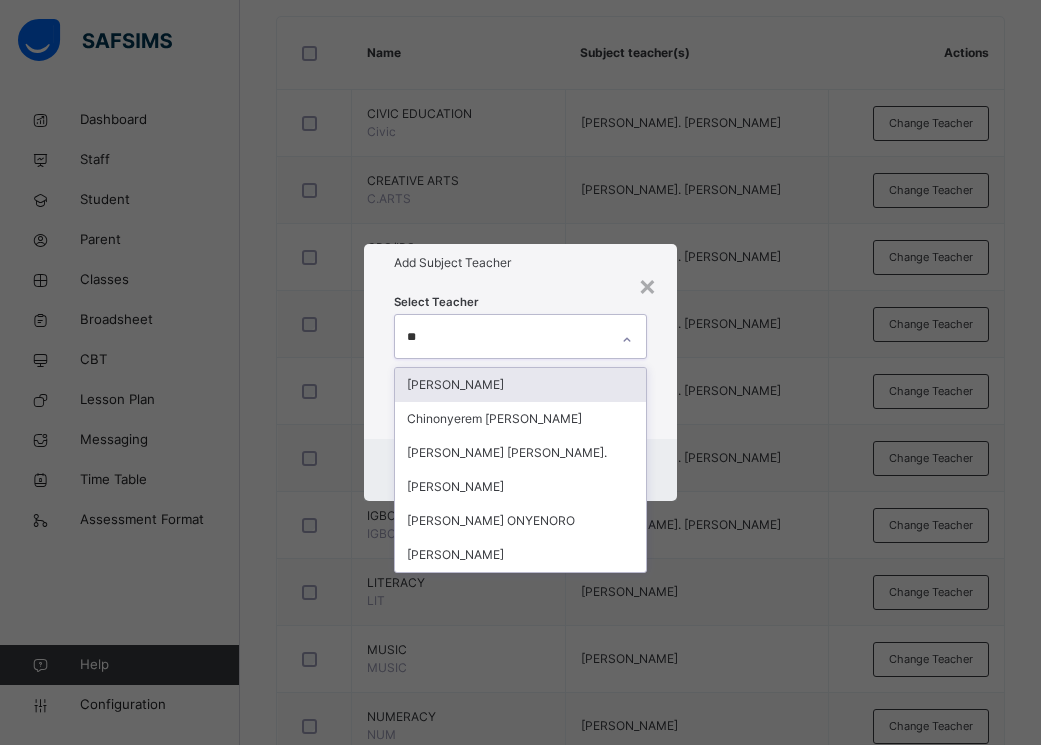 type on "***" 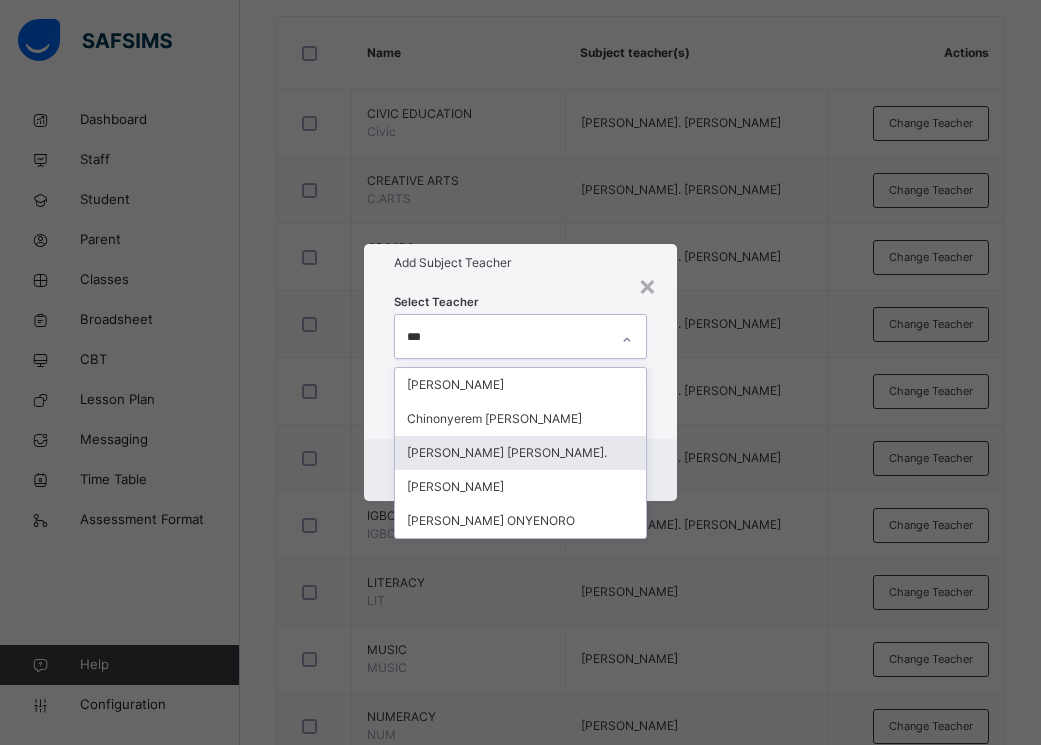 click on "[PERSON_NAME]  [PERSON_NAME]." at bounding box center [520, 453] 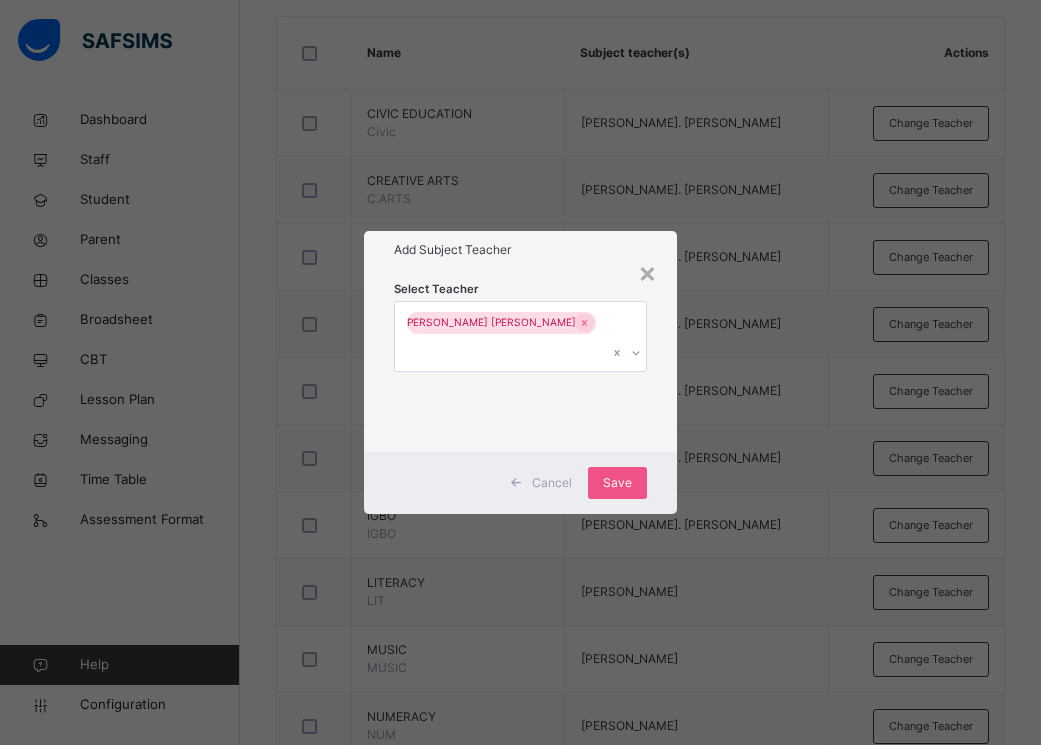 click on "Cancel Save" at bounding box center [520, 483] 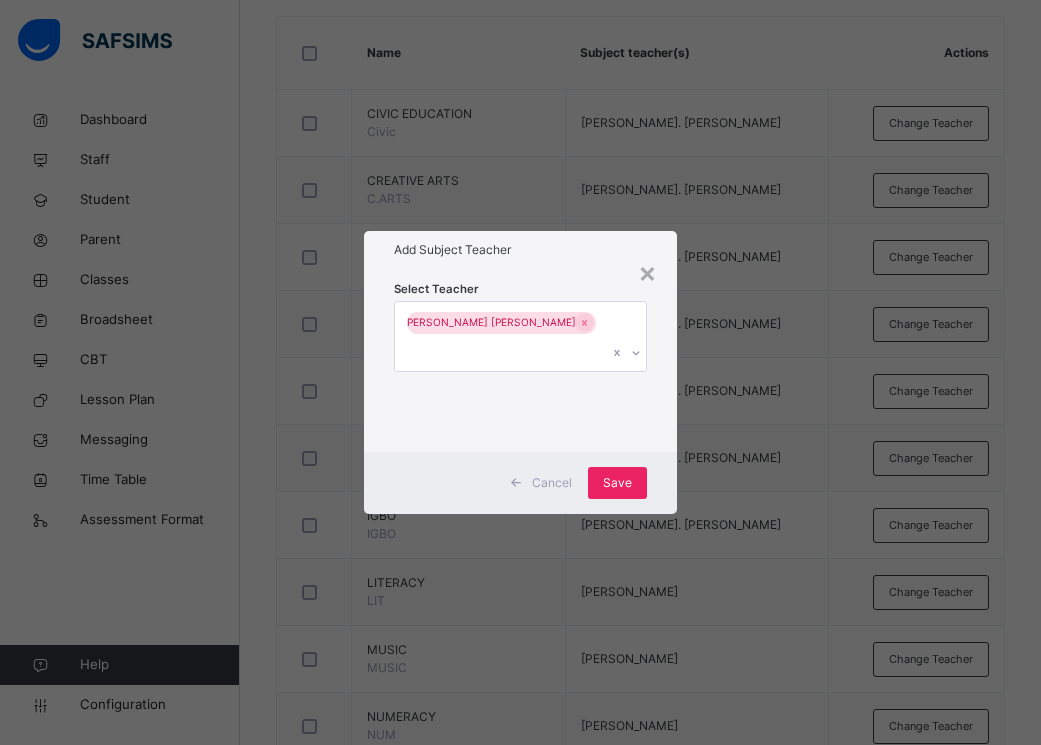 click on "Save" at bounding box center (617, 483) 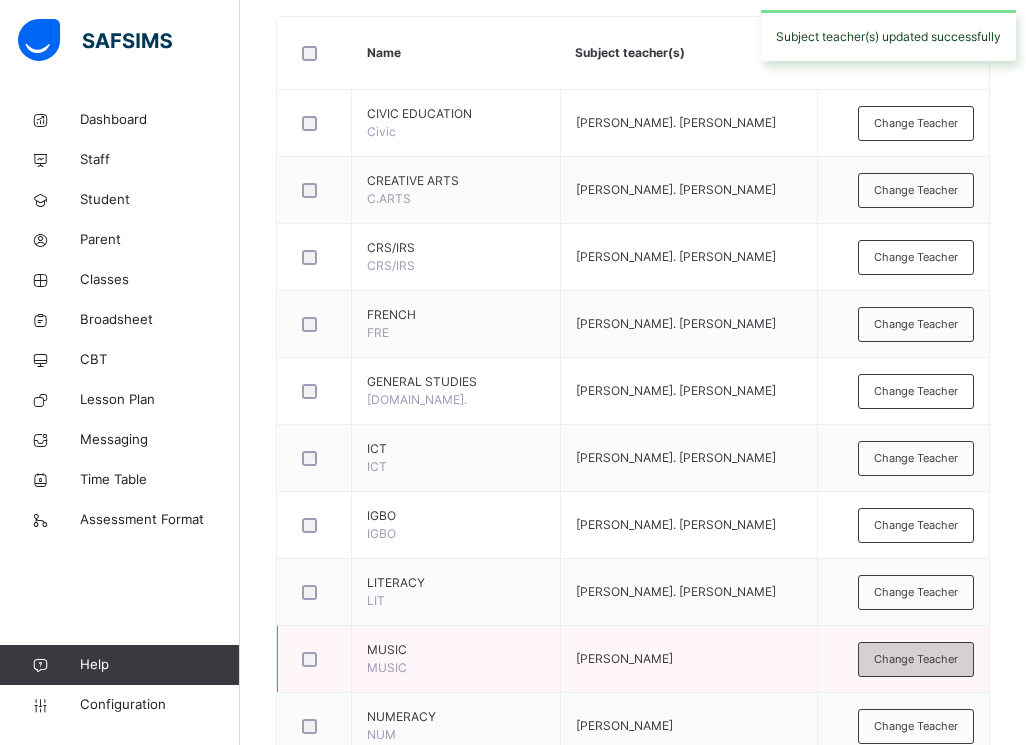 click on "Change Teacher" at bounding box center (916, 659) 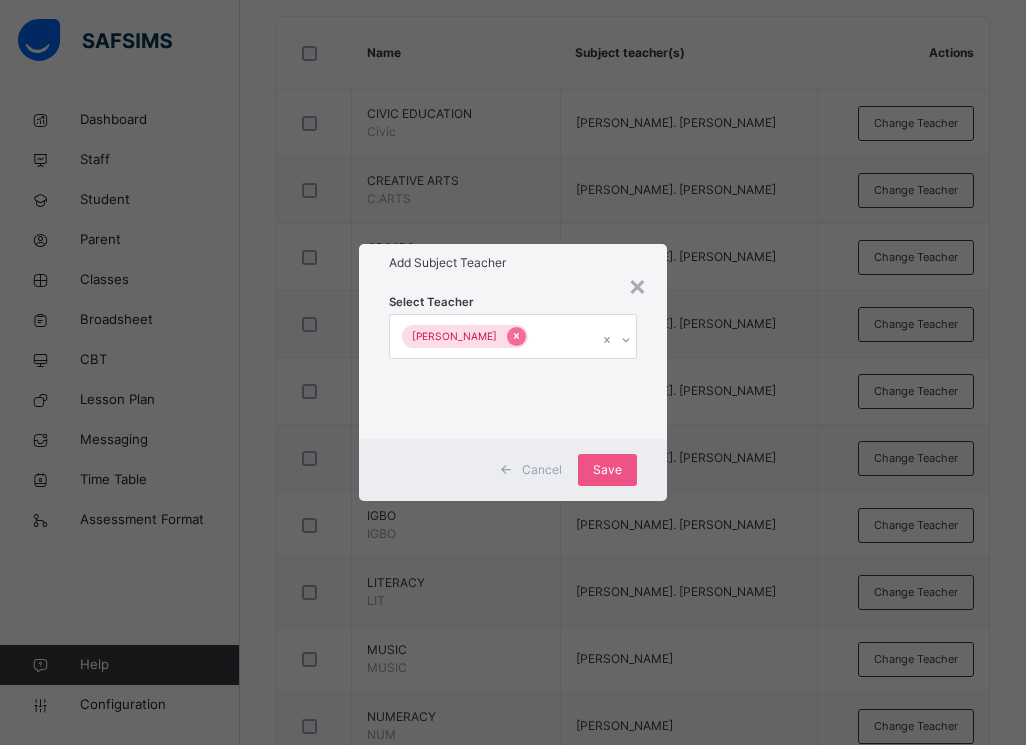 click 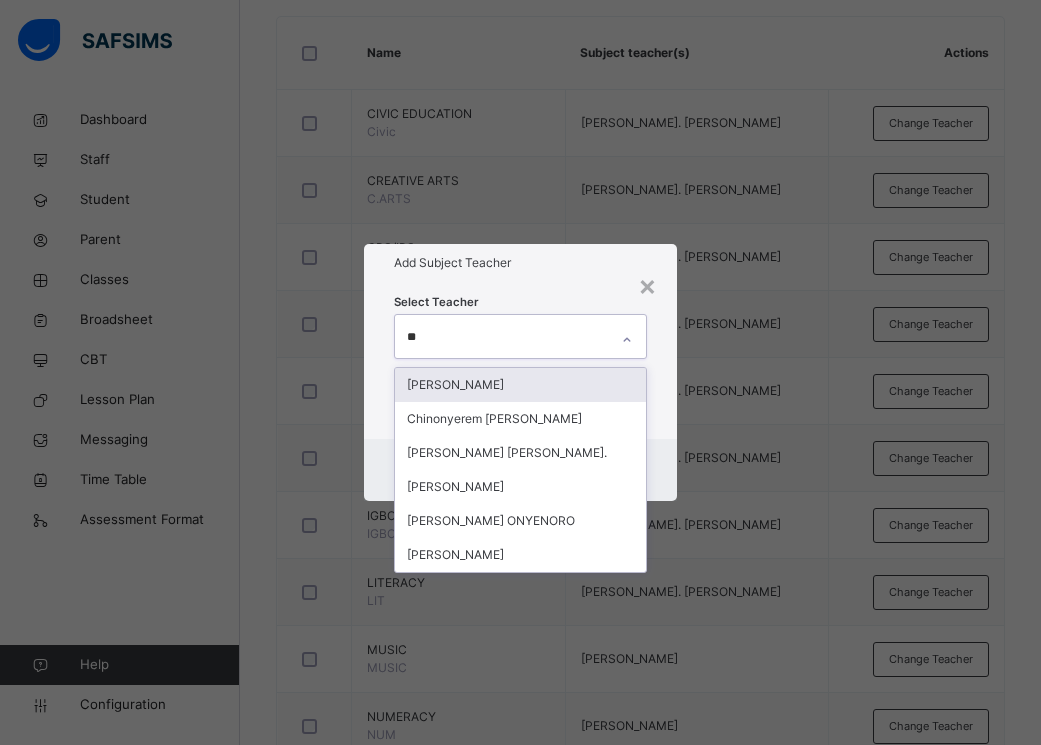type on "***" 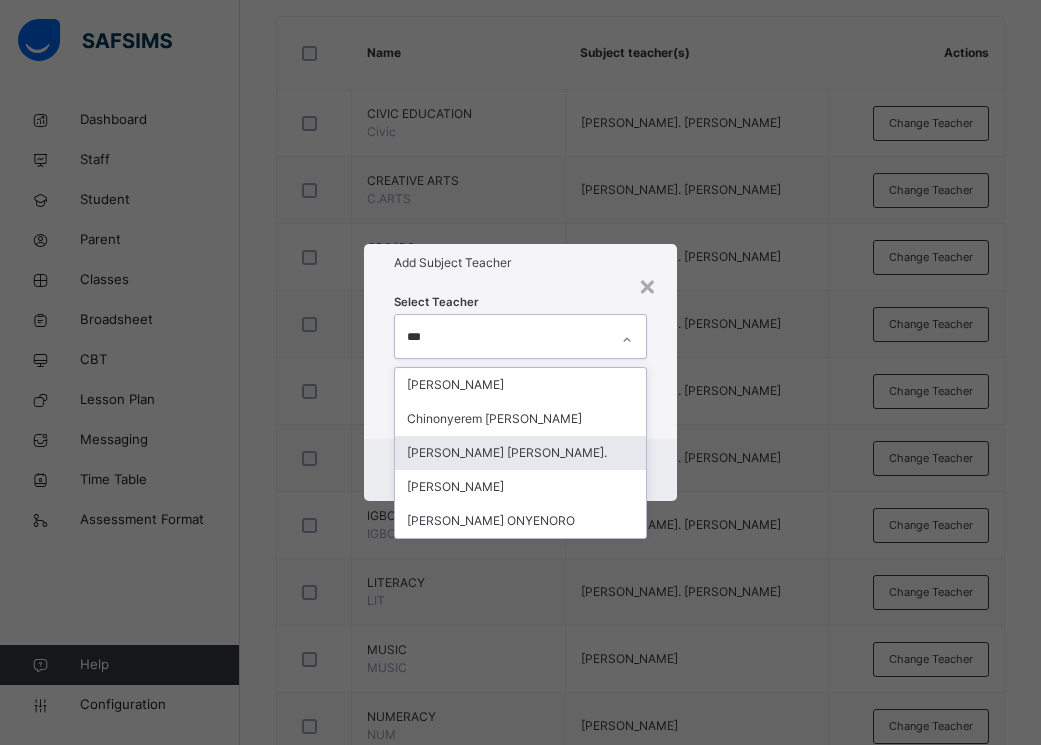 click on "[PERSON_NAME]  [PERSON_NAME]." at bounding box center [520, 453] 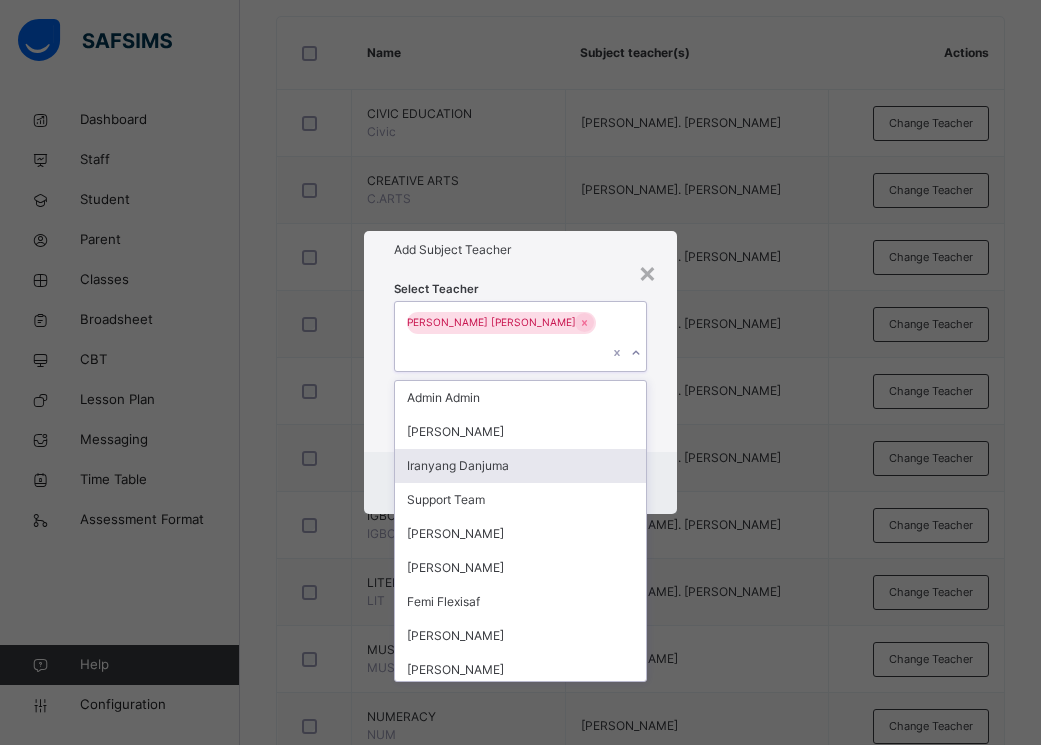 click on "× Add Subject Teacher Select Teacher   option [PERSON_NAME]  [PERSON_NAME]., selected.    option Iranyang  Danjuma focused, 3 of 75. 74 results available. Select is focused ,type to refine list, press Down to open the menu,  press left to focus selected values [PERSON_NAME]  [PERSON_NAME]. [PERSON_NAME] [PERSON_NAME] Support  Team [PERSON_NAME] Anuoluwapo  [PERSON_NAME]  Flexisaf [PERSON_NAME] [PERSON_NAME] [PERSON_NAME] Mercy  Aghogho Onokudikoghene  Glory  Ode [PERSON_NAME] [PERSON_NAME]  [PERSON_NAME]  Support  Support Flexisaf  Support   Chinonyerem  Augusta  Umeorah Nndunoabasi  [PERSON_NAME]  [PERSON_NAME]   [PERSON_NAME] [PERSON_NAME]  EMIRI LONE  [PERSON_NAME] [PERSON_NAME] [PERSON_NAME] [PERSON_NAME]  ABESHIN [PERSON_NAME] BLESSING OSANG  [PERSON_NAME]  [PERSON_NAME]  [PERSON_NAME]  ENYIA [PERSON_NAME] [PERSON_NAME] AVOVOME  [PERSON_NAME]  ONYENORO [PERSON_NAME] [PERSON_NAME] [PERSON_NAME] [PERSON_NAME] [PERSON_NAME] [PERSON_NAME] [PERSON_NAME]" at bounding box center [520, 372] 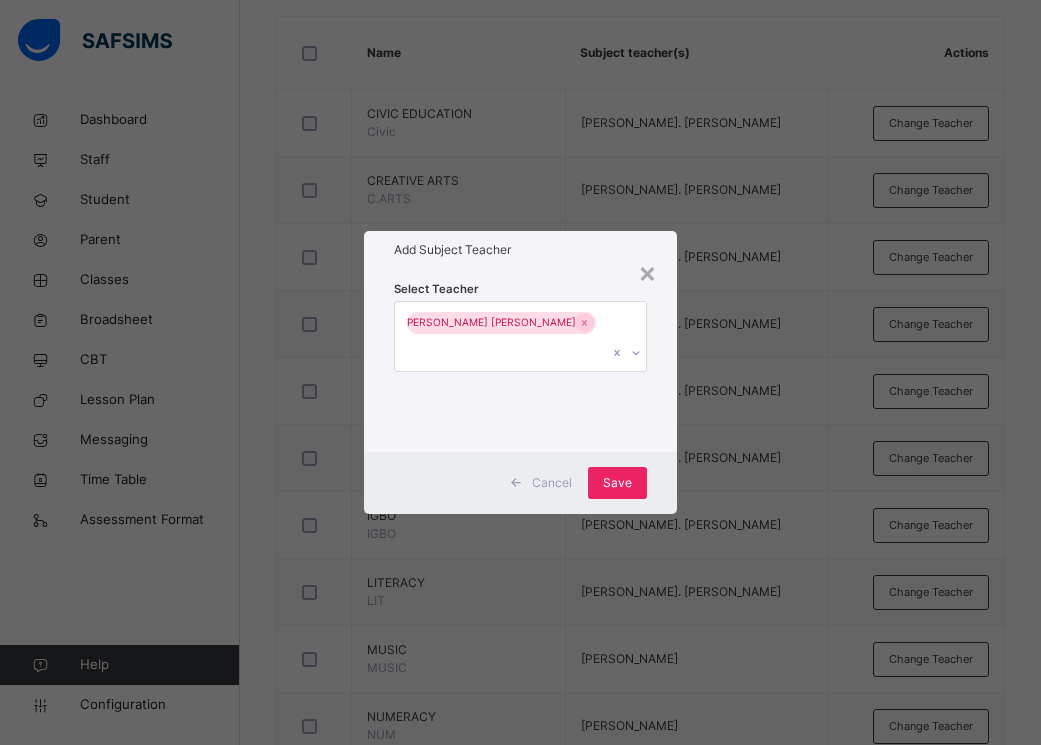 click on "Save" at bounding box center [617, 483] 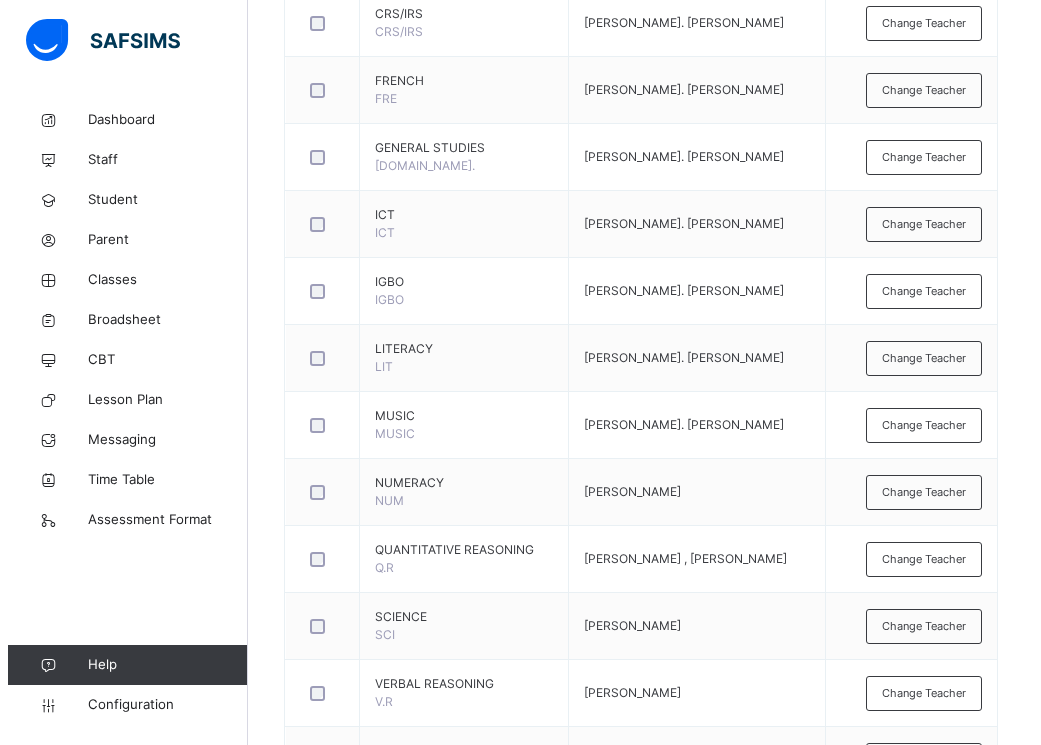 scroll, scrollTop: 843, scrollLeft: 0, axis: vertical 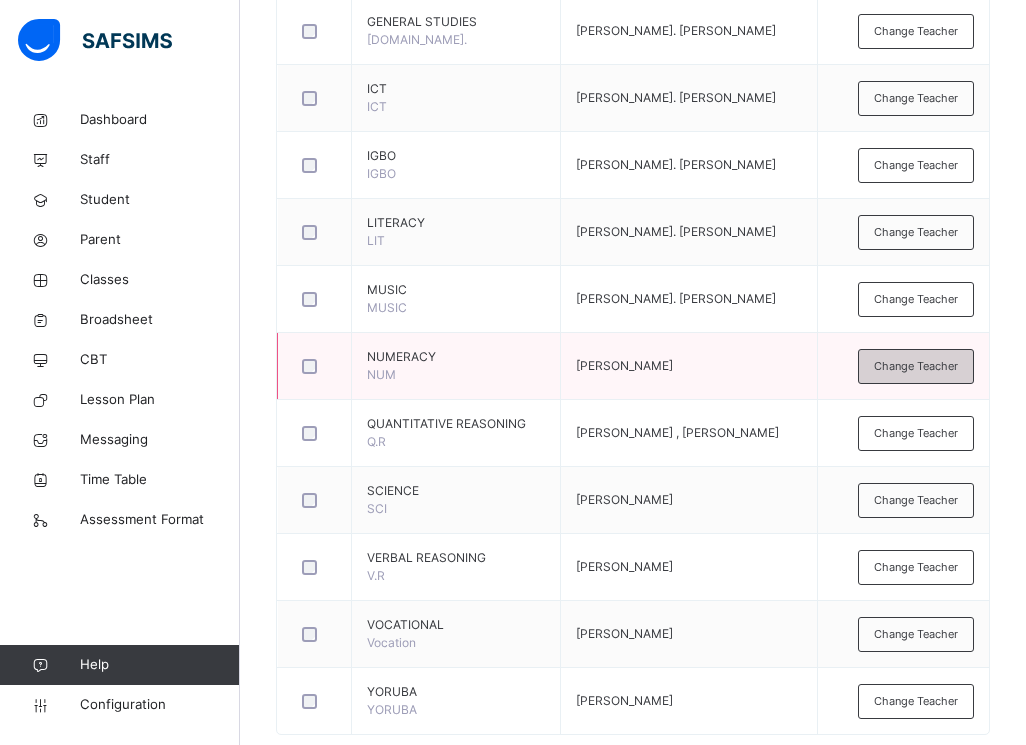 click on "Change Teacher" at bounding box center [916, 366] 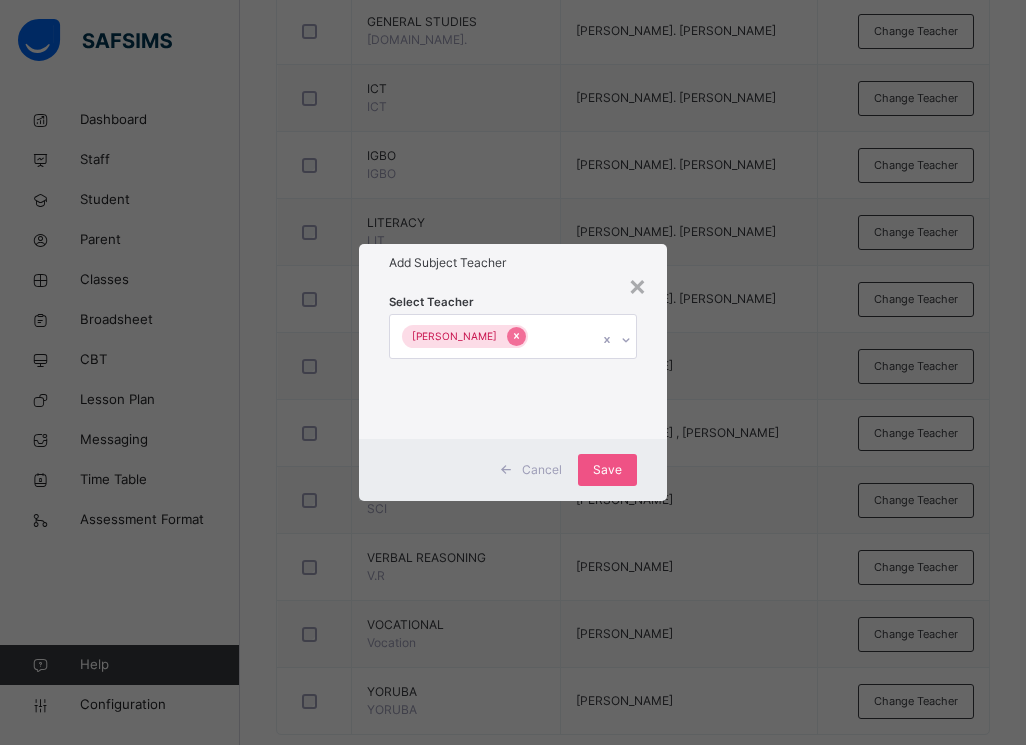 click 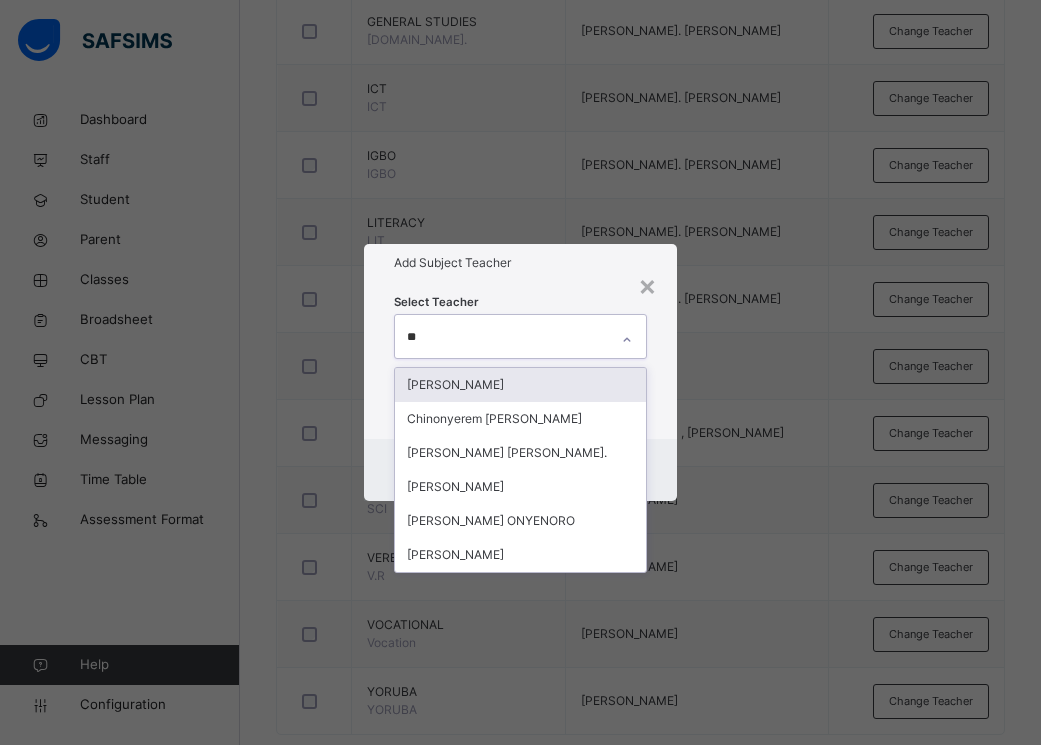 type on "***" 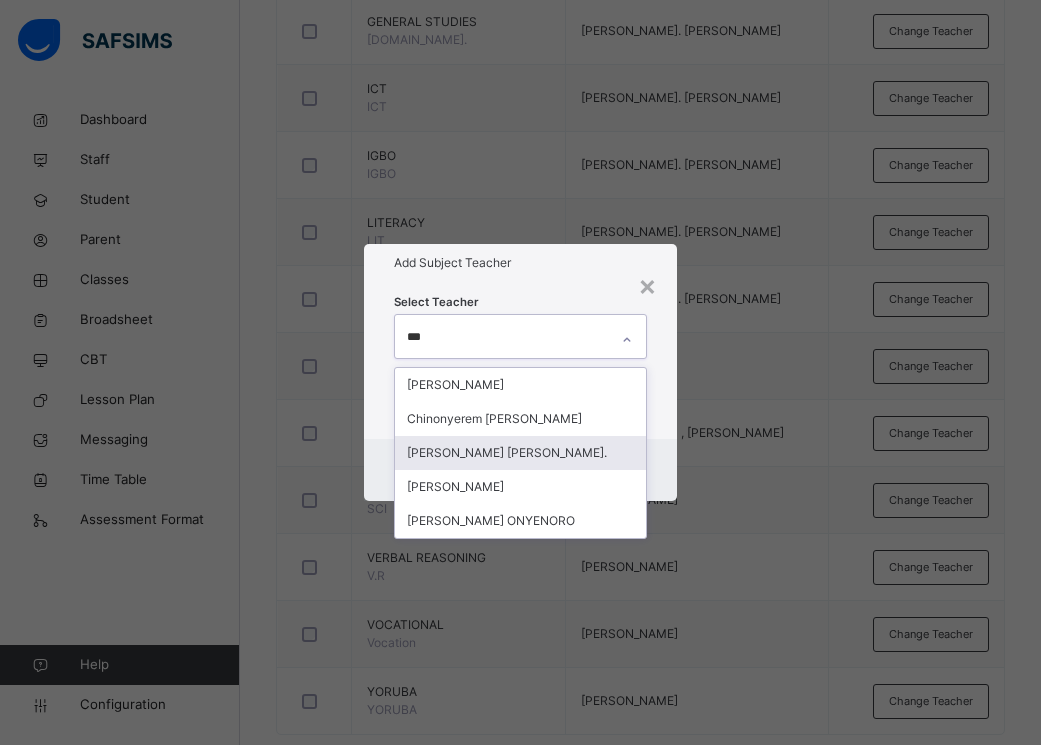 click on "[PERSON_NAME]  [PERSON_NAME]." at bounding box center [520, 453] 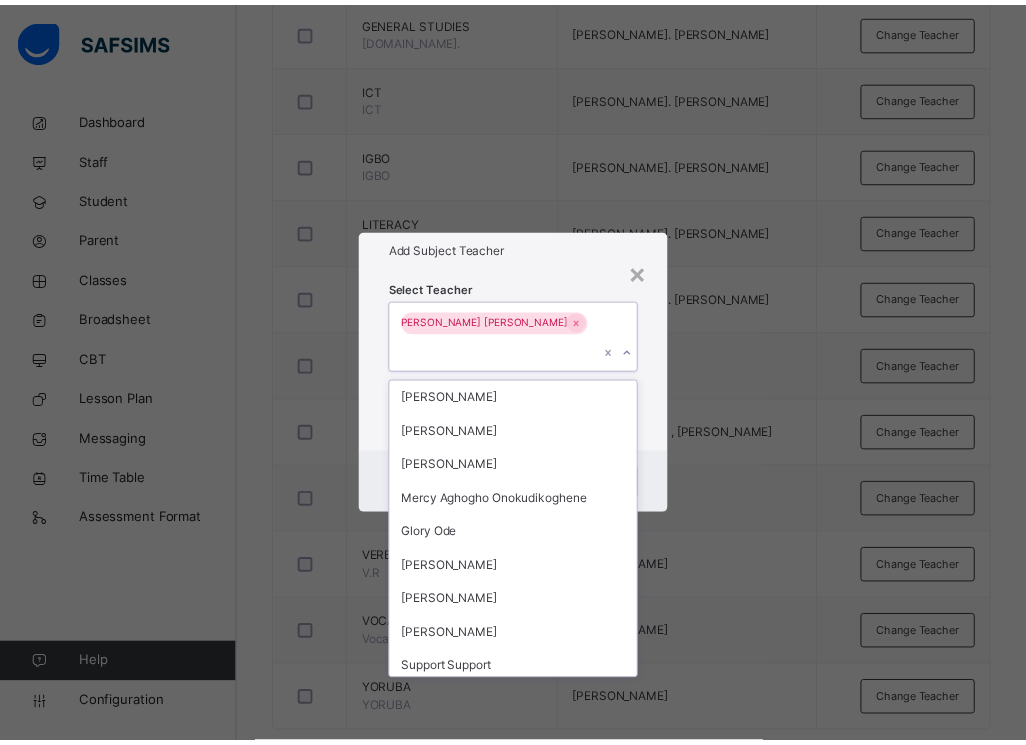scroll, scrollTop: 262, scrollLeft: 0, axis: vertical 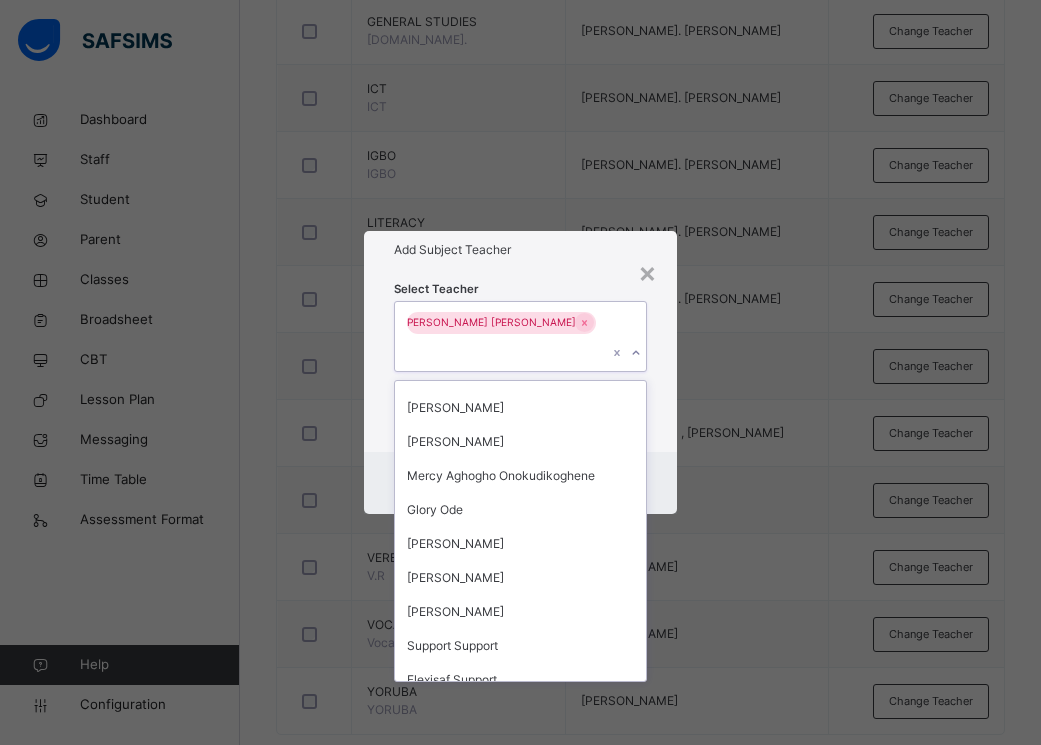 click on "Cancel Save" at bounding box center [520, 483] 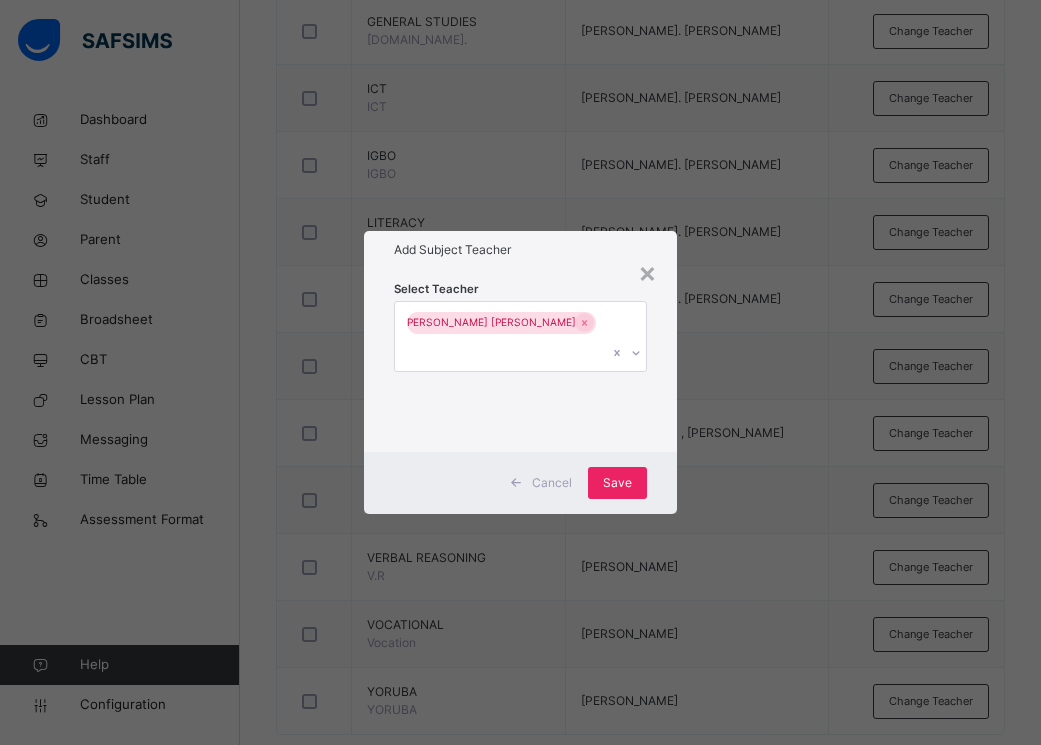 click on "Save" at bounding box center [617, 483] 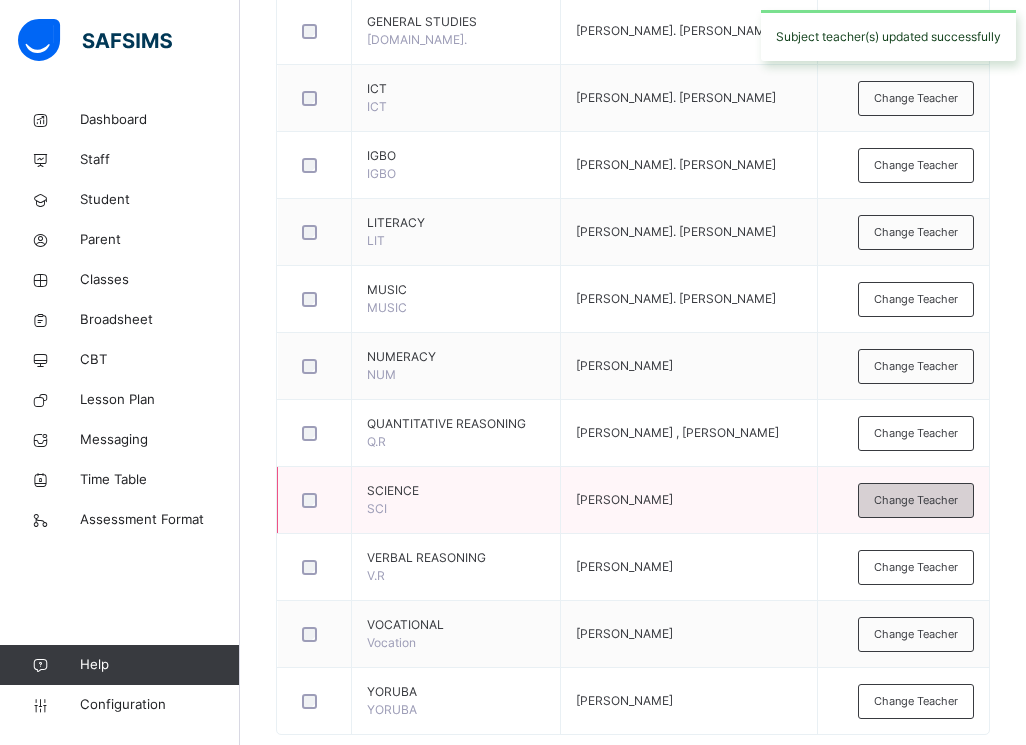 click on "Change Teacher" at bounding box center [916, 500] 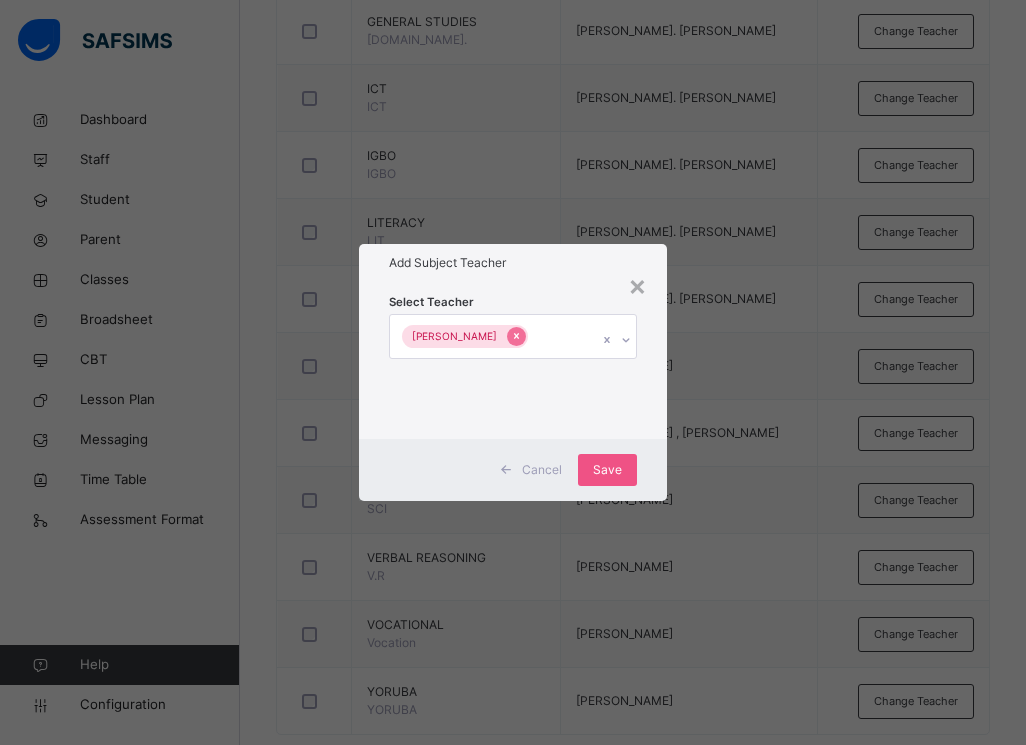 click 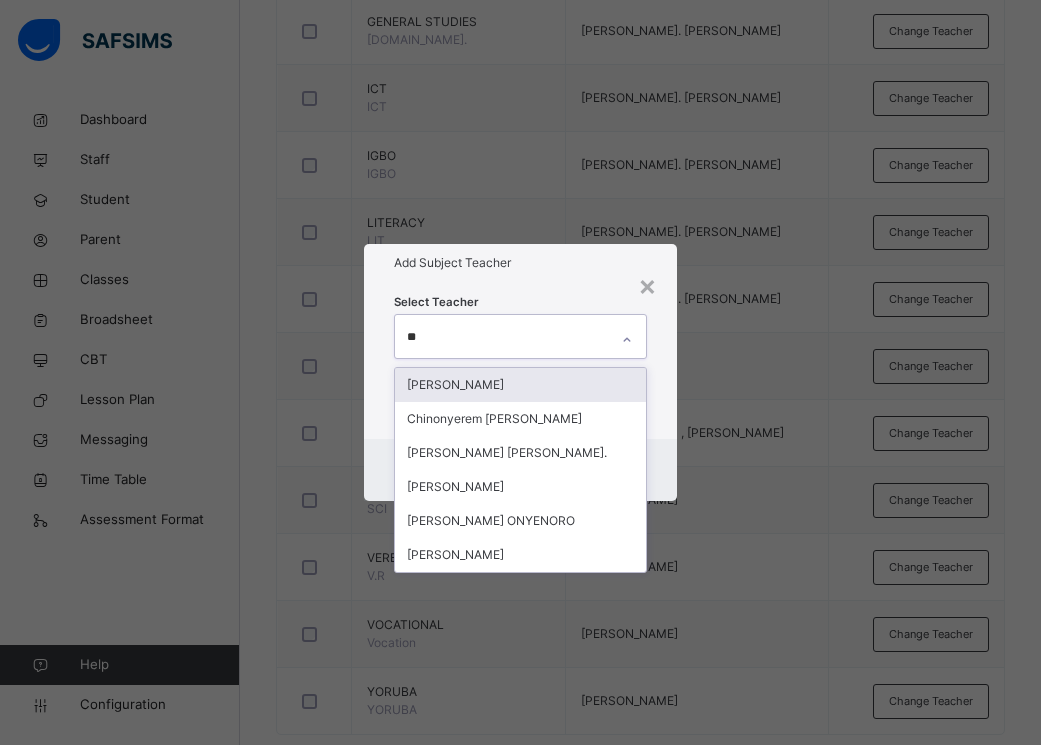 type on "***" 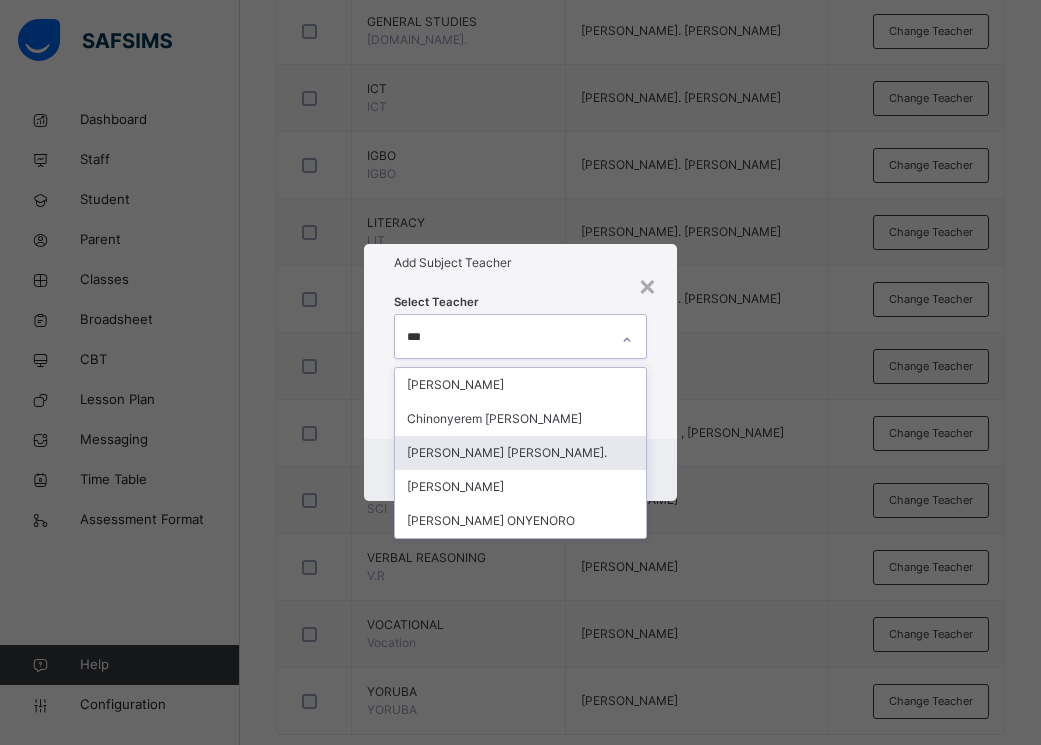 click on "[PERSON_NAME]  [PERSON_NAME]." at bounding box center [520, 453] 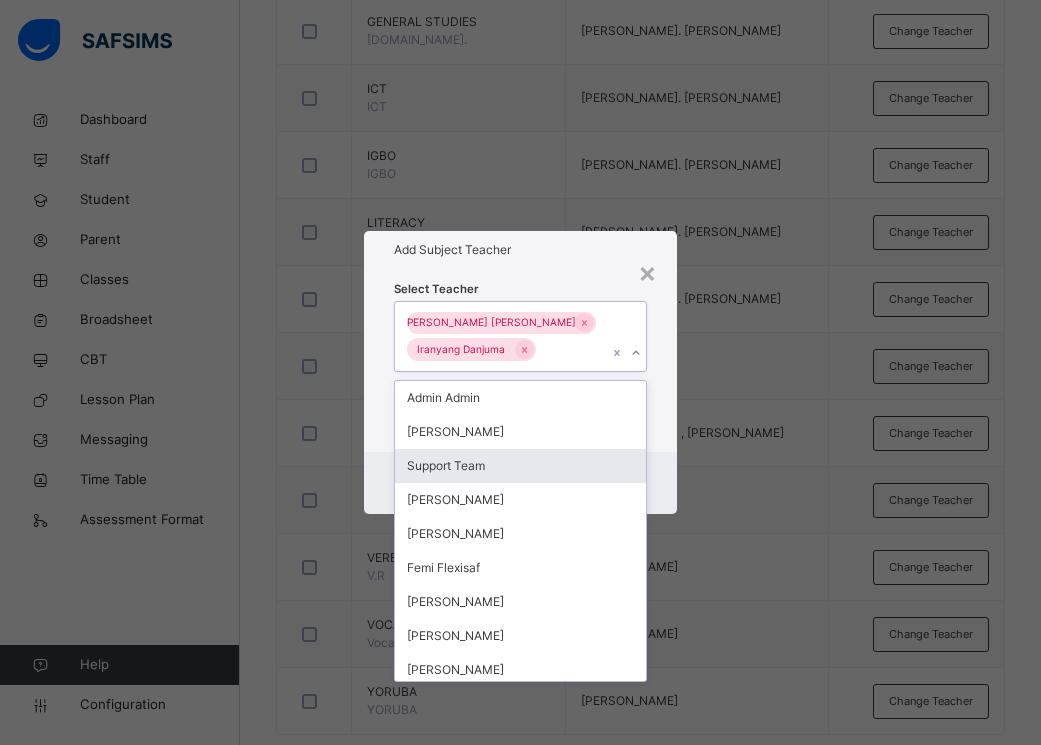 click on "Cancel Save" at bounding box center (520, 483) 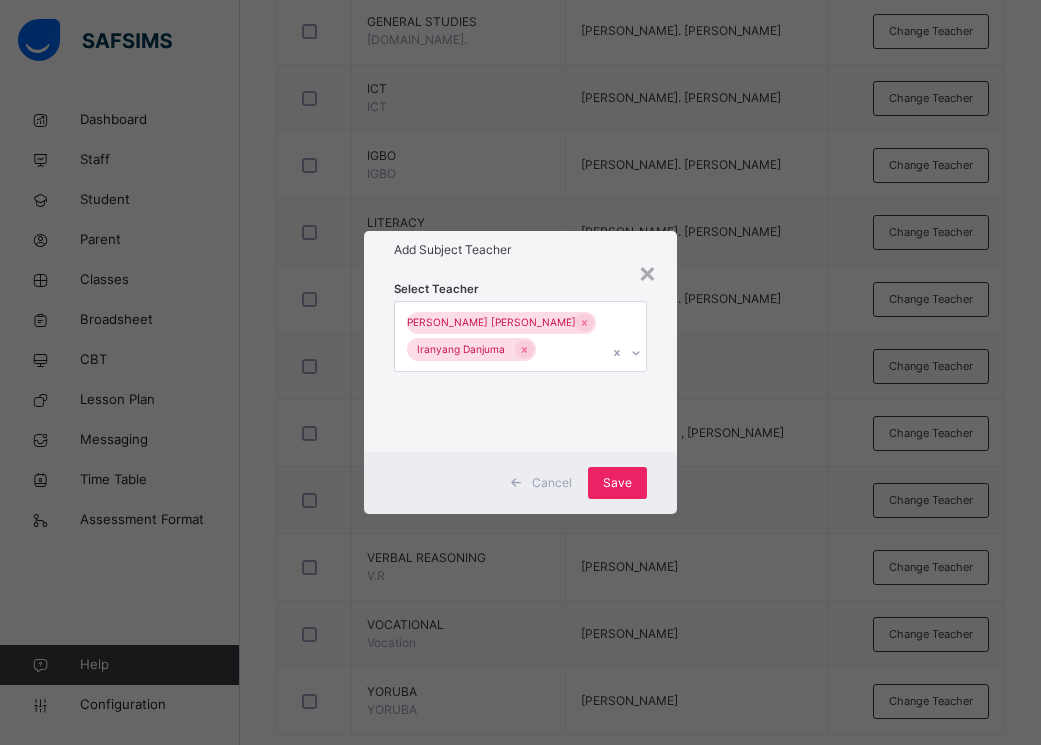 click on "Save" at bounding box center [617, 483] 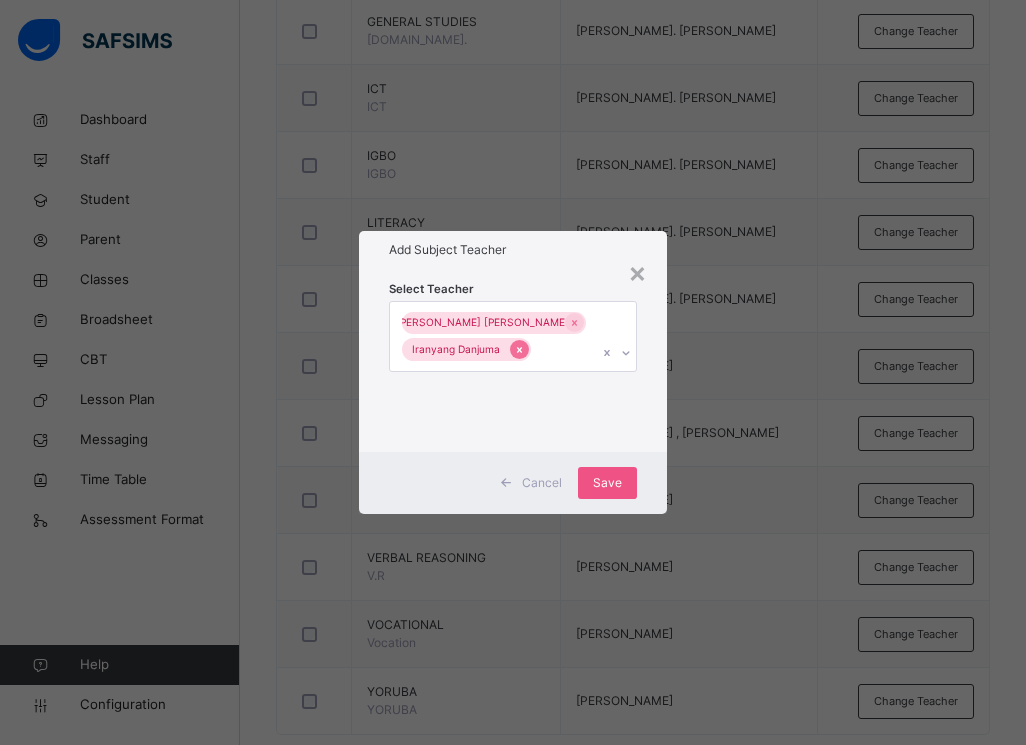 click 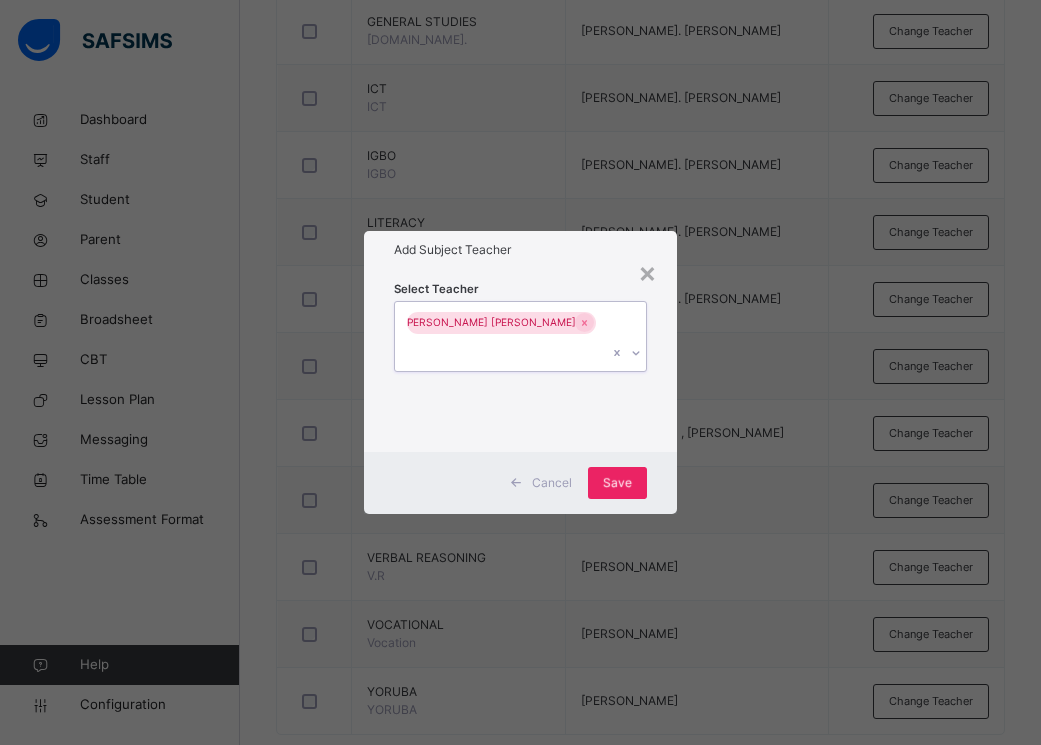 click on "Save" at bounding box center (617, 483) 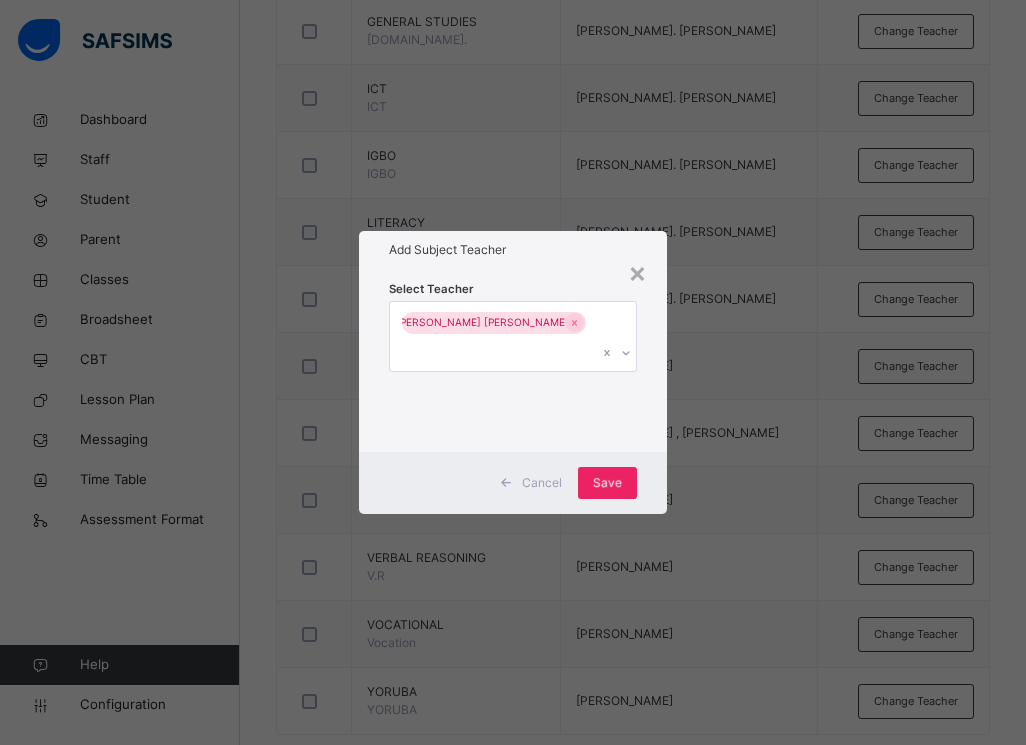 click on "Save" at bounding box center [607, 483] 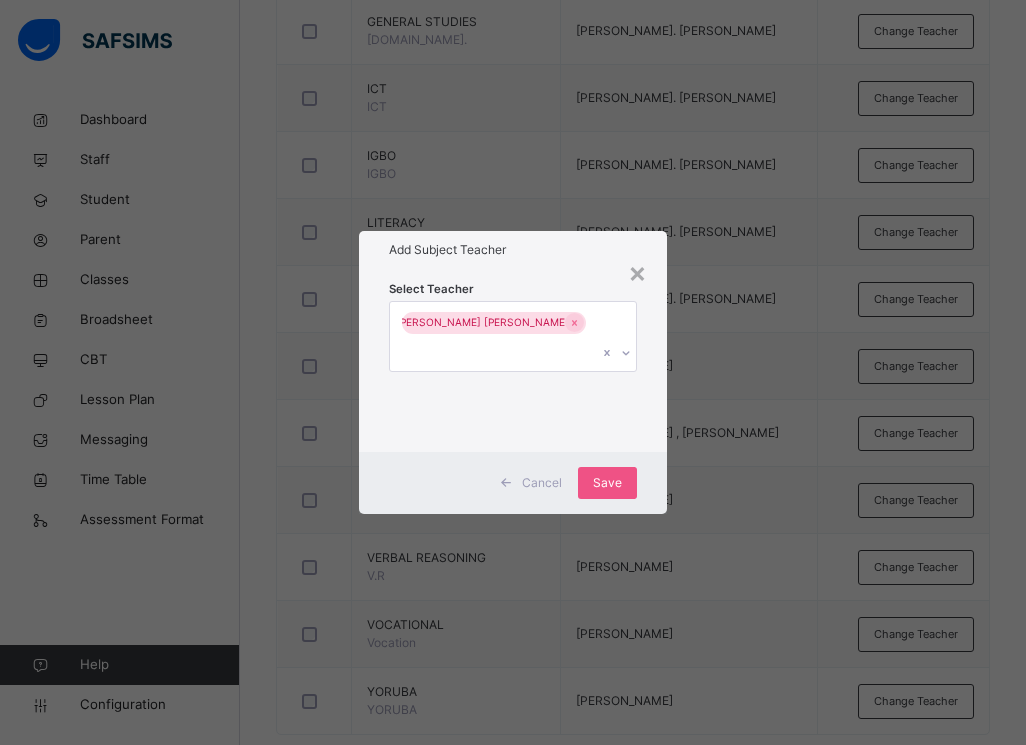 click on "[PERSON_NAME]  [PERSON_NAME]." at bounding box center (483, 323) 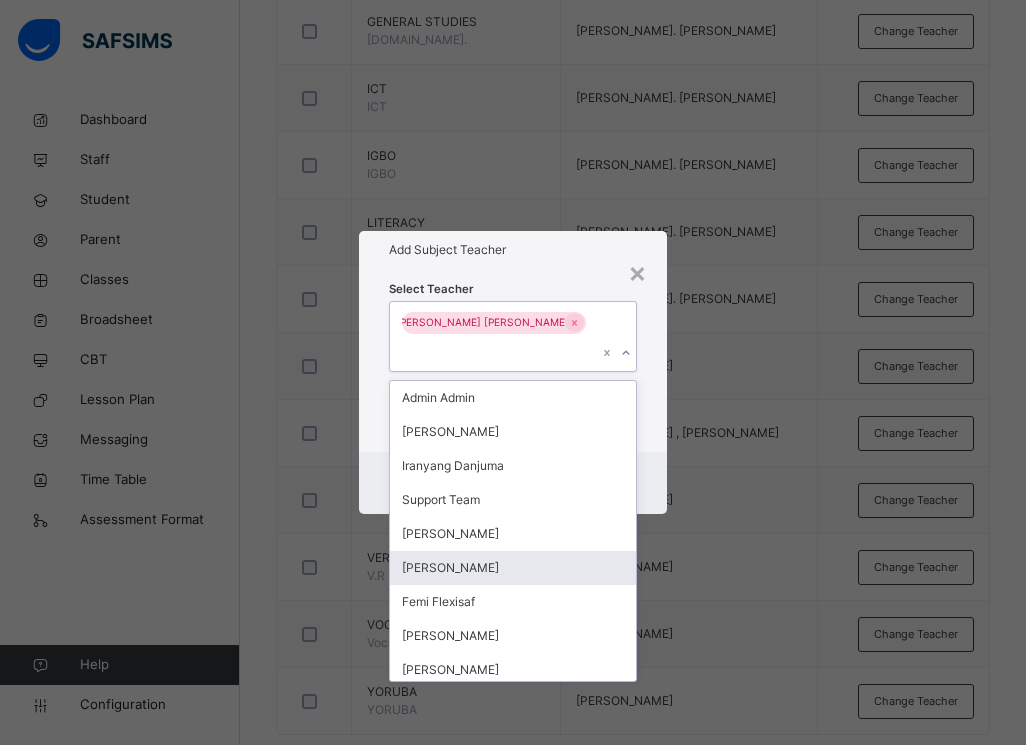 scroll, scrollTop: 262, scrollLeft: 0, axis: vertical 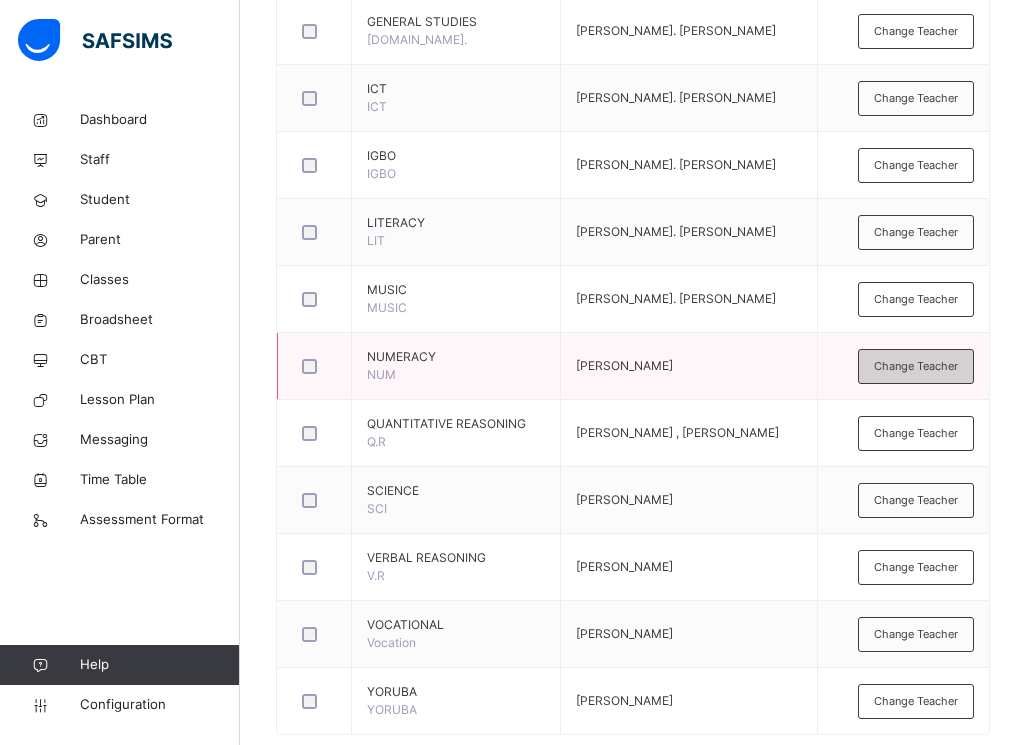 click on "Change Teacher" at bounding box center [916, 366] 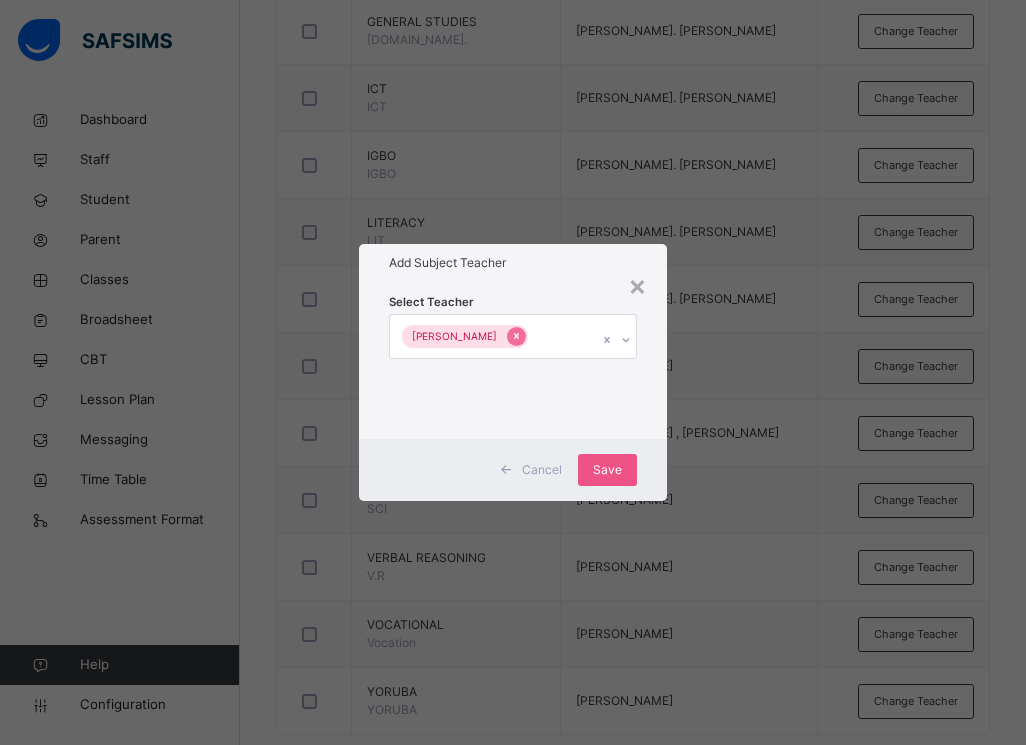 click 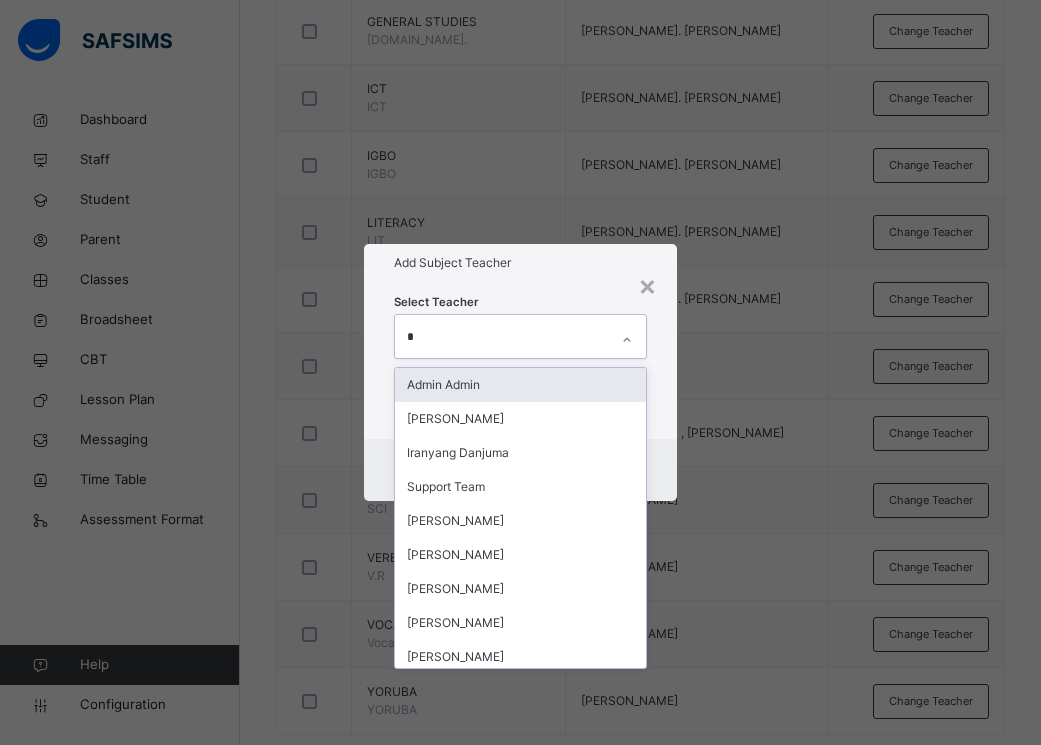 type on "**" 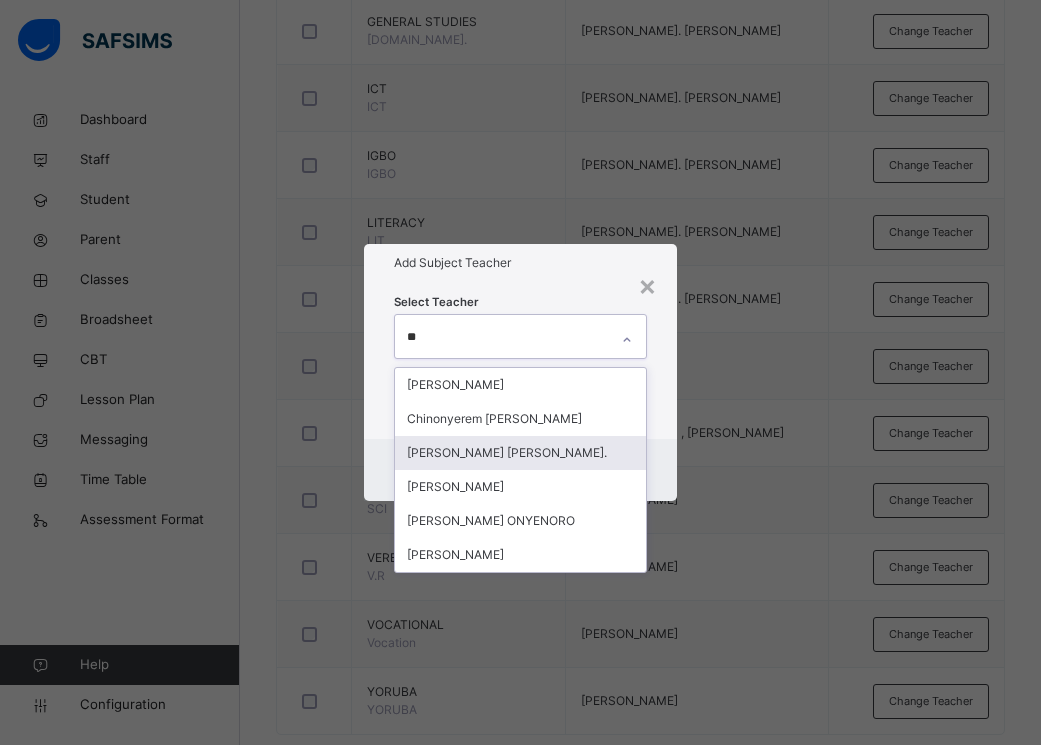 click on "[PERSON_NAME]  [PERSON_NAME]." at bounding box center [520, 453] 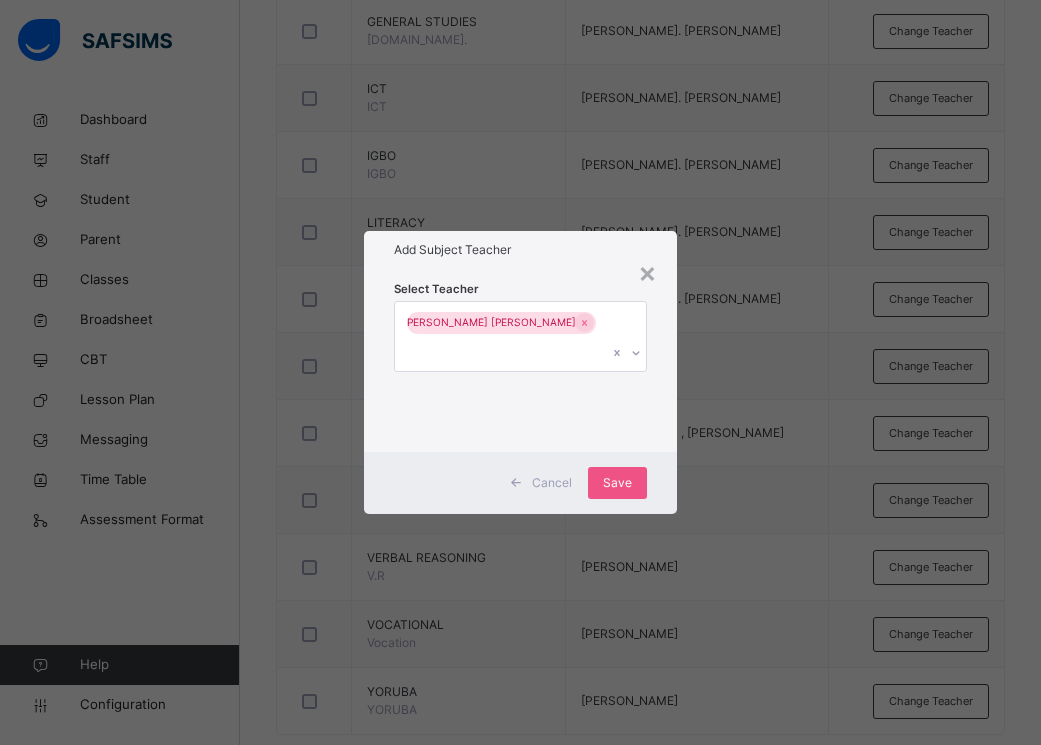 click on "Cancel Save" at bounding box center (520, 483) 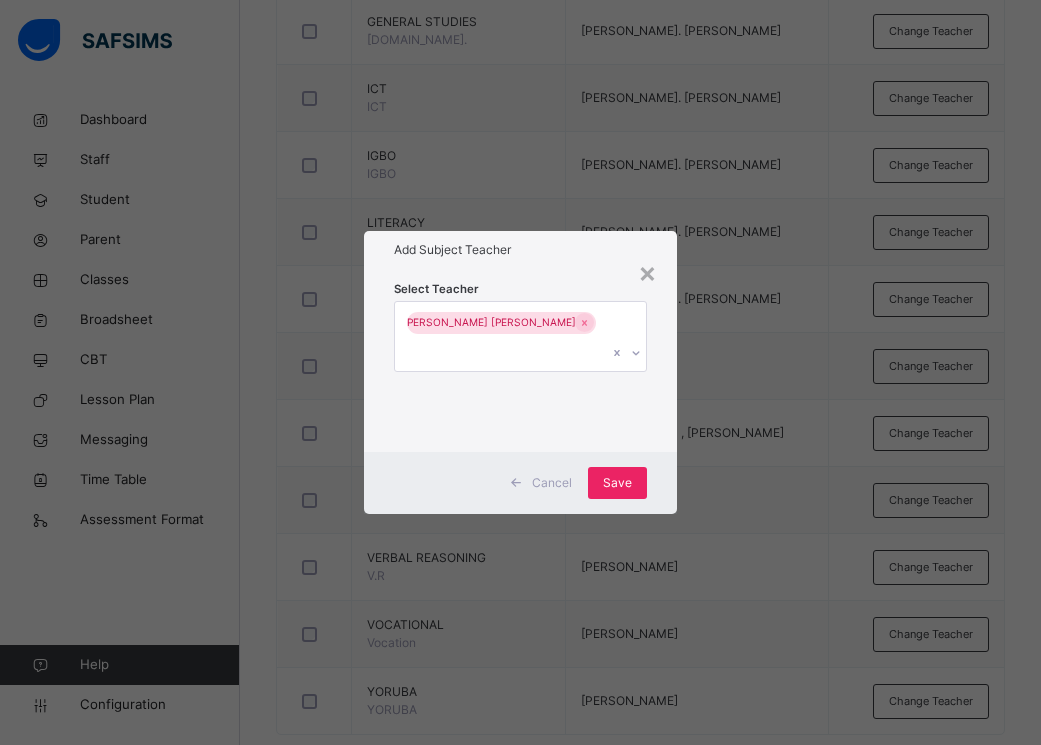 click on "Save" at bounding box center [617, 483] 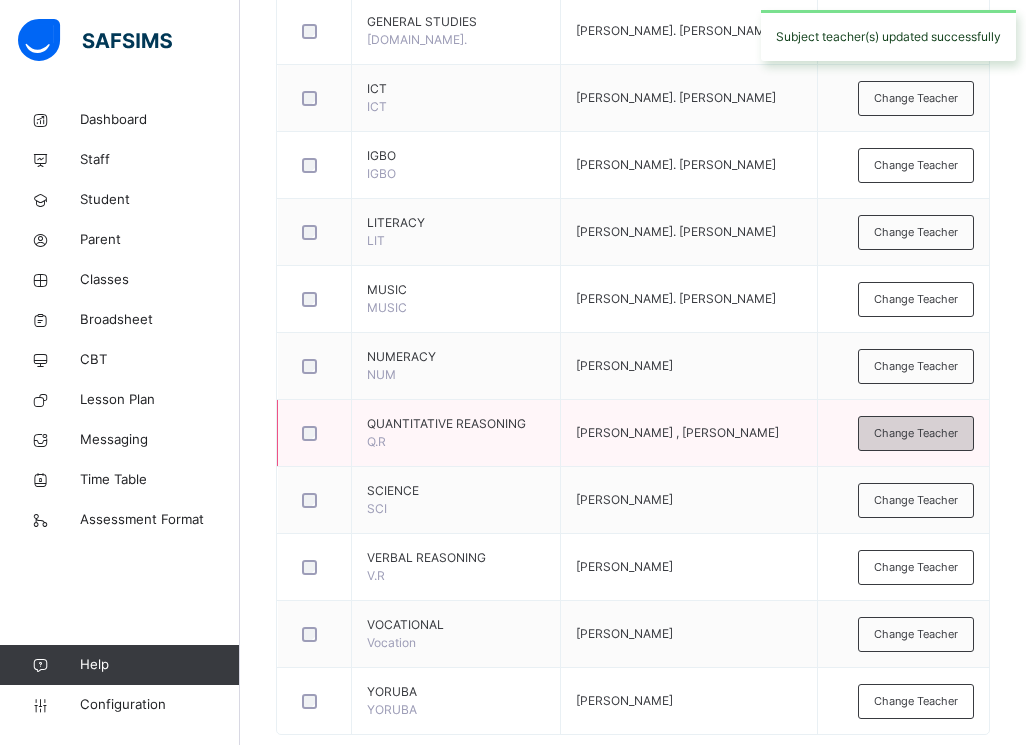 click on "Change Teacher" at bounding box center (916, 433) 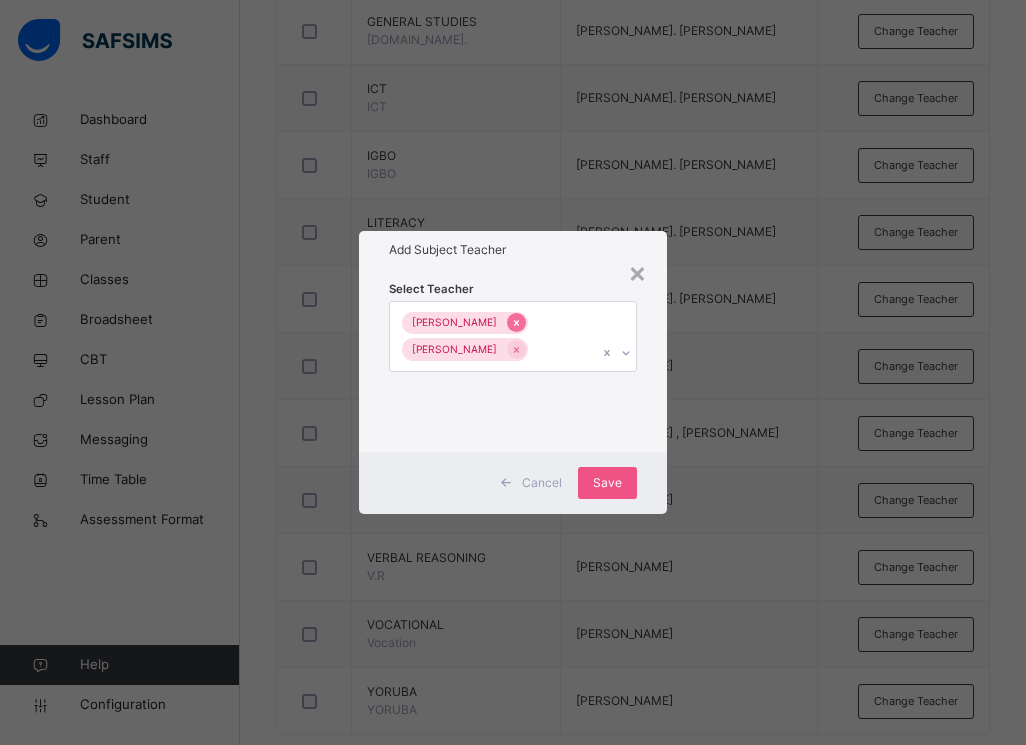 click 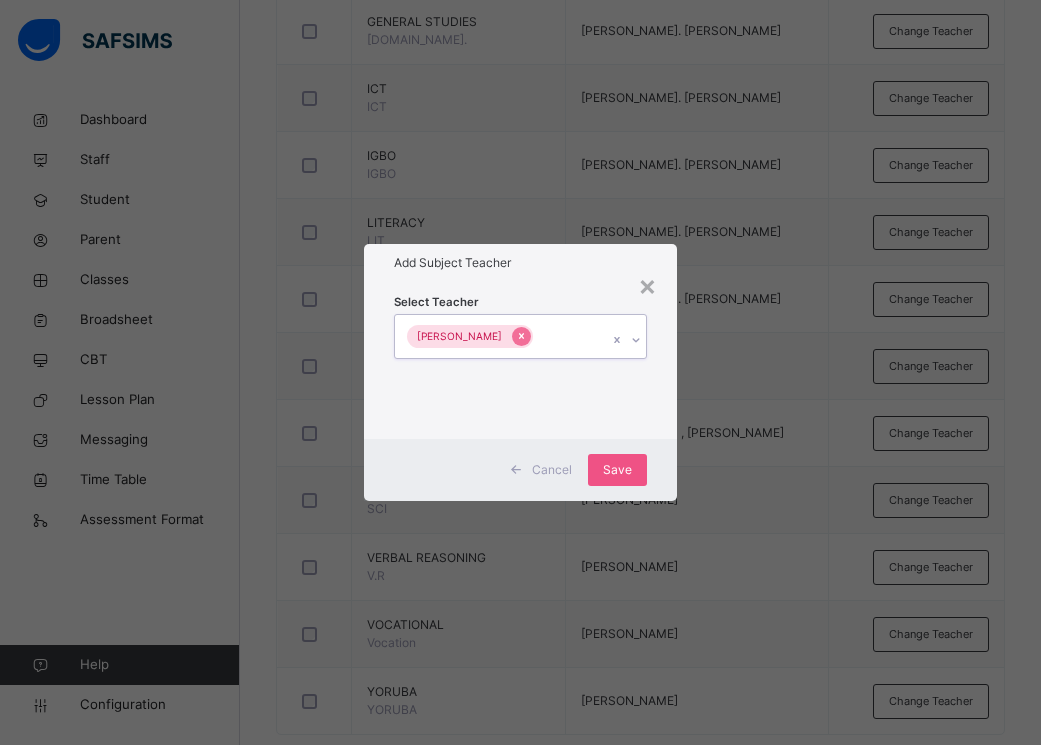 click 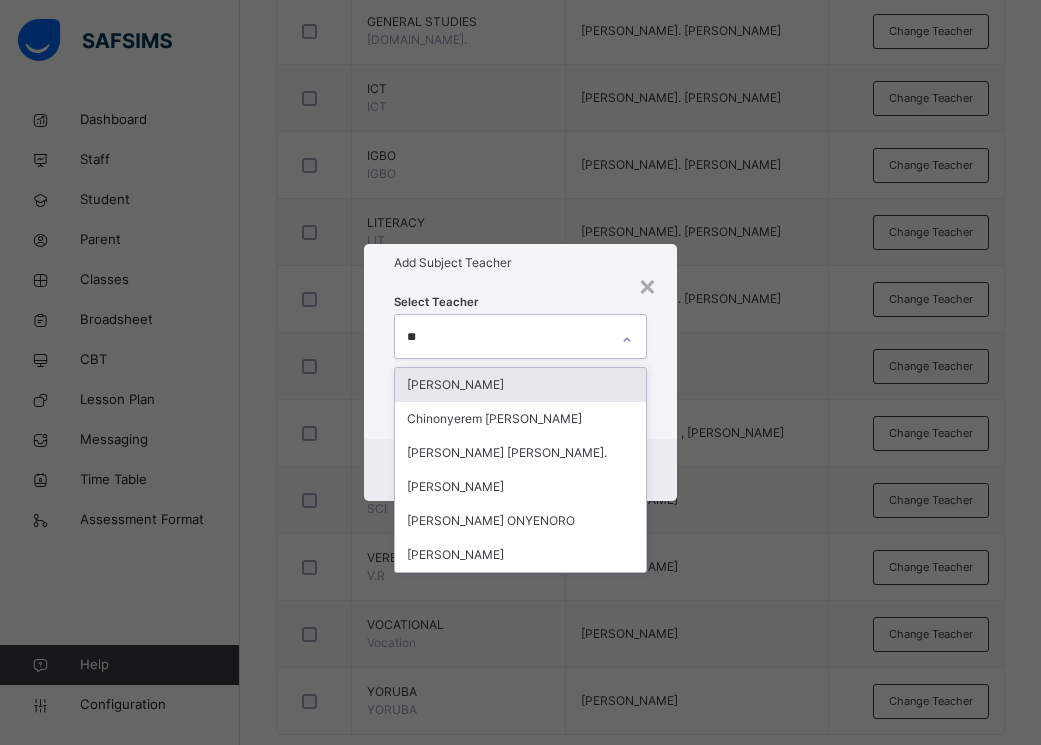 type on "***" 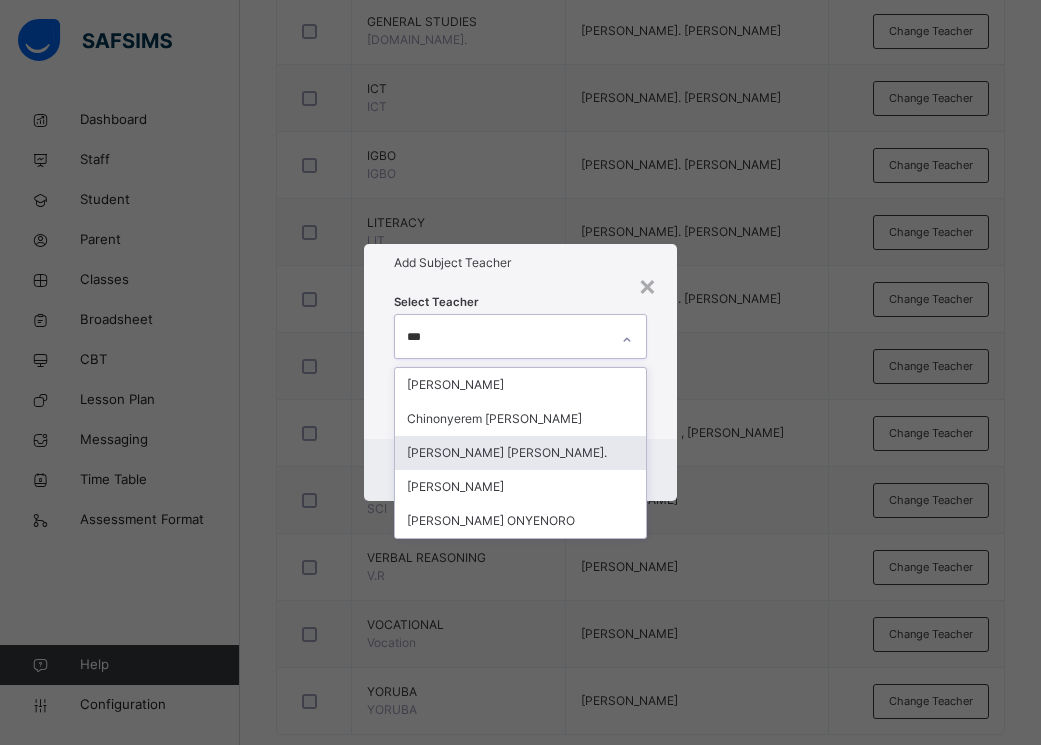 click on "[PERSON_NAME]  [PERSON_NAME]." at bounding box center [520, 453] 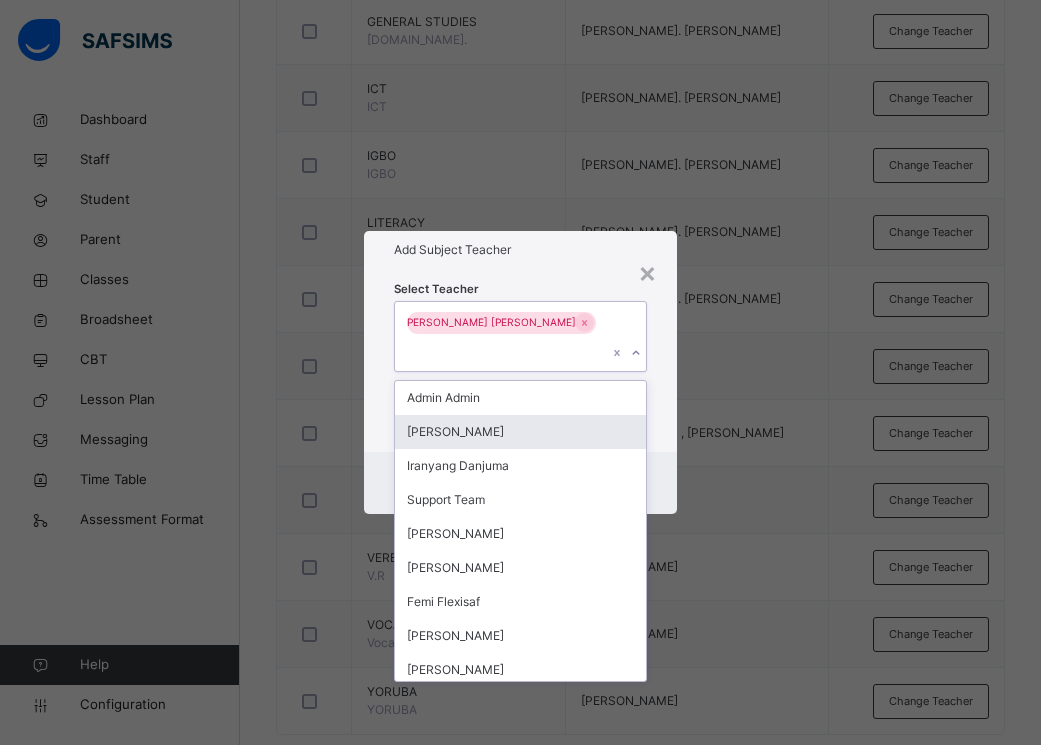 click on "× Add Subject Teacher Select Teacher   option [PERSON_NAME]  [PERSON_NAME]., selected.    option [PERSON_NAME] focused, 2 of 75. 74 results available. Select is focused ,type to refine list, press Down to open the menu,  press left to focus selected values [PERSON_NAME]  [PERSON_NAME]. [PERSON_NAME] [PERSON_NAME] Support  Team [PERSON_NAME] Anuoluwapo  [PERSON_NAME]  Flexisaf [PERSON_NAME] [PERSON_NAME] [PERSON_NAME] Mercy  Aghogho Onokudikoghene  Glory  Ode [PERSON_NAME] [PERSON_NAME]  [PERSON_NAME]  Support  Support Flexisaf  Support   Chinonyerem  Augusta  Umeorah Nndunoabasi  [PERSON_NAME]  [PERSON_NAME]   [PERSON_NAME] [PERSON_NAME]  EMIRI LONE  [PERSON_NAME] [PERSON_NAME] [PERSON_NAME] [PERSON_NAME]  ABESHIN [PERSON_NAME] BLESSING OSANG  [PERSON_NAME]  [PERSON_NAME]  [PERSON_NAME]  ENYIA [PERSON_NAME] [PERSON_NAME] AVOVOME  [PERSON_NAME]  ONYENORO [PERSON_NAME] [PERSON_NAME] [PERSON_NAME] [PERSON_NAME] TITILOPE  [PERSON_NAME]  [PERSON_NAME]  [PERSON_NAME]" at bounding box center [520, 372] 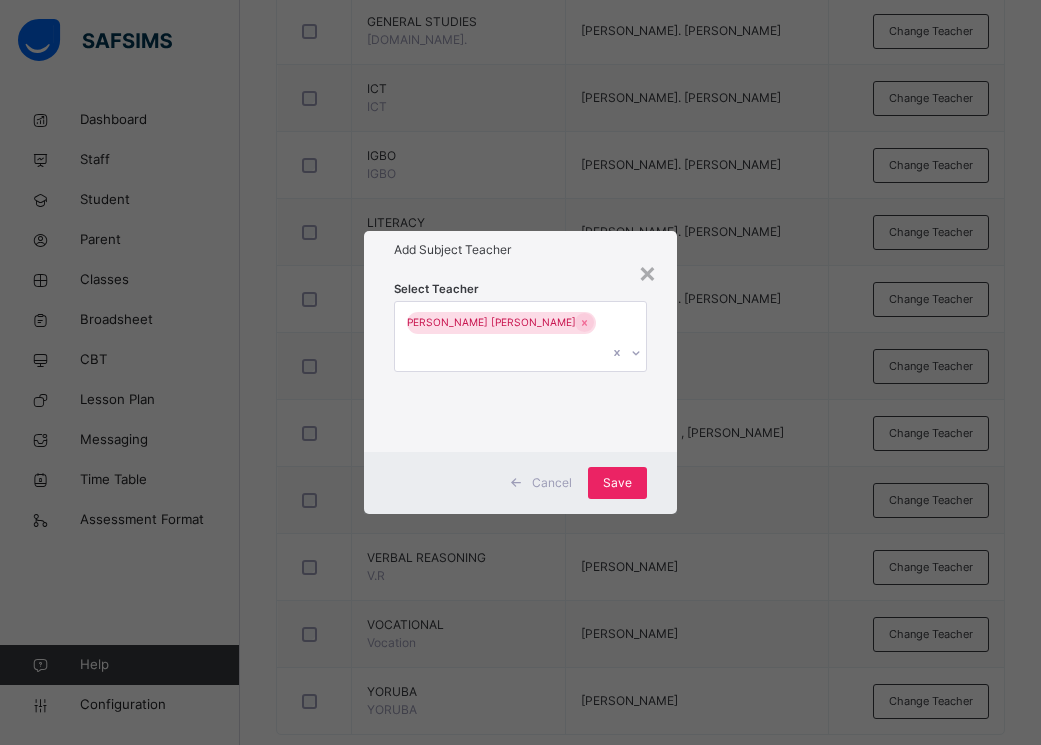 click on "Save" at bounding box center (617, 483) 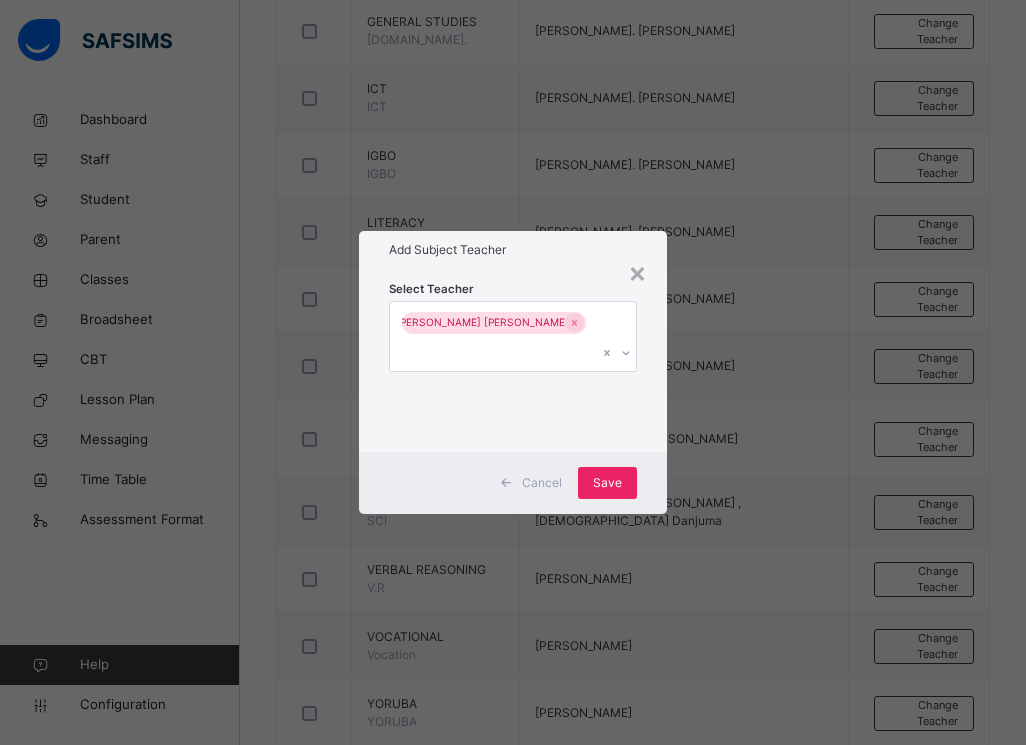click on "Save" at bounding box center [607, 483] 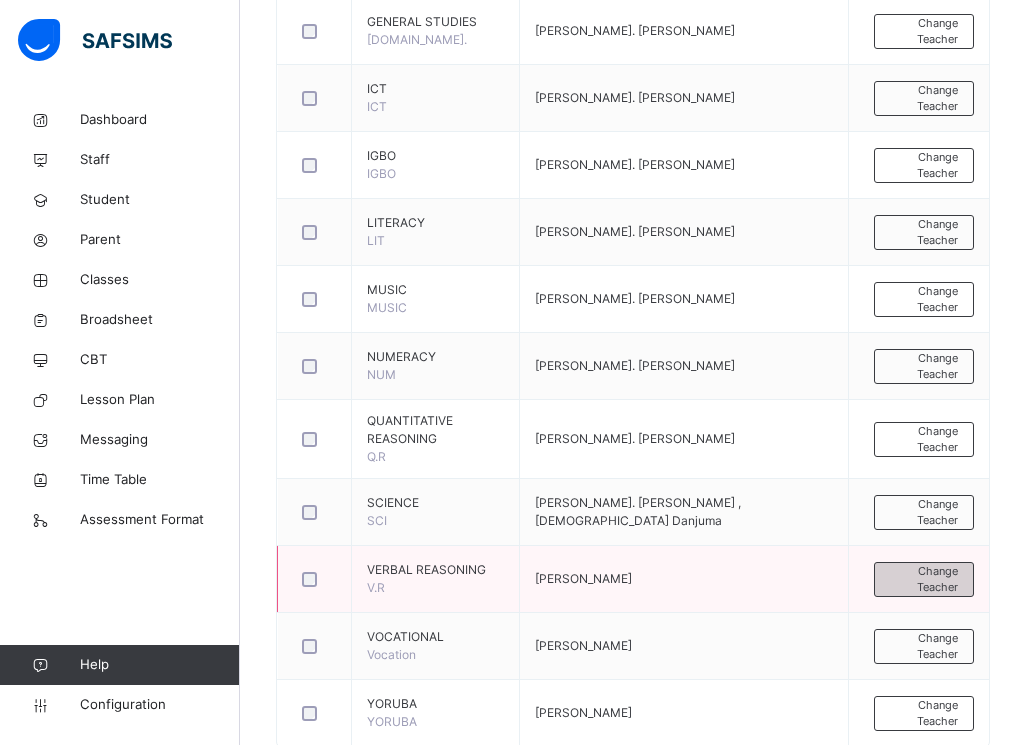 click on "Change Teacher" at bounding box center (924, 579) 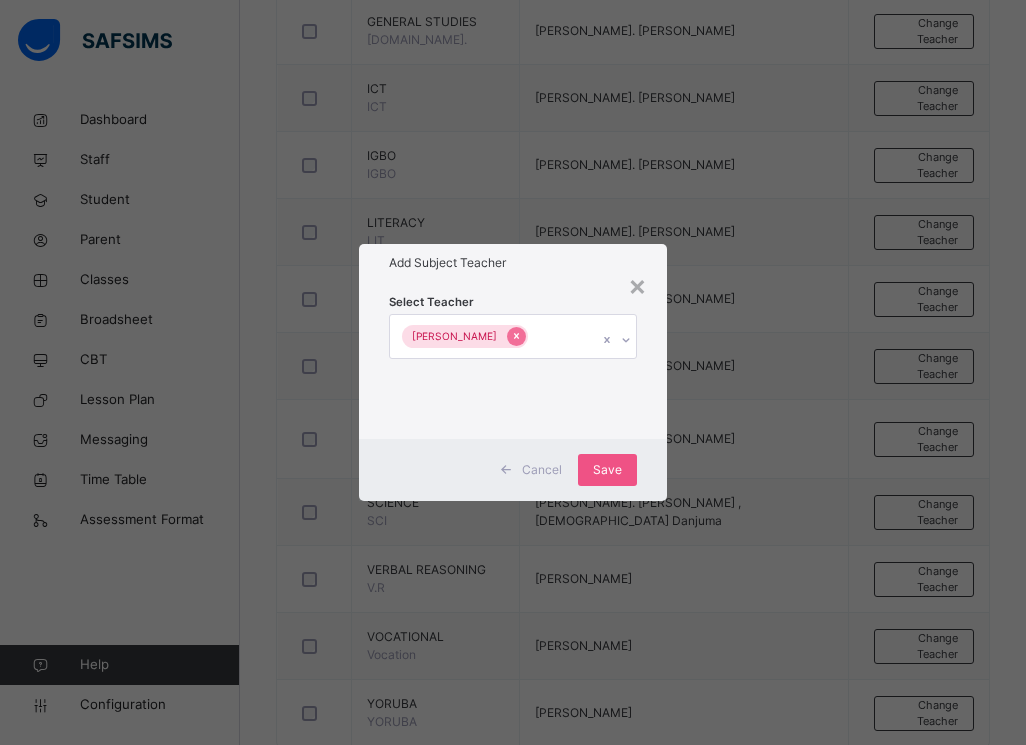 click 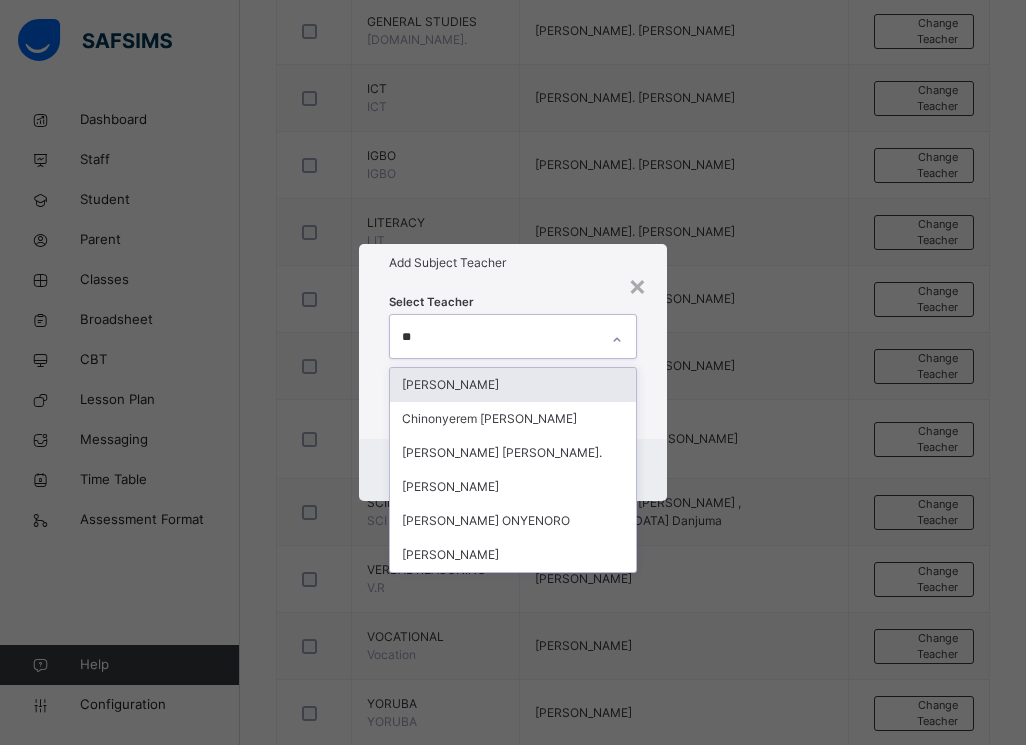 type on "***" 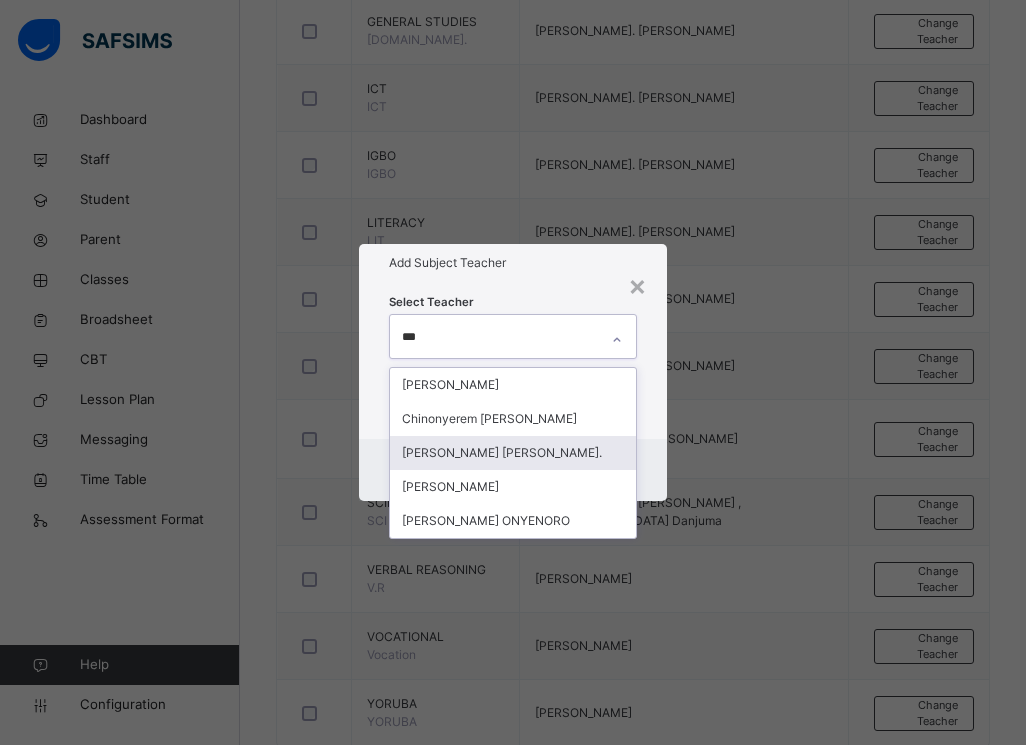 click on "[PERSON_NAME]  [PERSON_NAME]." at bounding box center (513, 453) 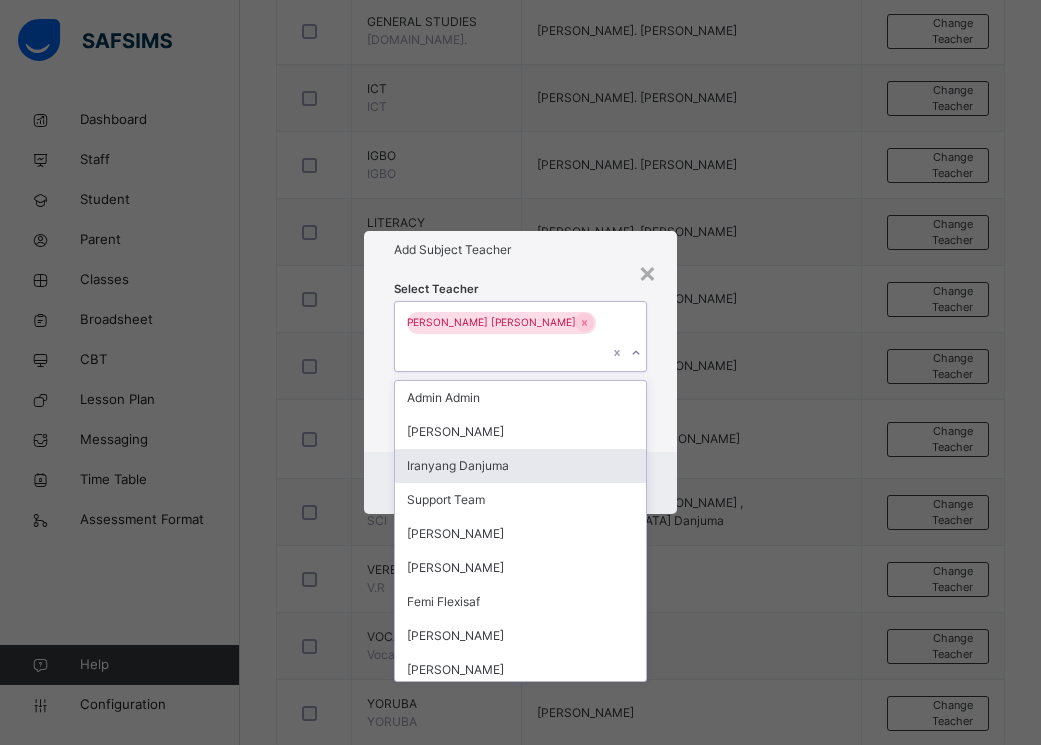 click on "× Add Subject Teacher Select Teacher   option [PERSON_NAME]  [PERSON_NAME]., selected.    option Iranyang  Danjuma focused, 3 of 75. 74 results available. Select is focused ,type to refine list, press Down to open the menu,  press left to focus selected values [PERSON_NAME]  [PERSON_NAME]. [PERSON_NAME] [PERSON_NAME] Support  Team [PERSON_NAME] Anuoluwapo  [PERSON_NAME]  Flexisaf [PERSON_NAME] [PERSON_NAME] [PERSON_NAME] Mercy  Aghogho Onokudikoghene  Glory  Ode [PERSON_NAME] [PERSON_NAME]  [PERSON_NAME]  Support  Support Flexisaf  Support   Chinonyerem  Augusta  Umeorah Nndunoabasi  [PERSON_NAME]  [PERSON_NAME]   [PERSON_NAME] [PERSON_NAME]  EMIRI LONE  [PERSON_NAME] [PERSON_NAME] [PERSON_NAME] [PERSON_NAME]  ABESHIN [PERSON_NAME] BLESSING OSANG  [PERSON_NAME]  [PERSON_NAME]  [PERSON_NAME]  ENYIA [PERSON_NAME] [PERSON_NAME] AVOVOME  [PERSON_NAME]  ONYENORO [PERSON_NAME] [PERSON_NAME] [PERSON_NAME] [PERSON_NAME] [PERSON_NAME] [PERSON_NAME] [PERSON_NAME]" at bounding box center [520, 372] 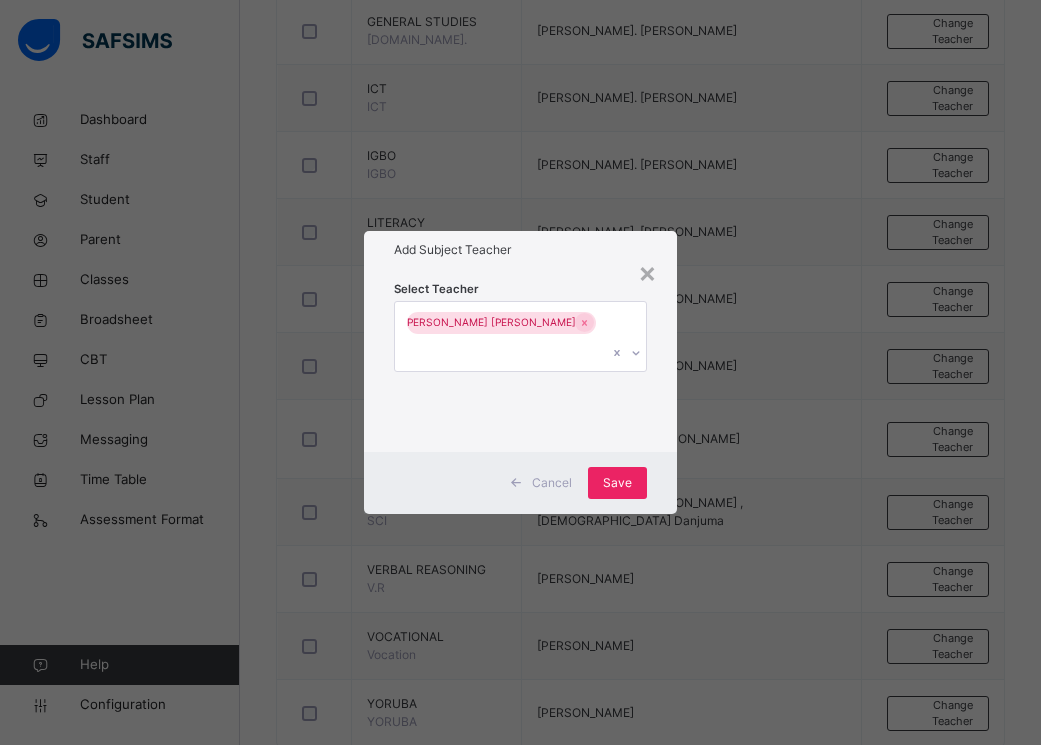 click on "Save" at bounding box center [617, 483] 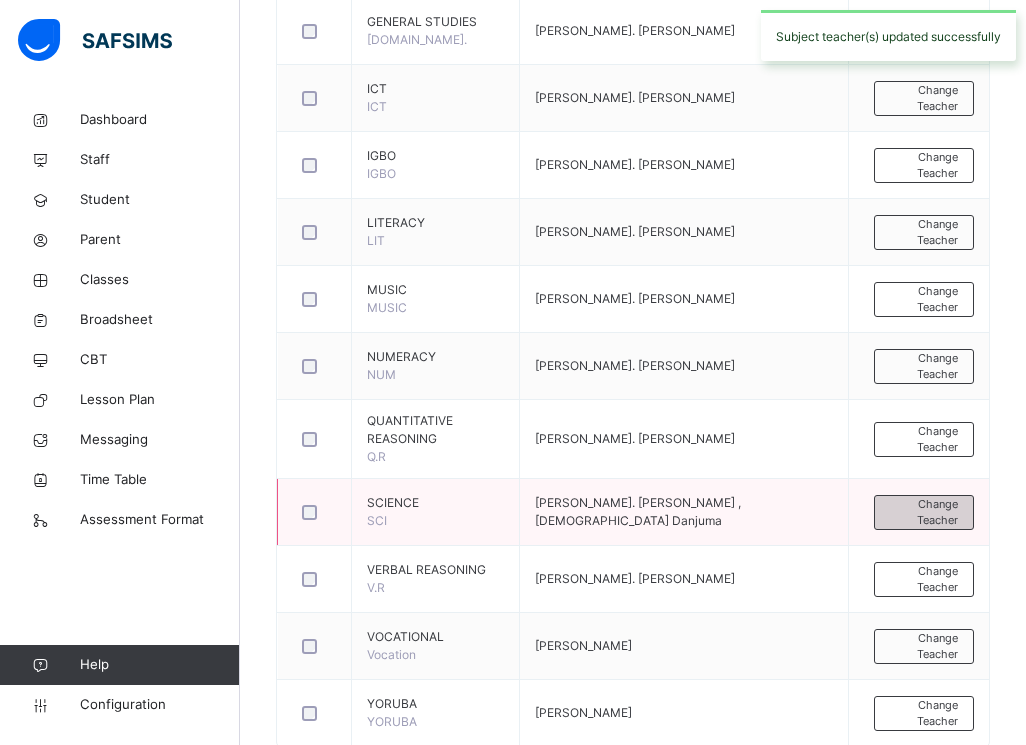 click on "Change Teacher" at bounding box center (924, 512) 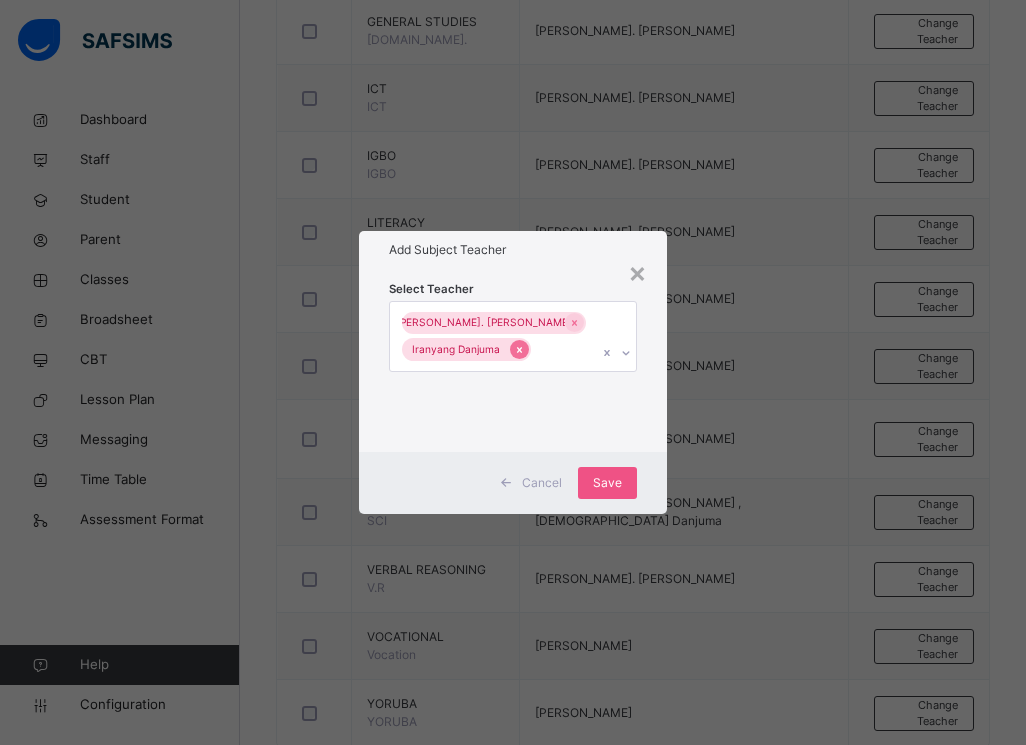 click 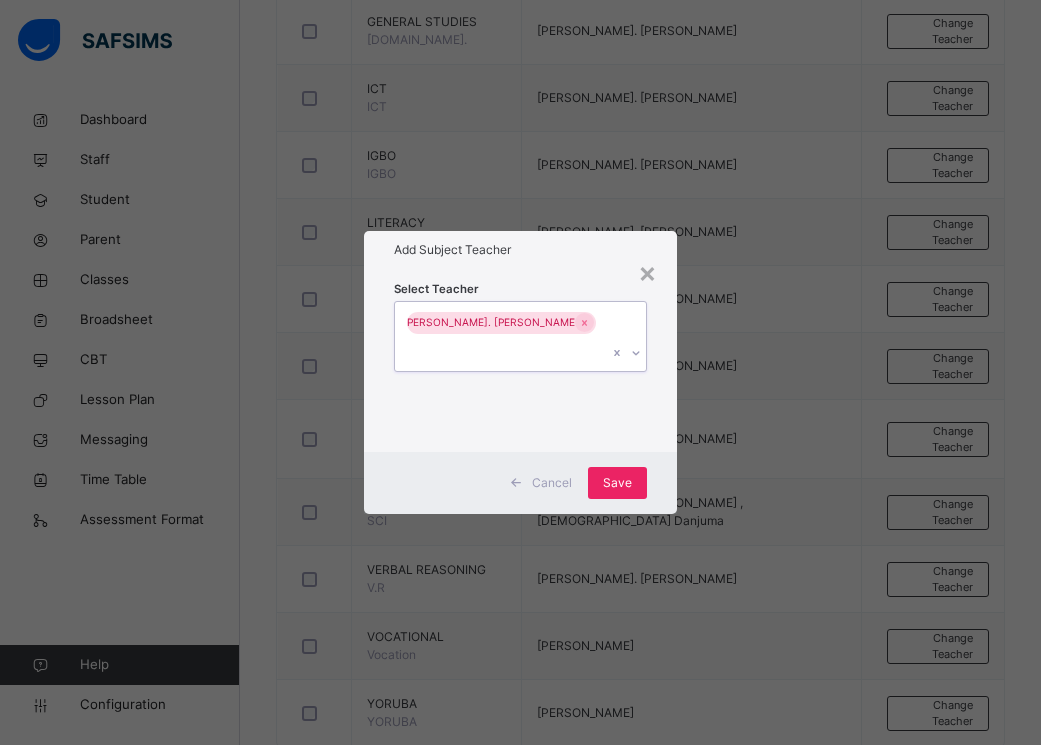 click on "Save" at bounding box center [617, 483] 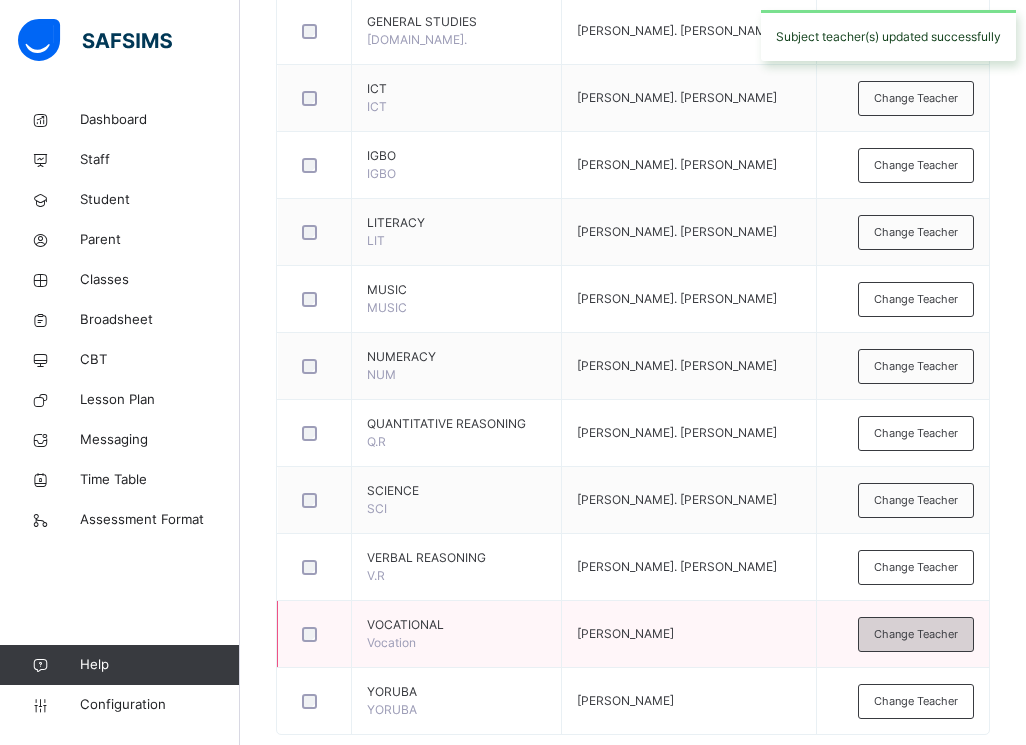 click on "Change Teacher" at bounding box center (916, 634) 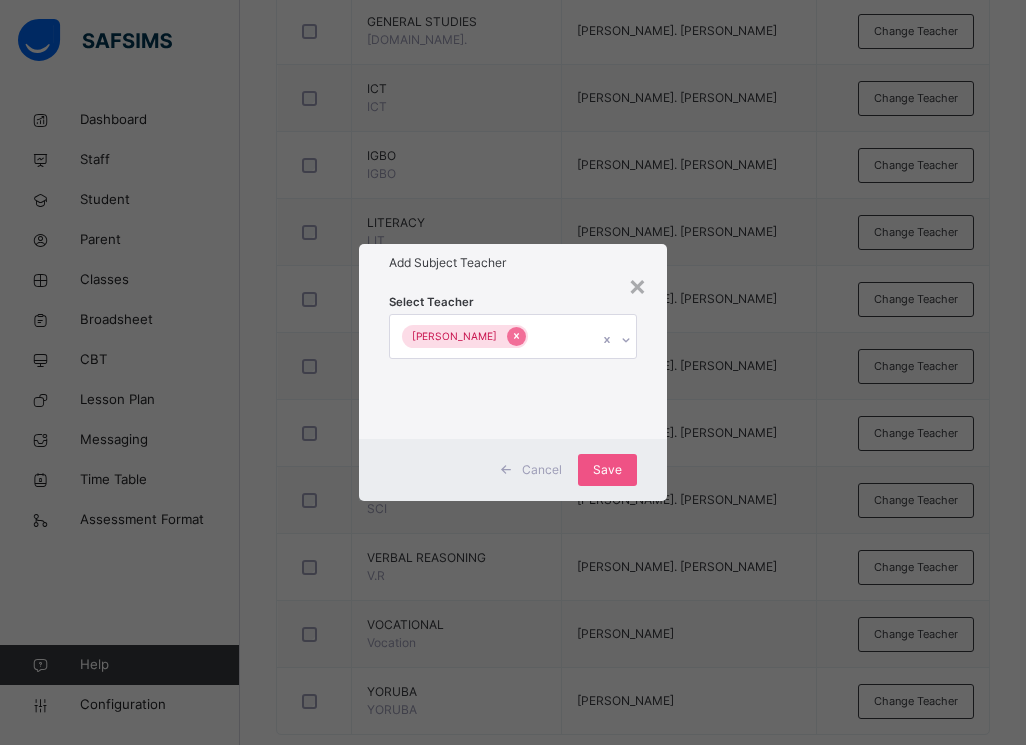 click 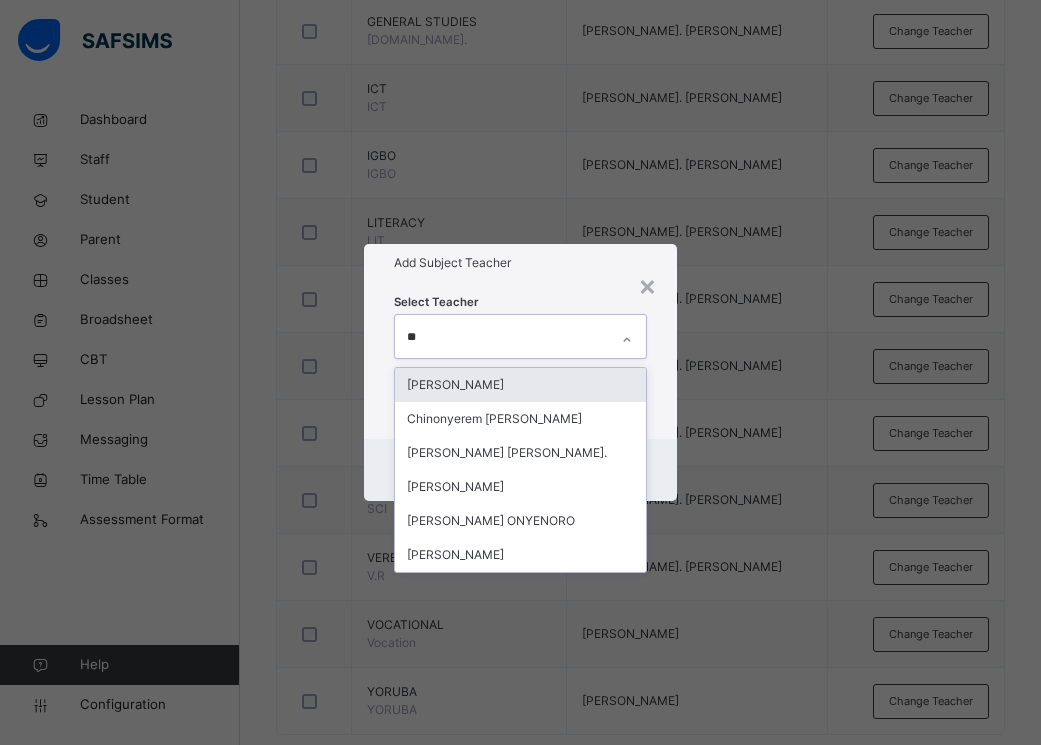 type on "***" 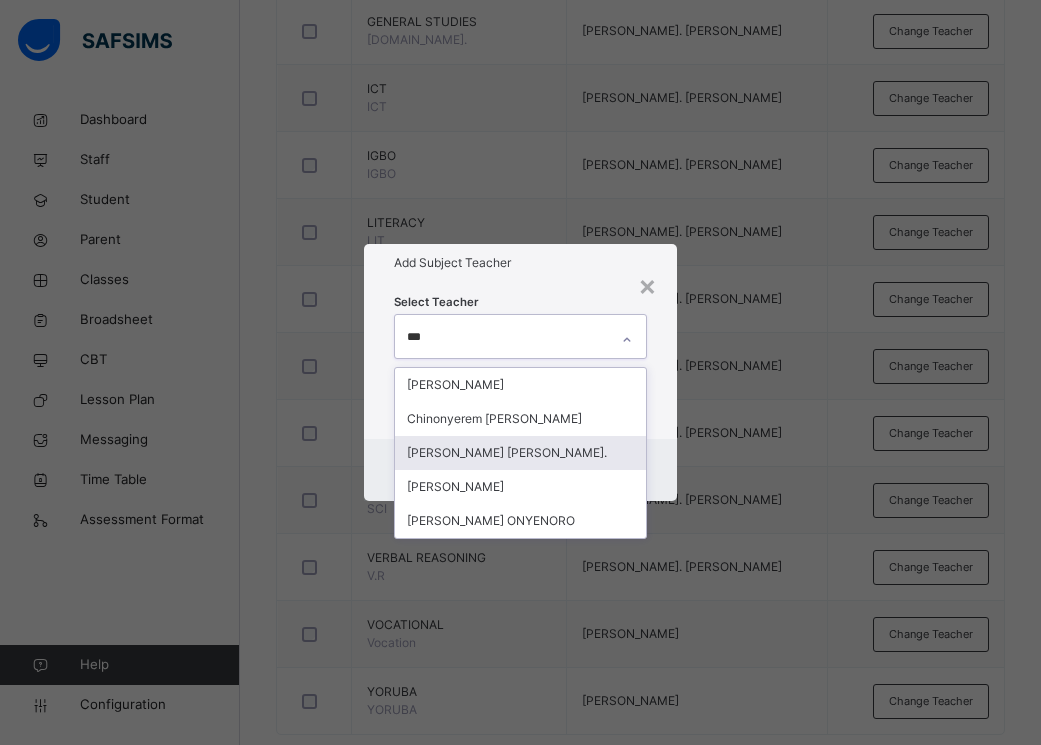 click on "[PERSON_NAME]  [PERSON_NAME]." at bounding box center [520, 453] 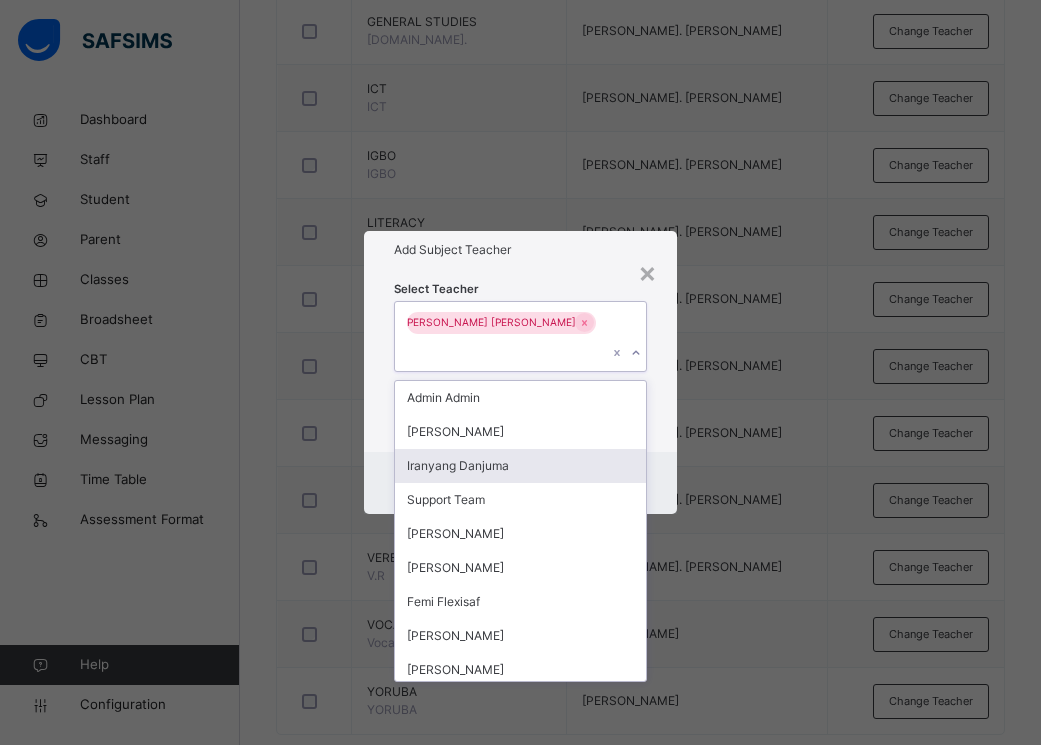 click on "Iranyang  Danjuma" at bounding box center (520, 466) 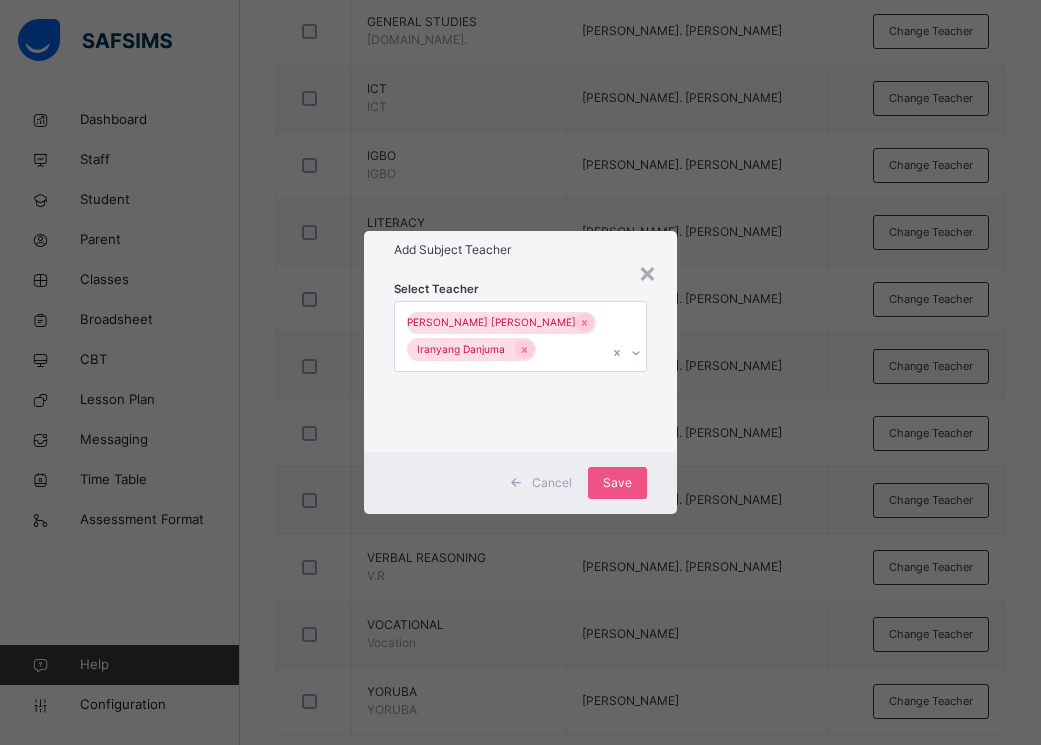 click on "× Add Subject Teacher Select Teacher [PERSON_NAME]  [PERSON_NAME]. Iranyang  Danjuma Cancel Save" at bounding box center (520, 372) 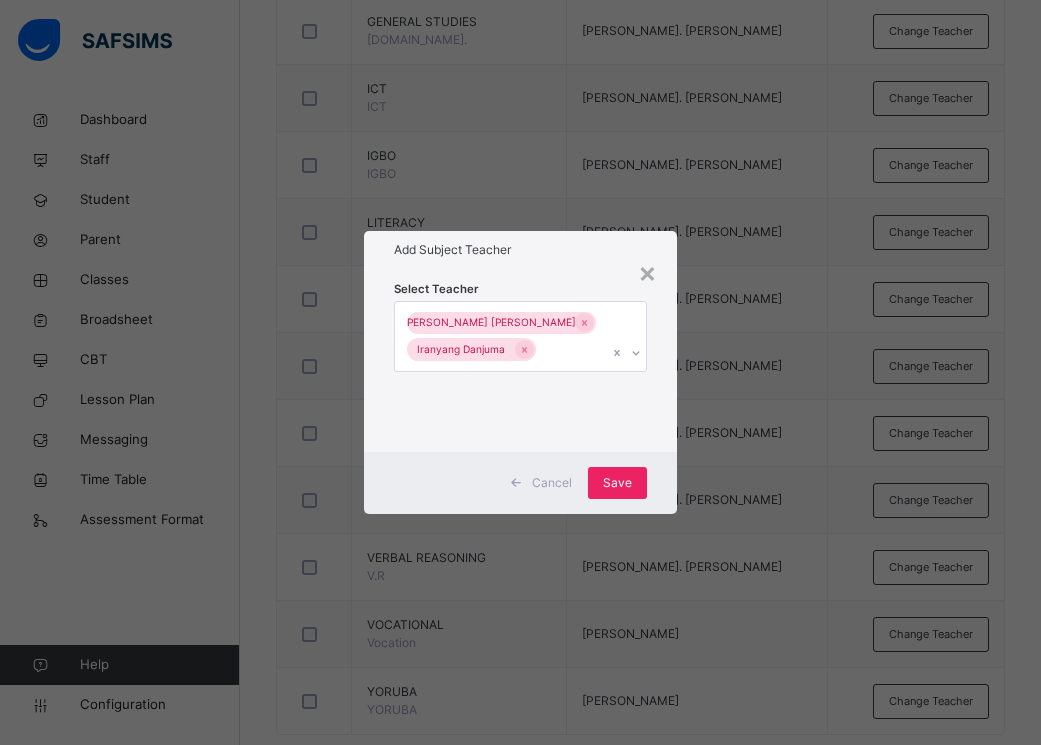 click on "Save" at bounding box center [617, 483] 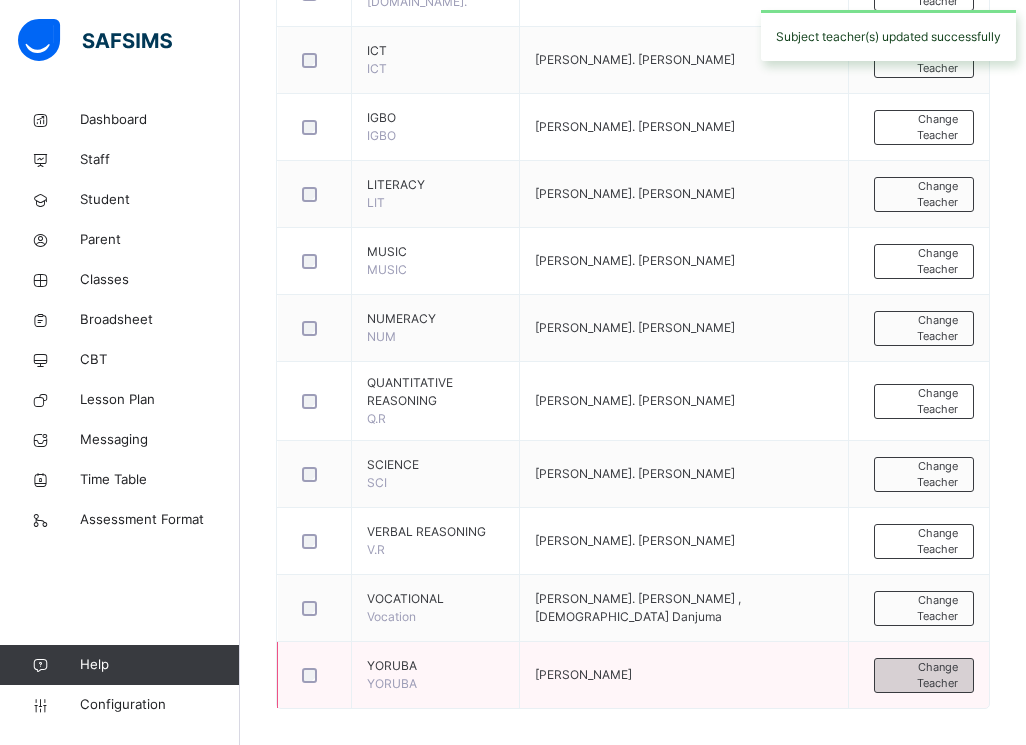 scroll, scrollTop: 883, scrollLeft: 0, axis: vertical 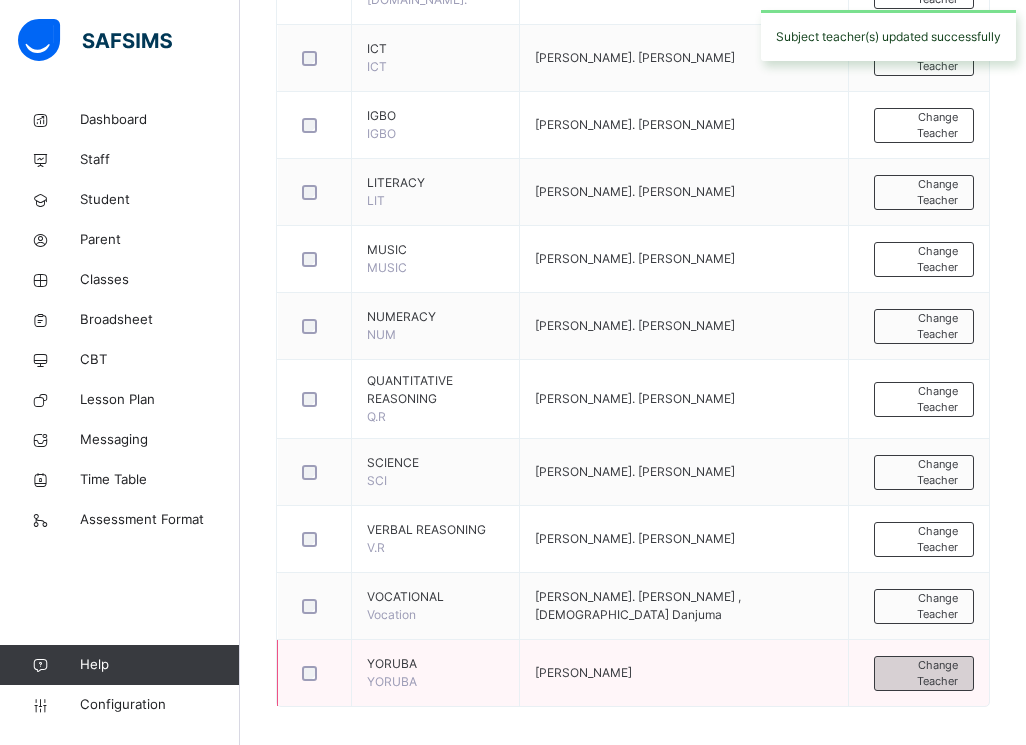 click on "Change Teacher" at bounding box center (924, 673) 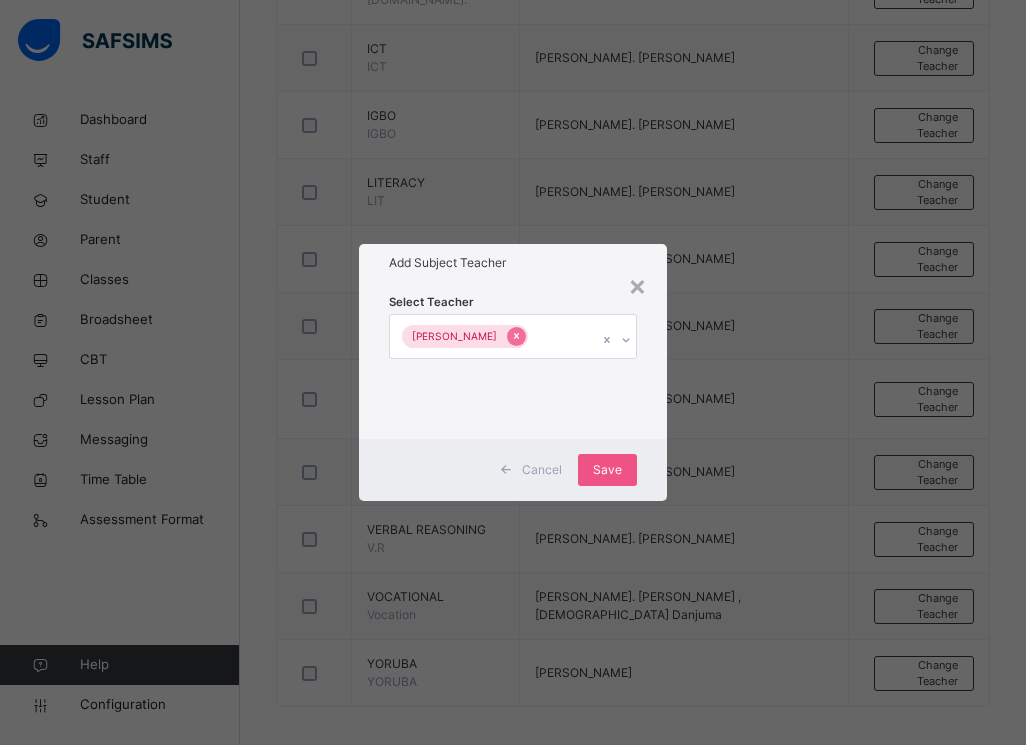 click 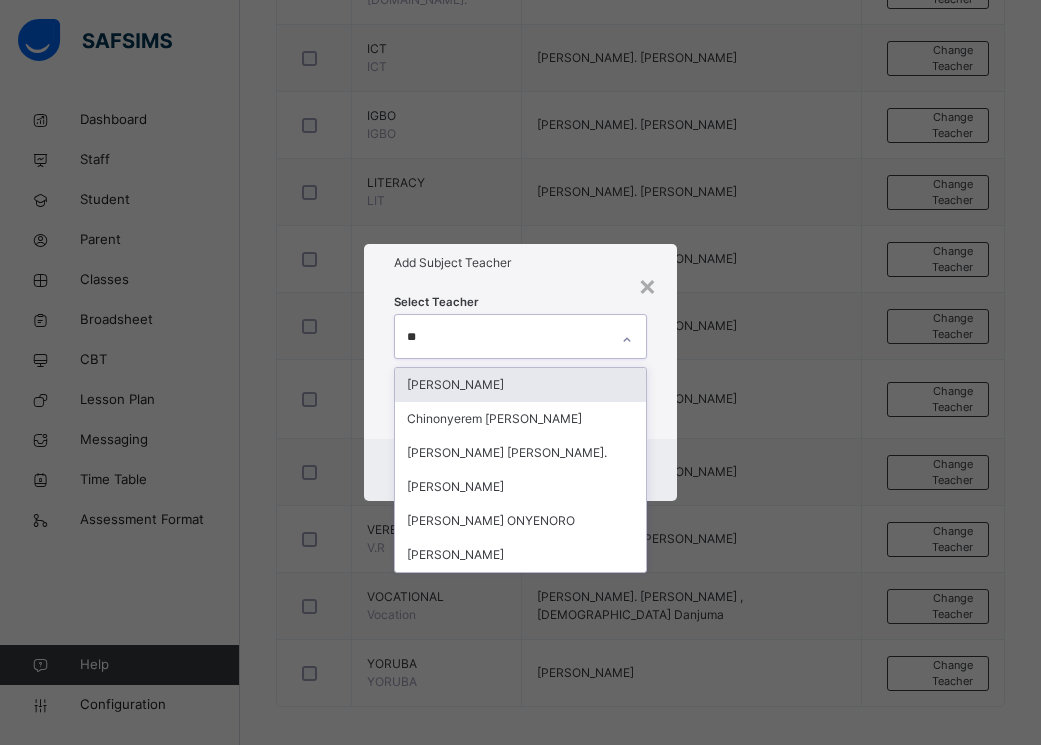 type on "***" 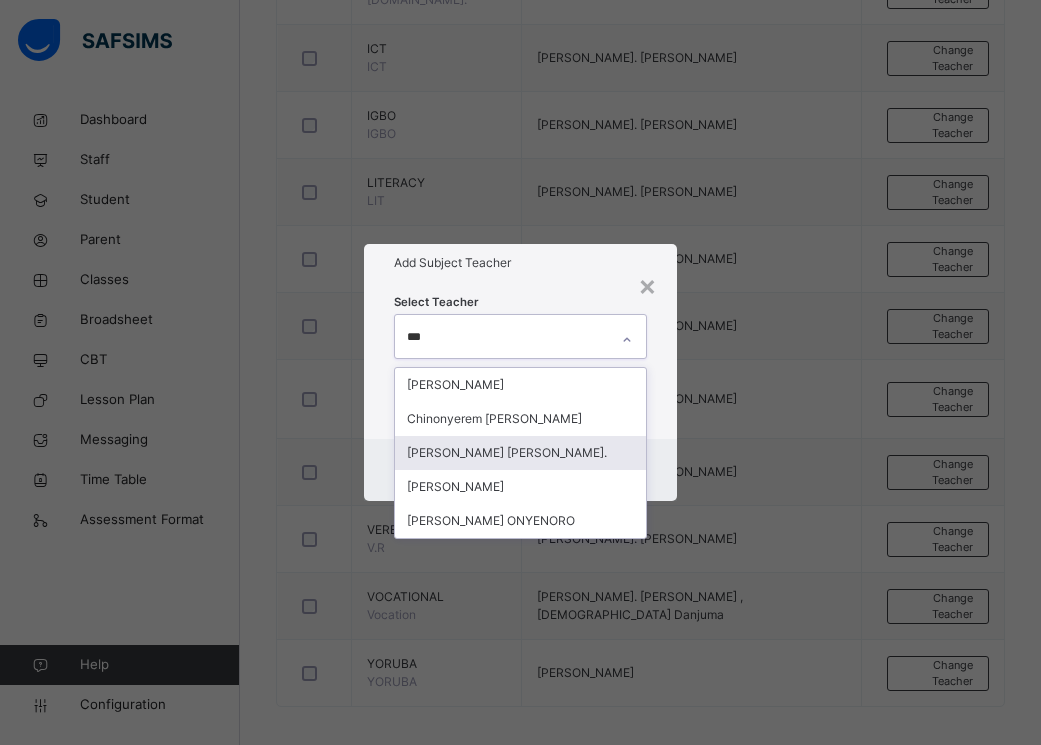 click on "[PERSON_NAME]  [PERSON_NAME]." at bounding box center [520, 453] 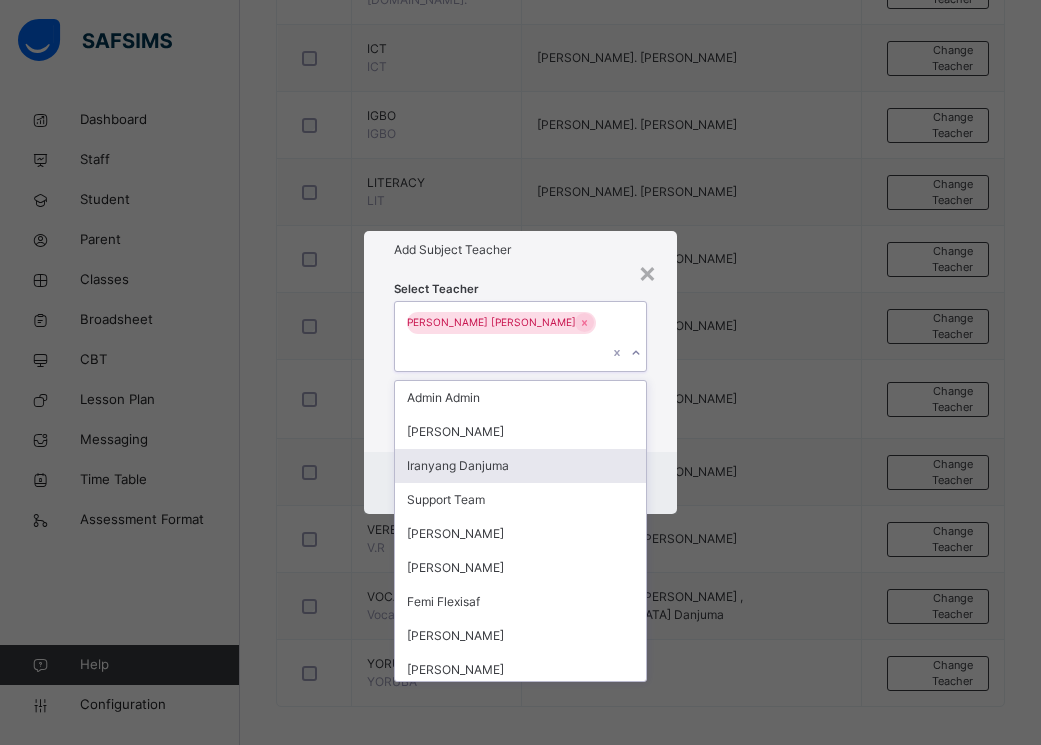 click on "× Add Subject Teacher Select Teacher   option [PERSON_NAME]  [PERSON_NAME]., selected.    option Iranyang  Danjuma focused, 3 of 75. 74 results available. Select is focused ,type to refine list, press Down to open the menu,  press left to focus selected values [PERSON_NAME]  [PERSON_NAME]. [PERSON_NAME] [PERSON_NAME] Support  Team [PERSON_NAME] Anuoluwapo  [PERSON_NAME]  Flexisaf [PERSON_NAME] [PERSON_NAME] [PERSON_NAME] Mercy  Aghogho Onokudikoghene  Glory  Ode [PERSON_NAME] [PERSON_NAME]  [PERSON_NAME]  Support  Support Flexisaf  Support   Chinonyerem  Augusta  Umeorah Nndunoabasi  [PERSON_NAME]  [PERSON_NAME]   [PERSON_NAME] [PERSON_NAME]  EMIRI LONE  [PERSON_NAME] [PERSON_NAME] [PERSON_NAME] [PERSON_NAME]  ABESHIN [PERSON_NAME] BLESSING OSANG  [PERSON_NAME]  [PERSON_NAME]  [PERSON_NAME]  ENYIA [PERSON_NAME] [PERSON_NAME] AVOVOME  [PERSON_NAME]  ONYENORO [PERSON_NAME] [PERSON_NAME] [PERSON_NAME] [PERSON_NAME] [PERSON_NAME] [PERSON_NAME] [PERSON_NAME]" at bounding box center (520, 372) 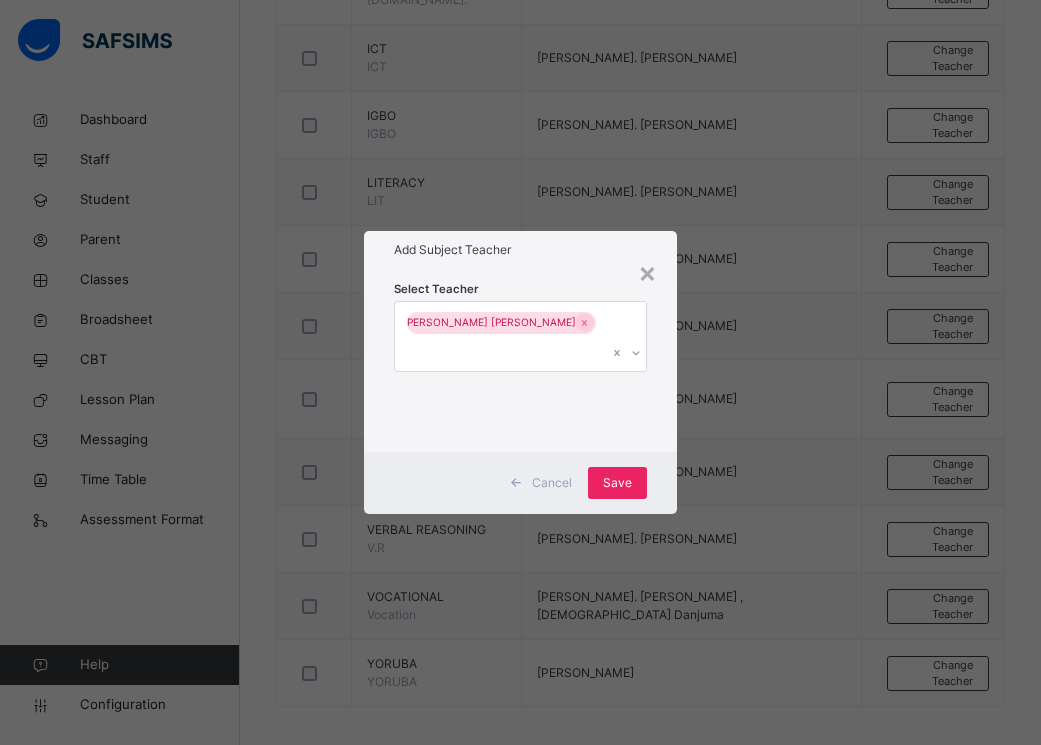 click on "Save" at bounding box center (617, 483) 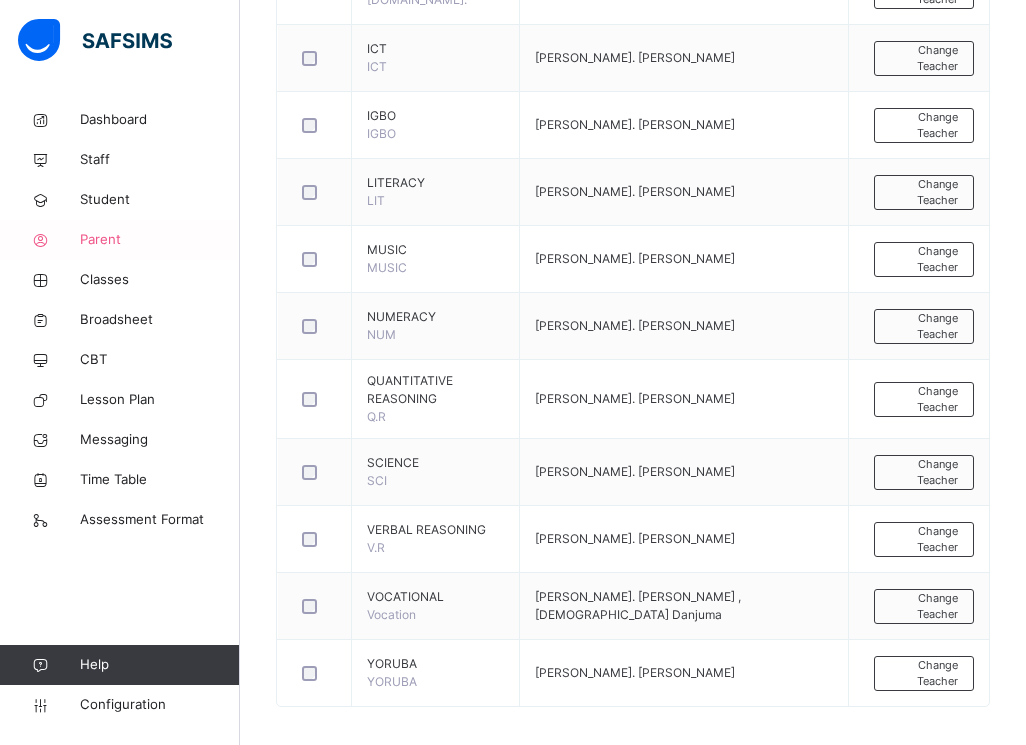 click on "Parent" at bounding box center [120, 240] 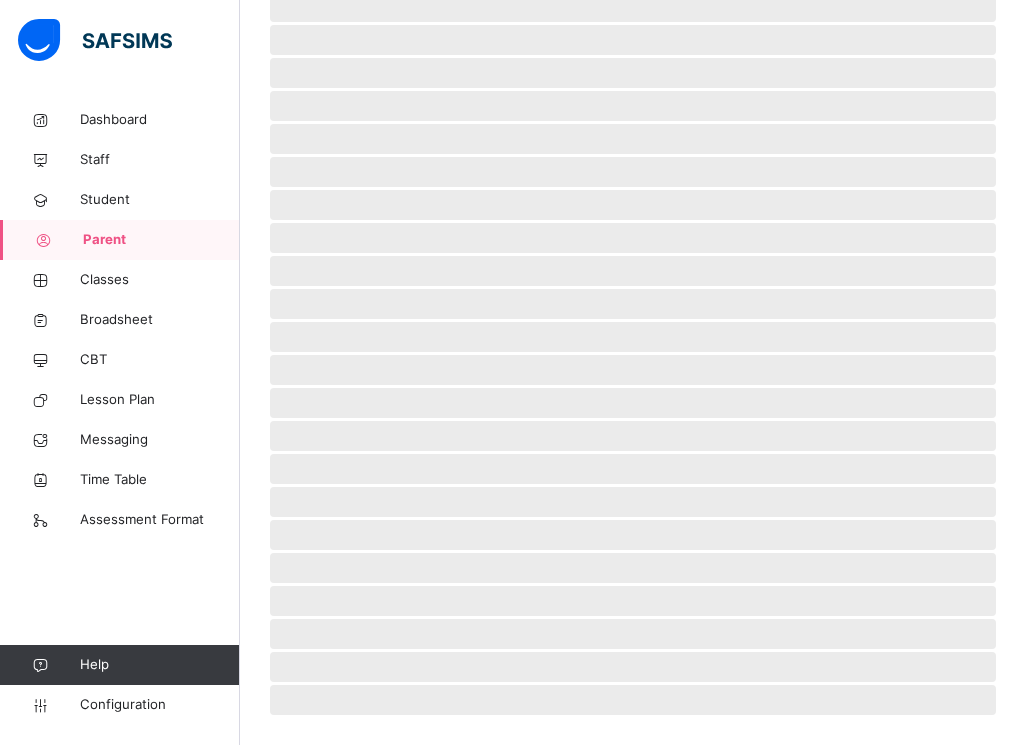 scroll, scrollTop: 373, scrollLeft: 0, axis: vertical 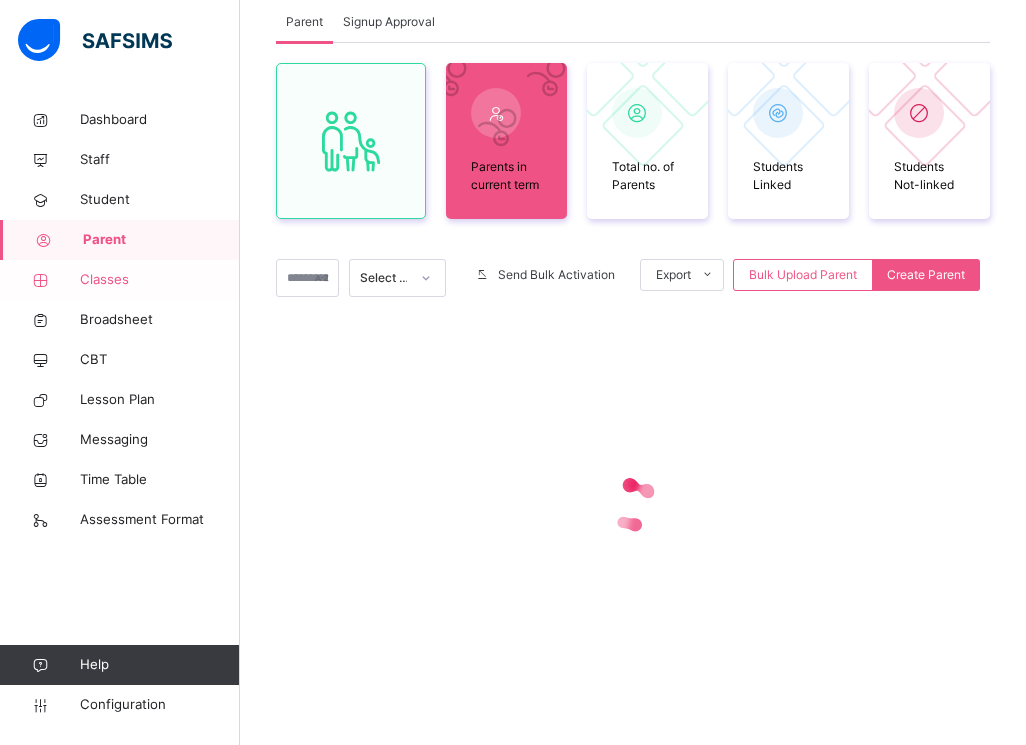 click on "Classes" at bounding box center [120, 280] 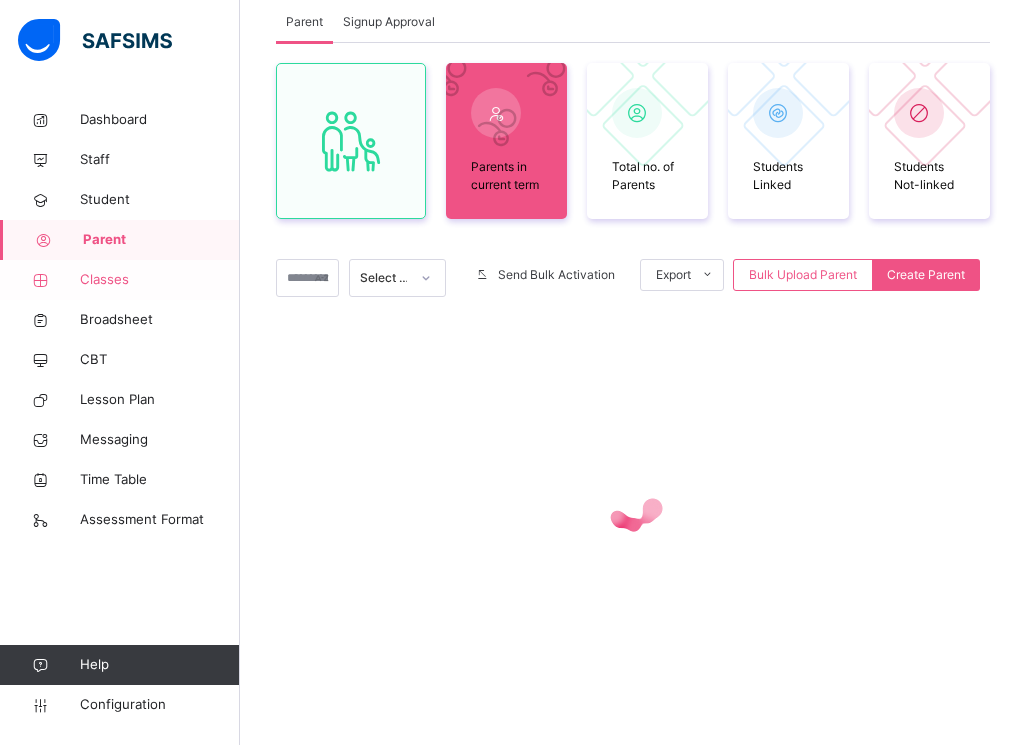 click on "Classes" at bounding box center (120, 280) 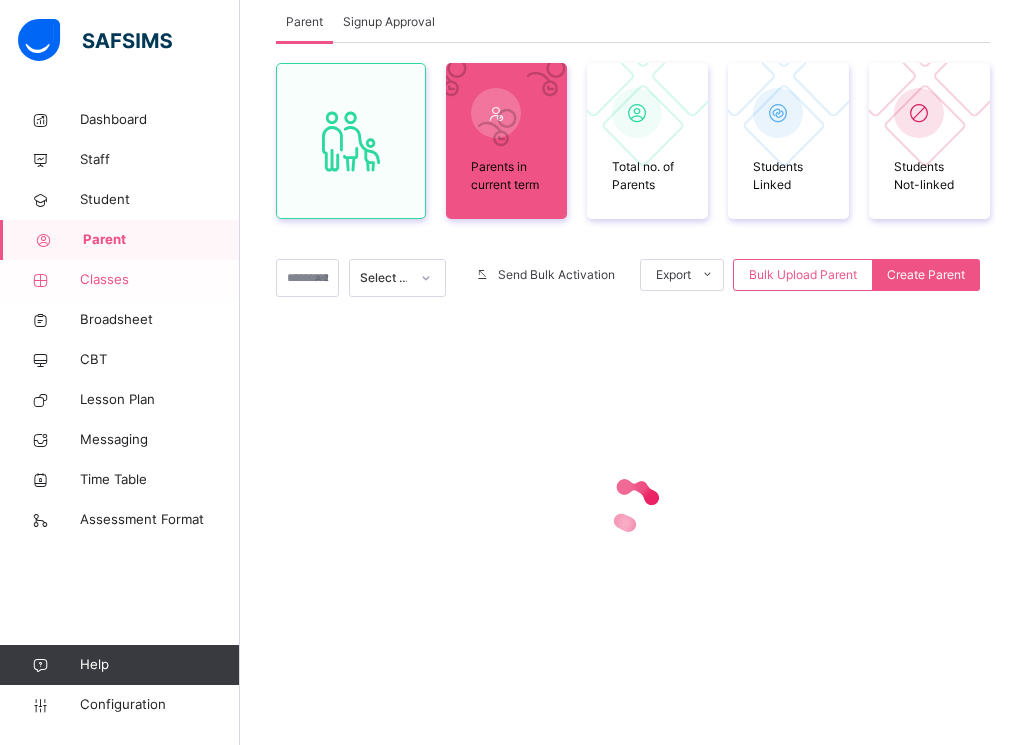 click on "Classes" at bounding box center (120, 280) 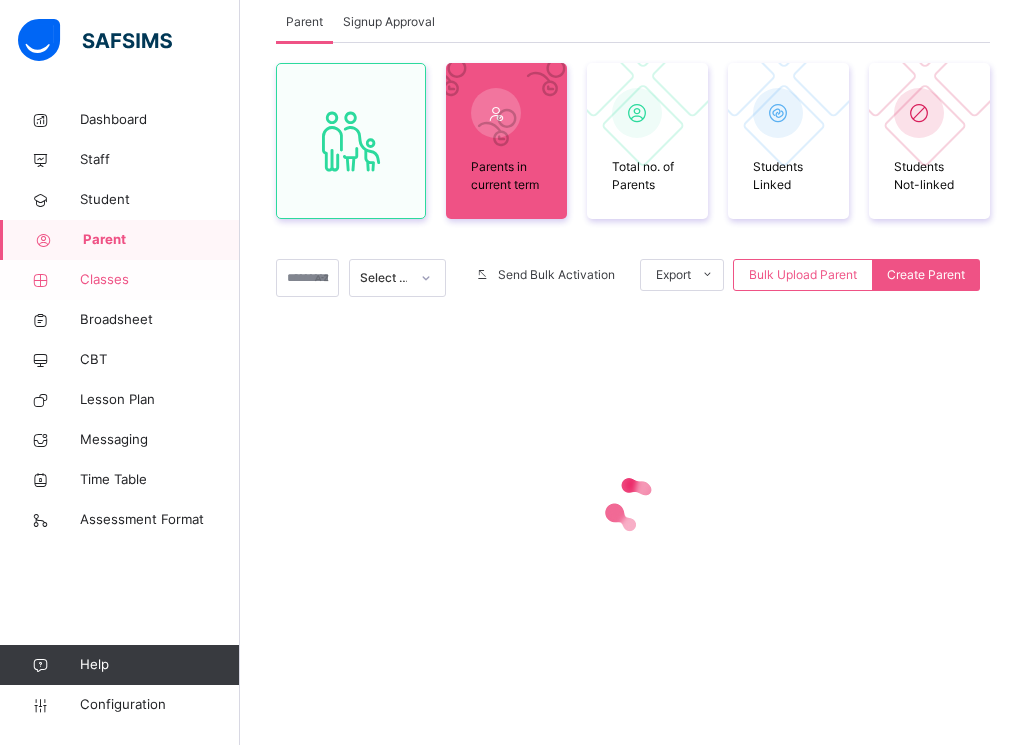 click on "Classes" at bounding box center [120, 280] 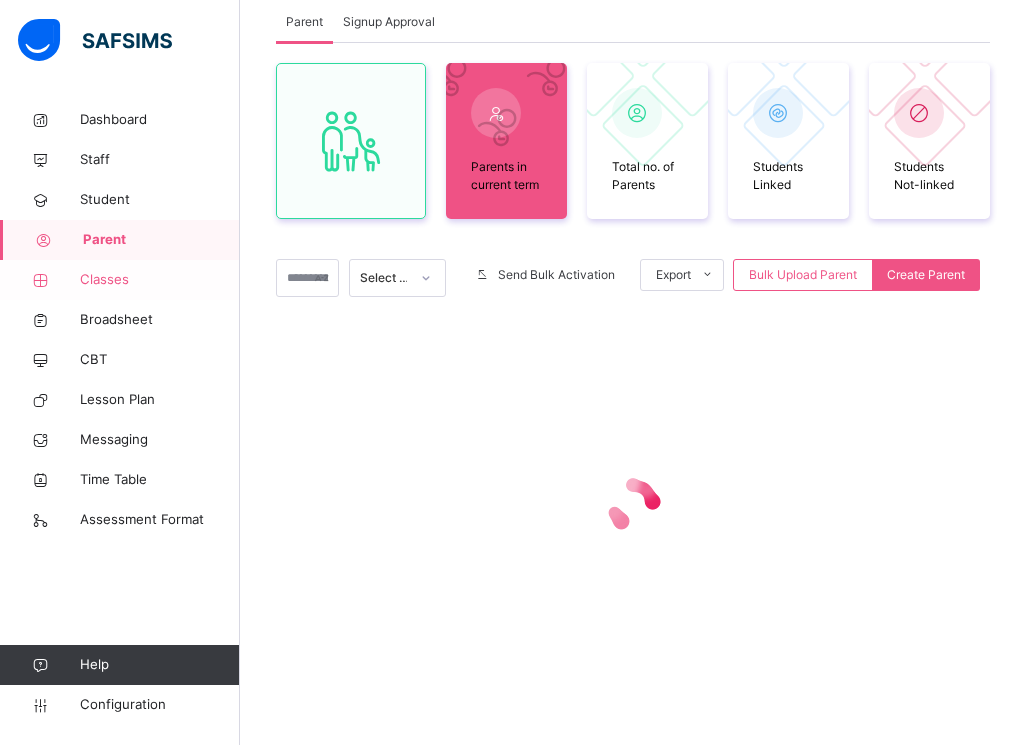 click on "Classes" at bounding box center (120, 280) 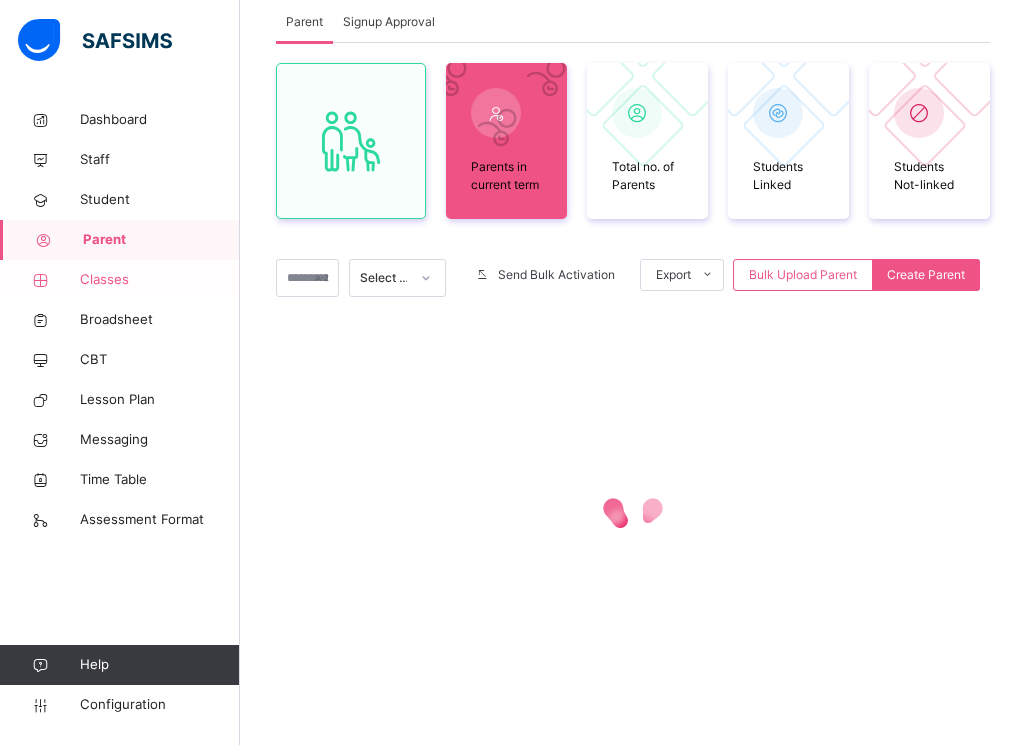 click on "Classes" at bounding box center [120, 280] 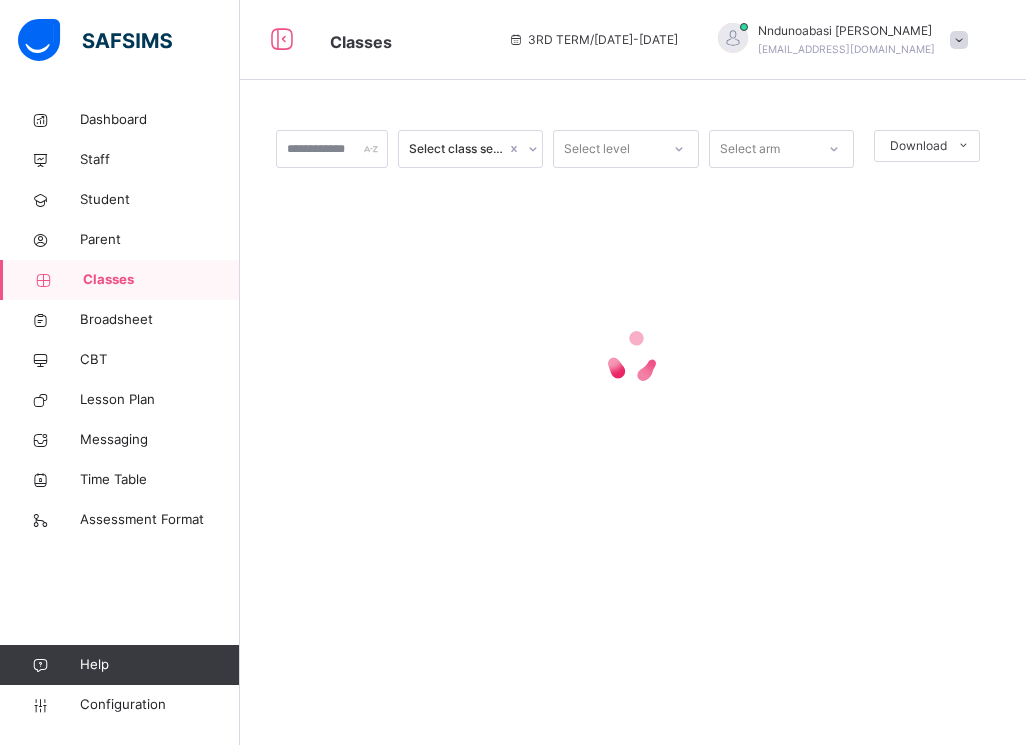 scroll, scrollTop: 0, scrollLeft: 0, axis: both 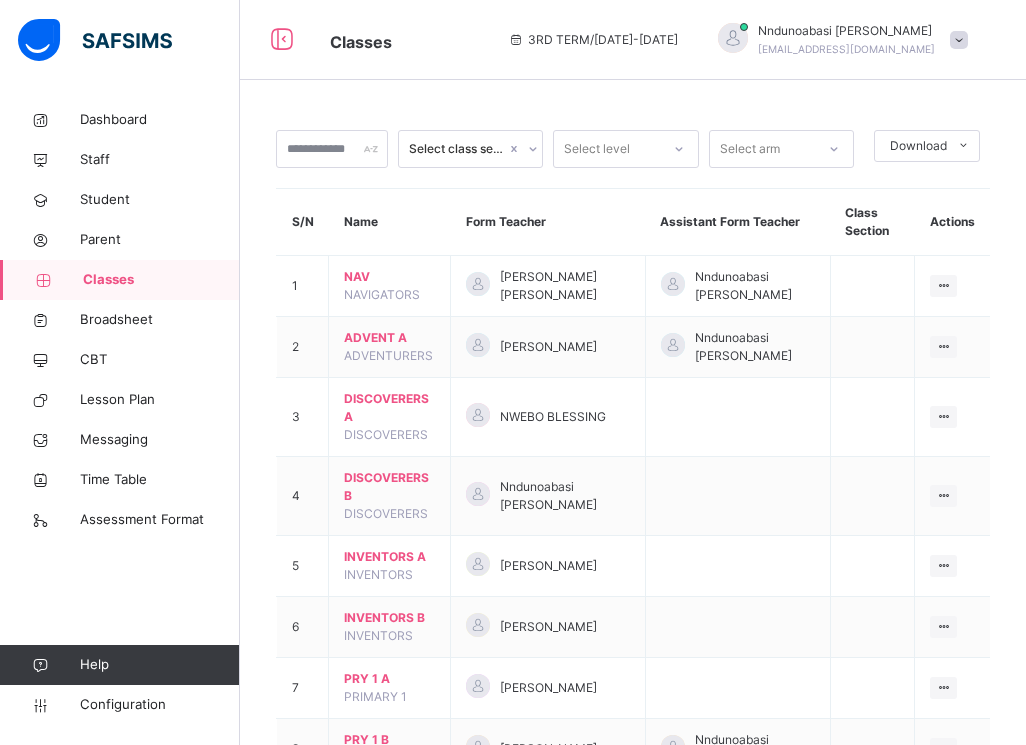 click on "Classes" at bounding box center [161, 280] 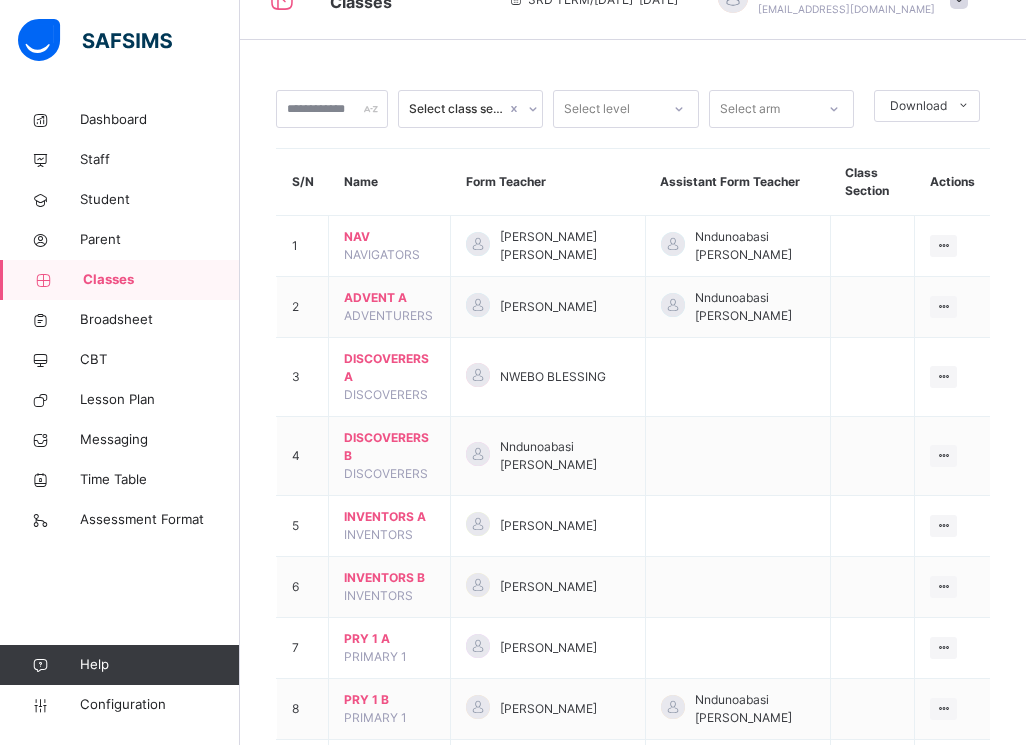 scroll, scrollTop: 120, scrollLeft: 0, axis: vertical 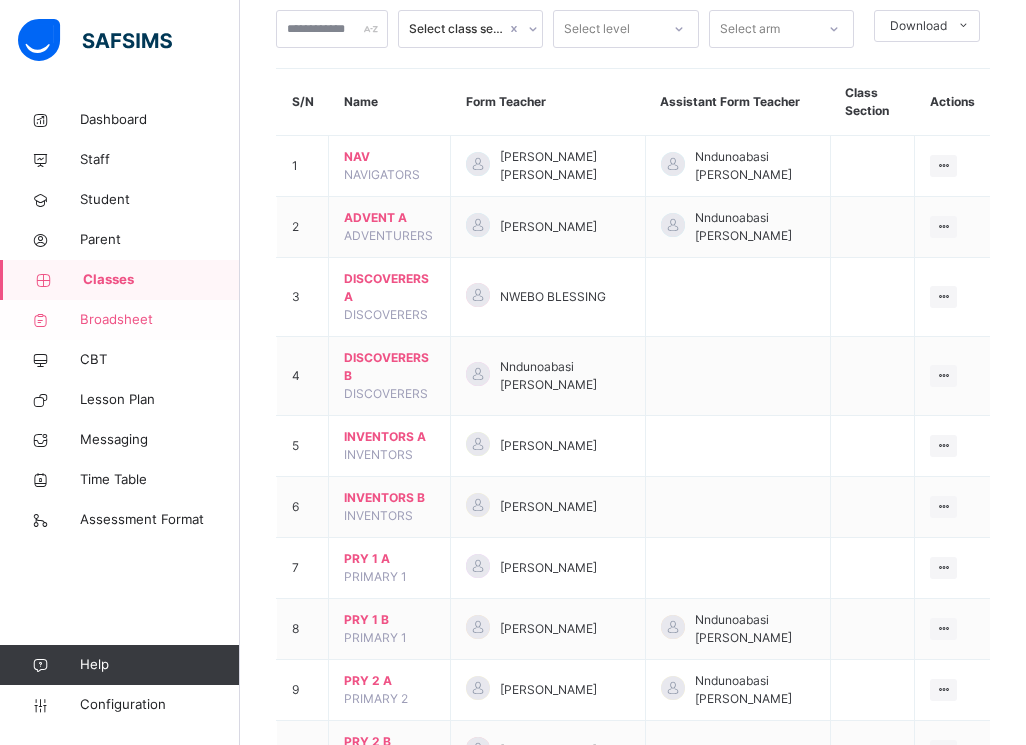 click on "Broadsheet" at bounding box center [160, 320] 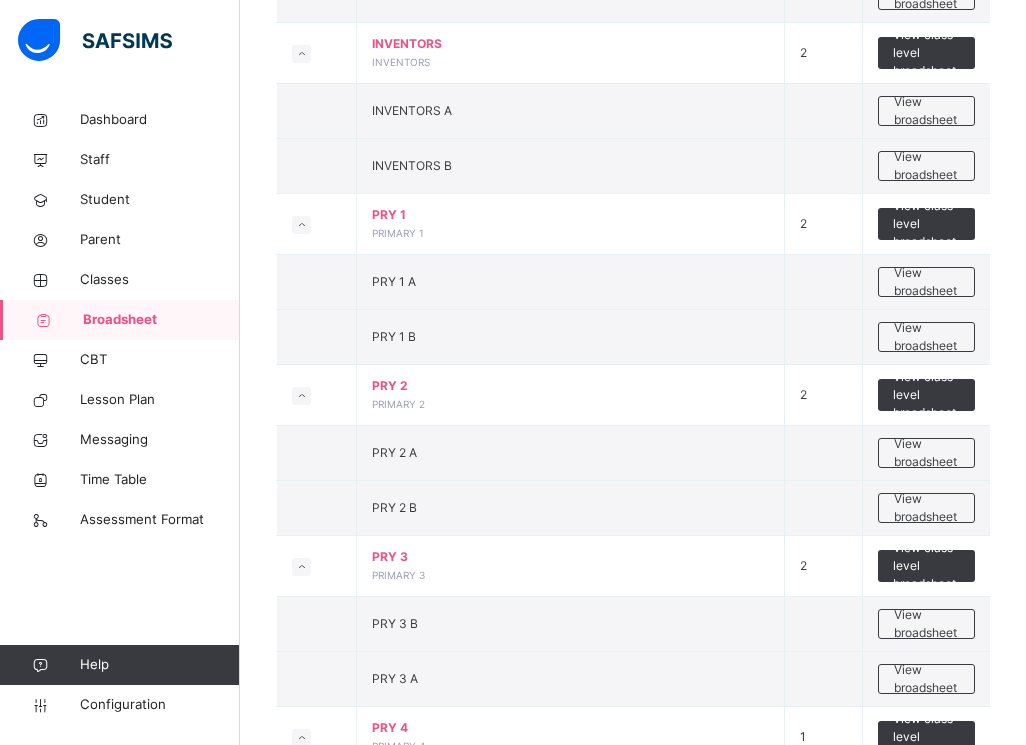 scroll, scrollTop: 640, scrollLeft: 0, axis: vertical 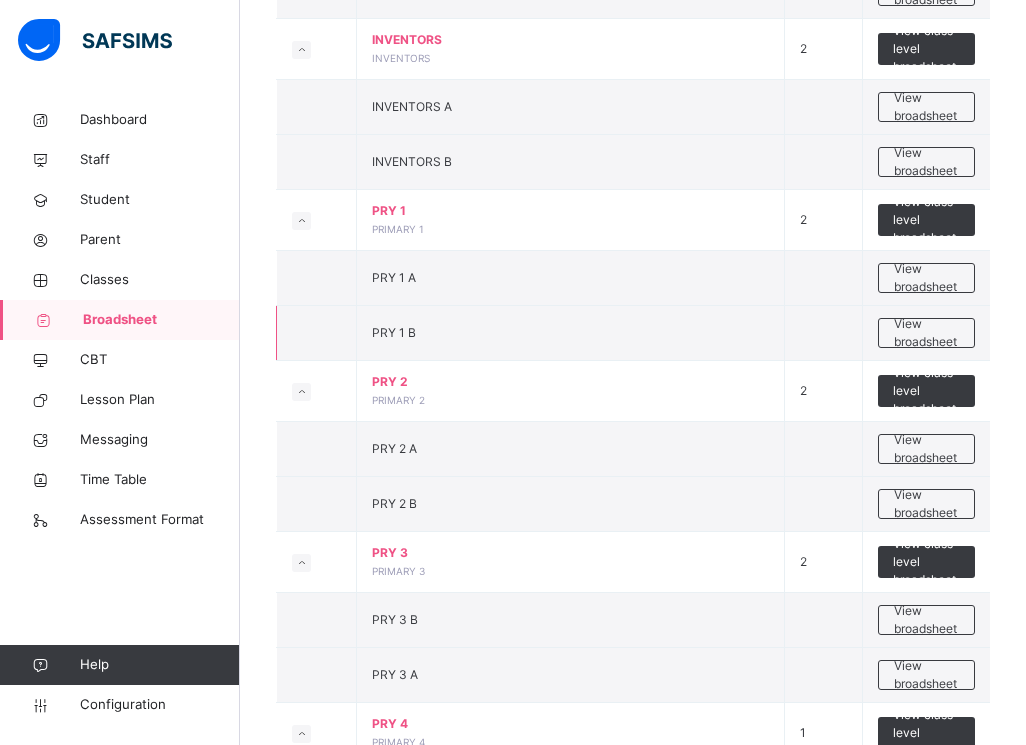 click on "PRY 1 B" at bounding box center (571, 333) 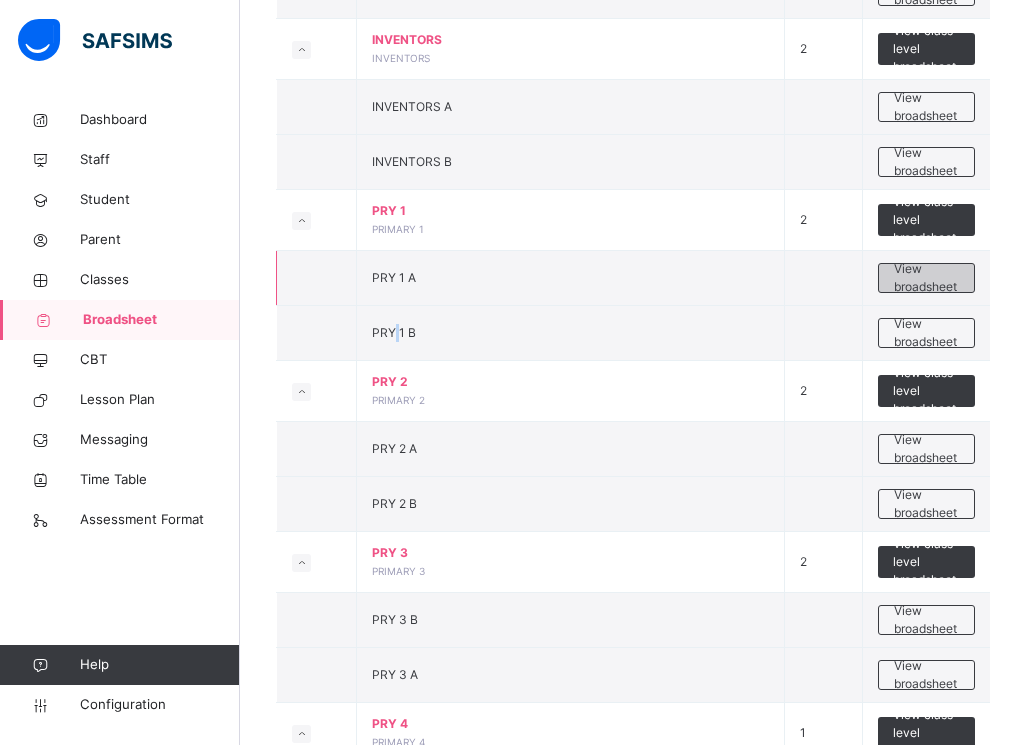 click on "View broadsheet" at bounding box center [926, 278] 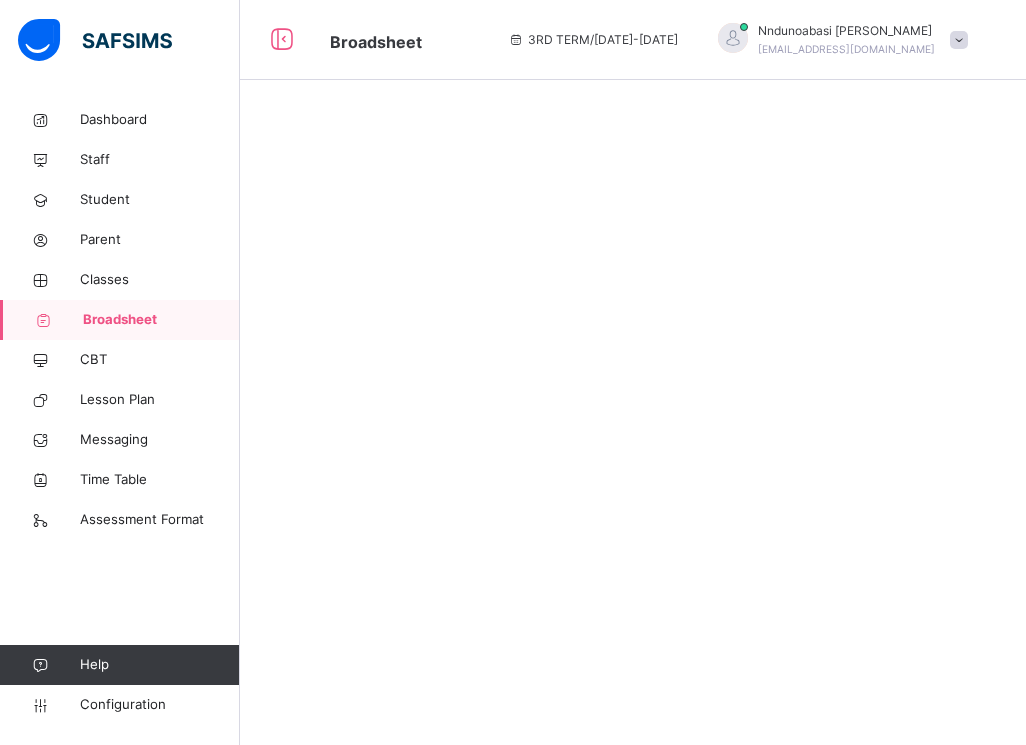 scroll, scrollTop: 0, scrollLeft: 0, axis: both 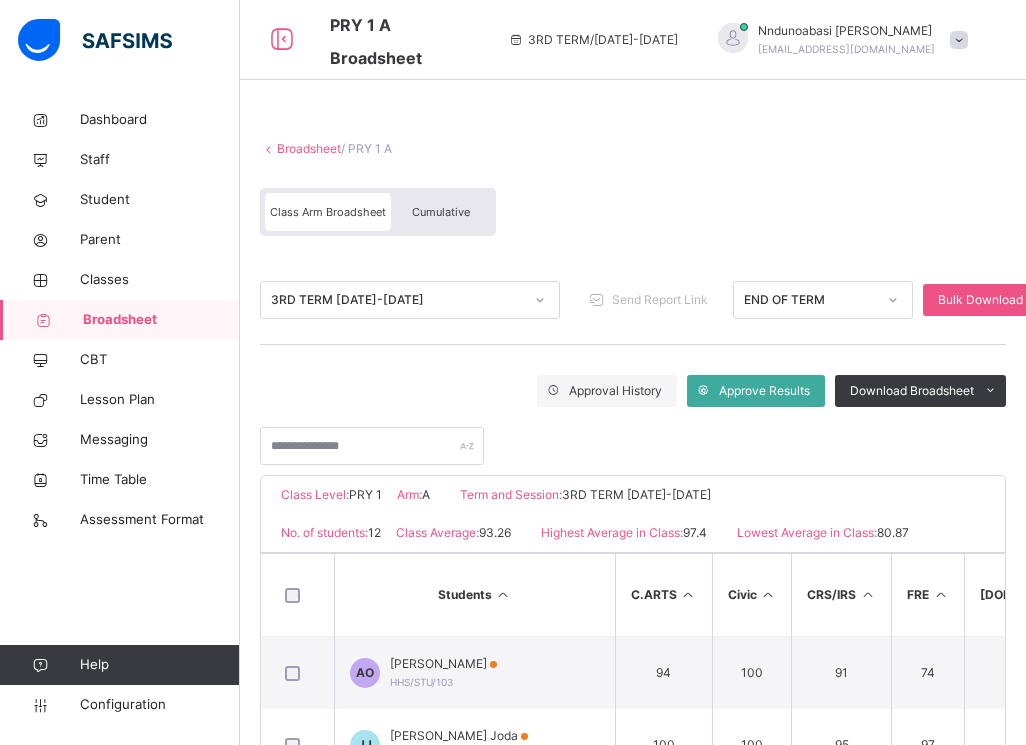 click on "Cumulative" at bounding box center (441, 212) 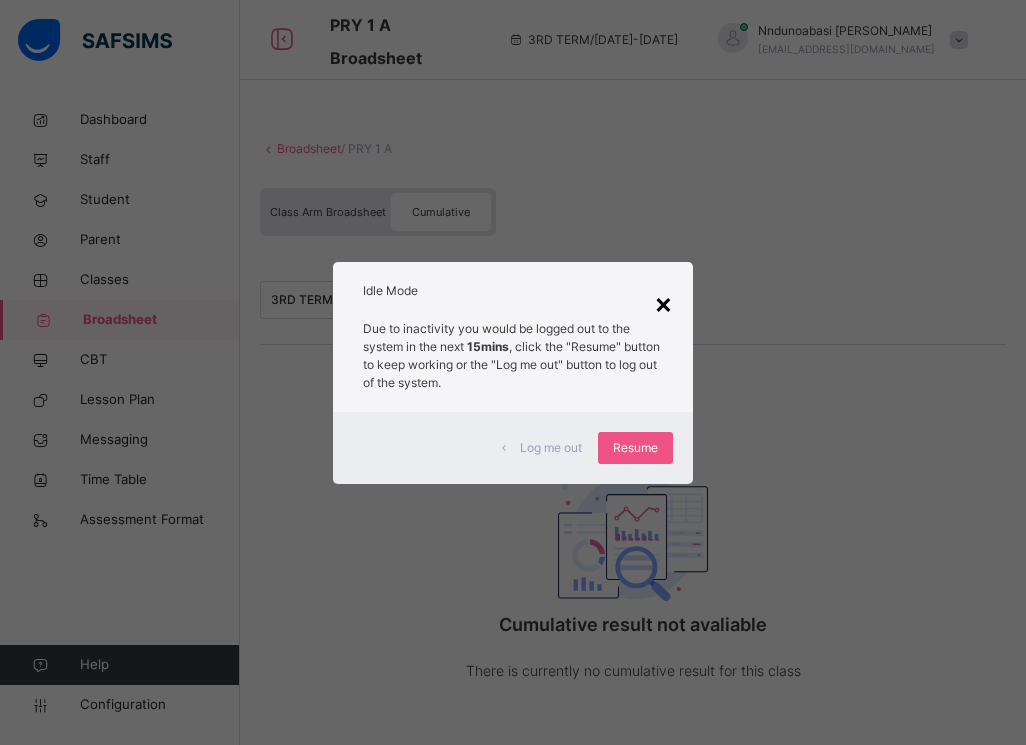 click on "×" at bounding box center [663, 303] 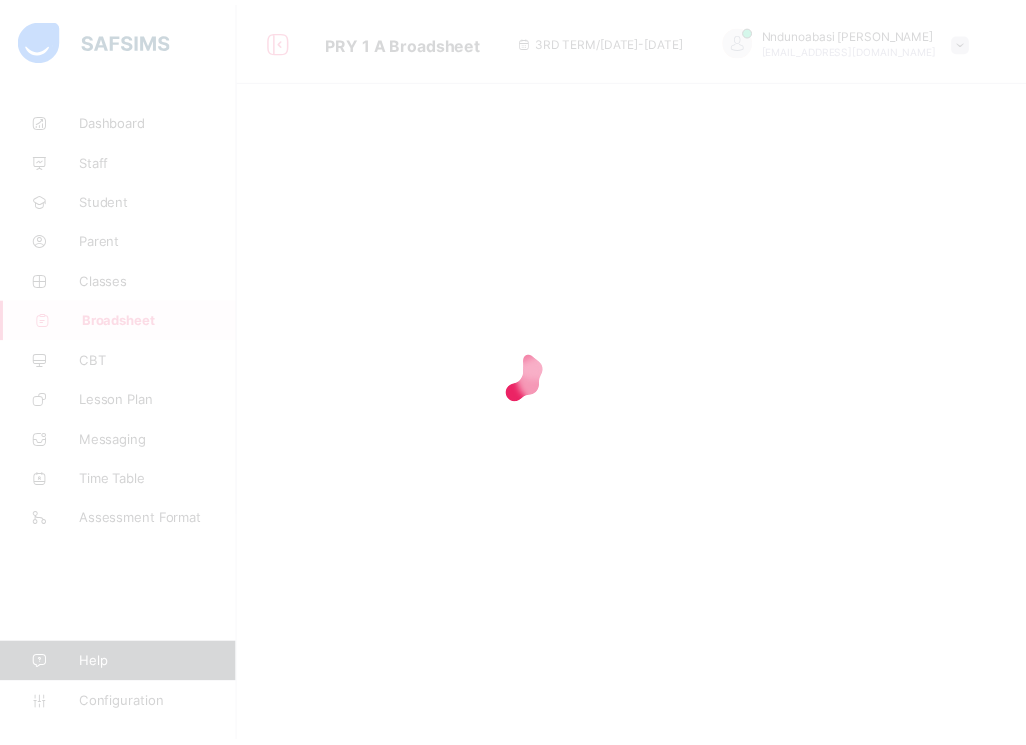 scroll, scrollTop: 0, scrollLeft: 0, axis: both 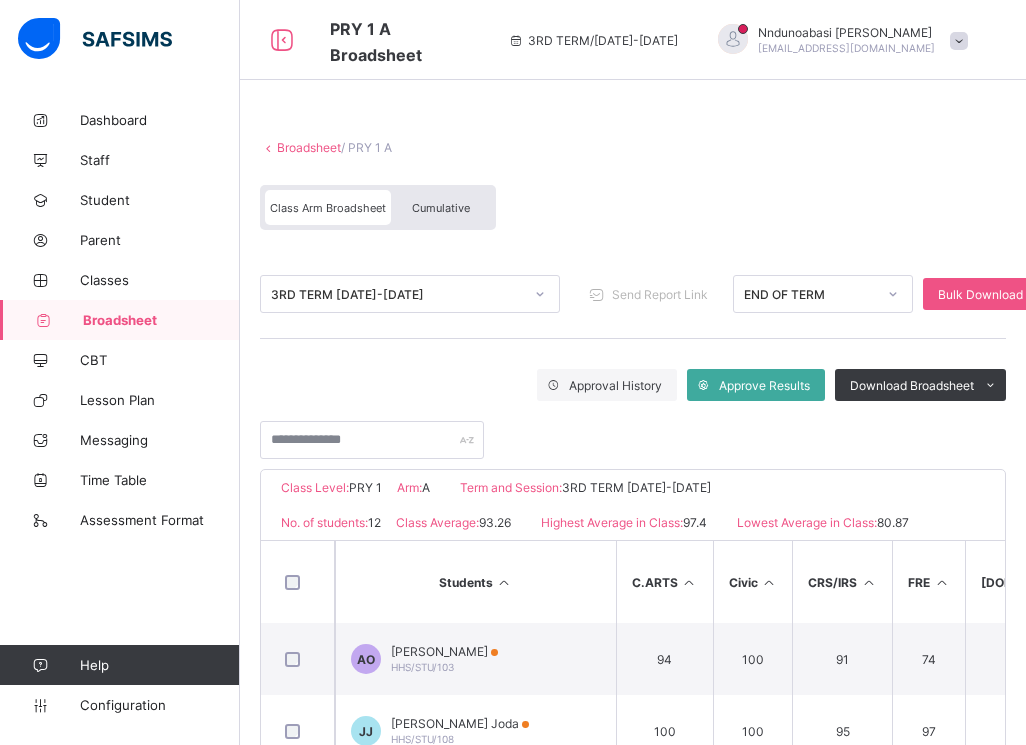click on "Cumulative" at bounding box center (441, 207) 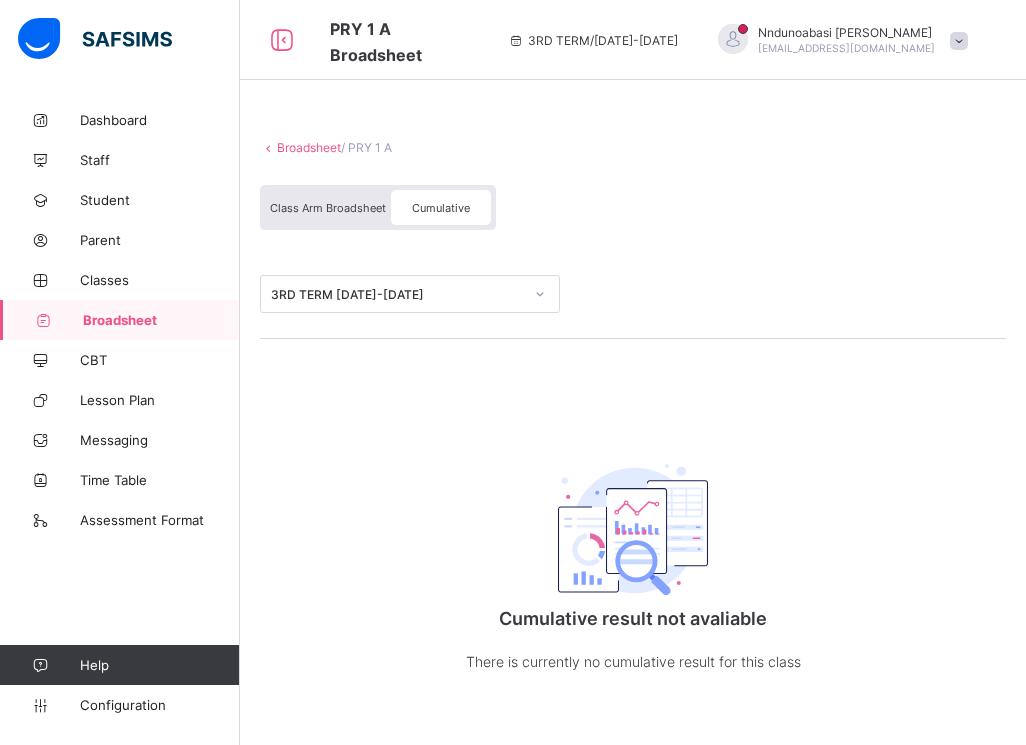 click on "Cumulative" at bounding box center [441, 208] 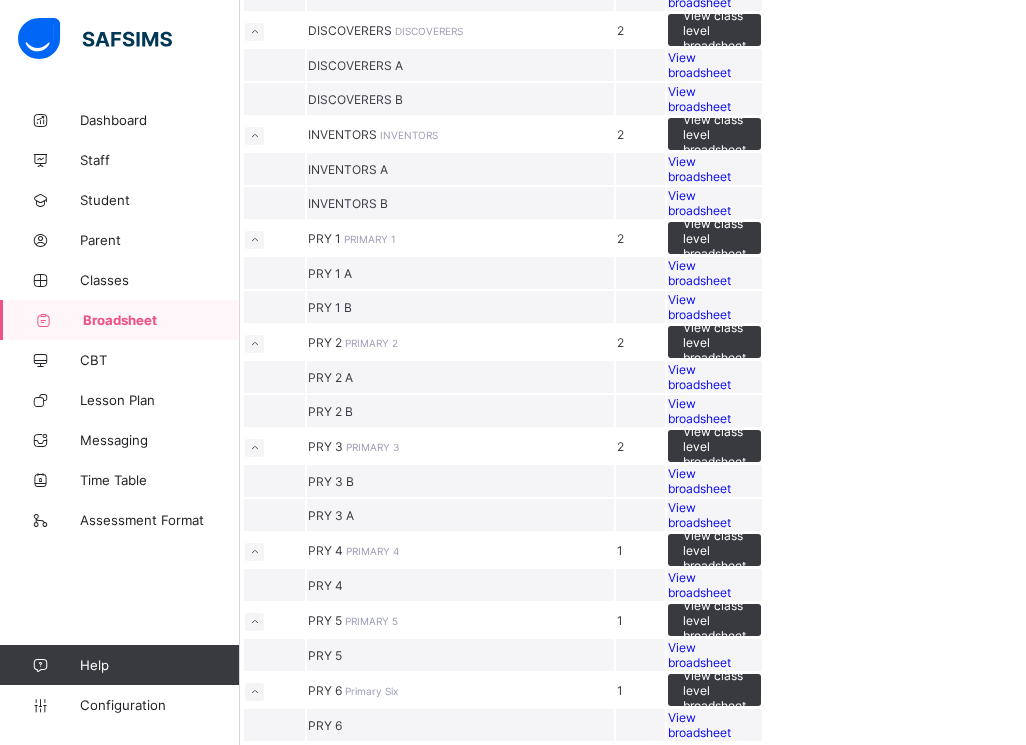 scroll, scrollTop: 946, scrollLeft: 0, axis: vertical 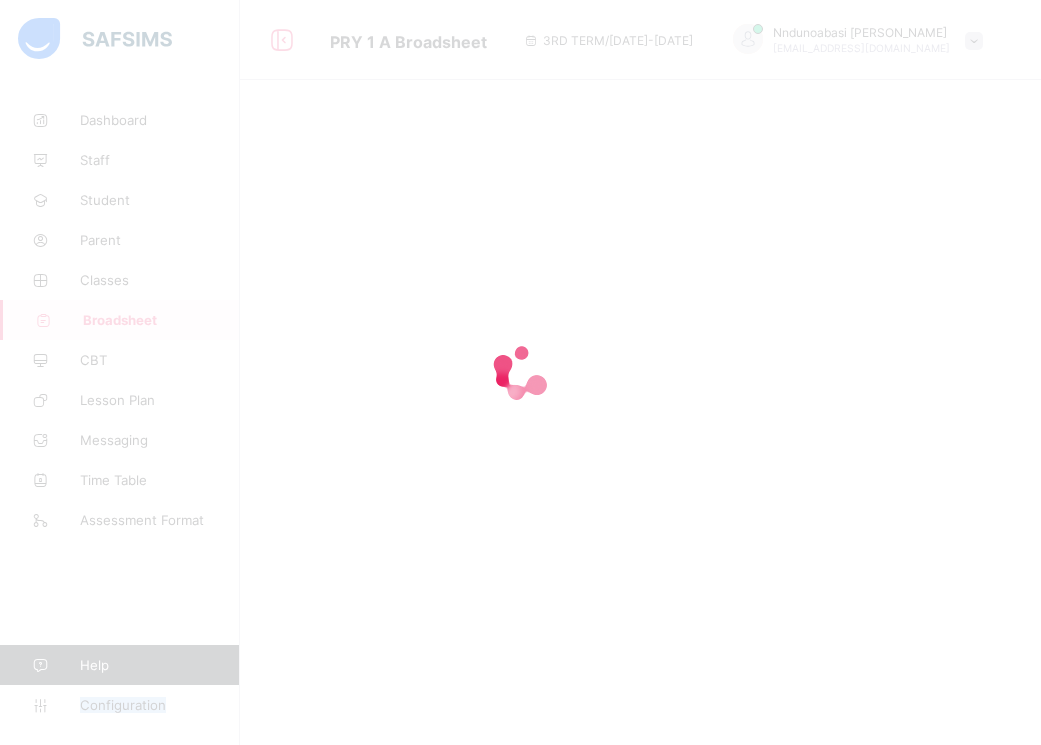 click at bounding box center (520, 372) 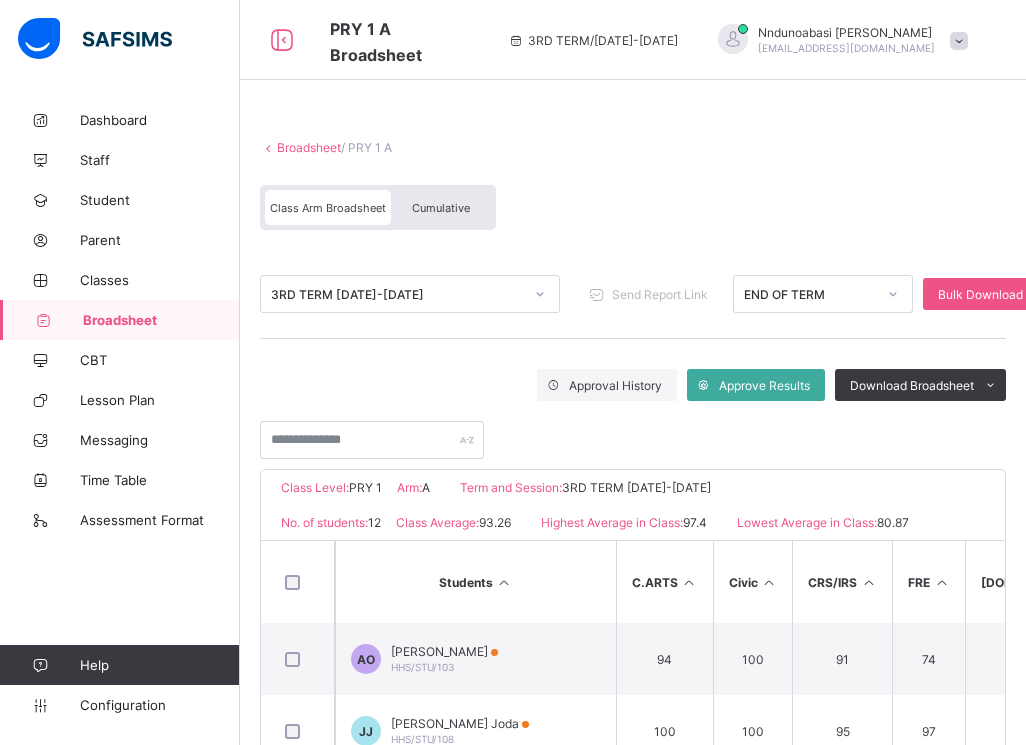 click on "Cumulative" at bounding box center [441, 207] 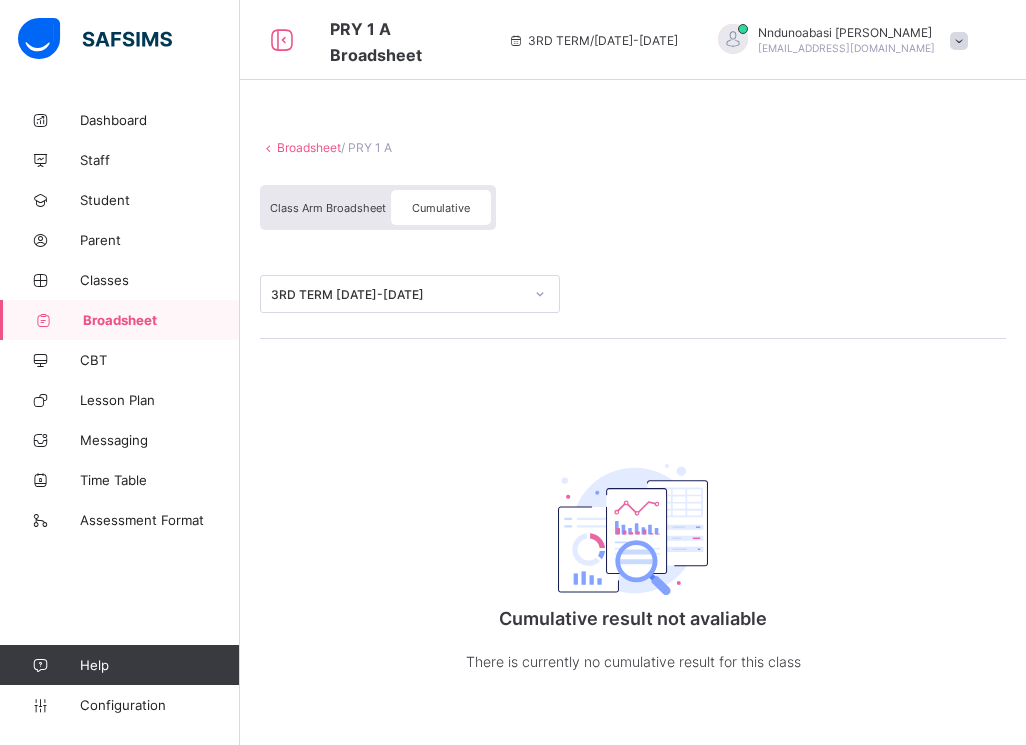 click on "Broadsheet" at bounding box center [120, 320] 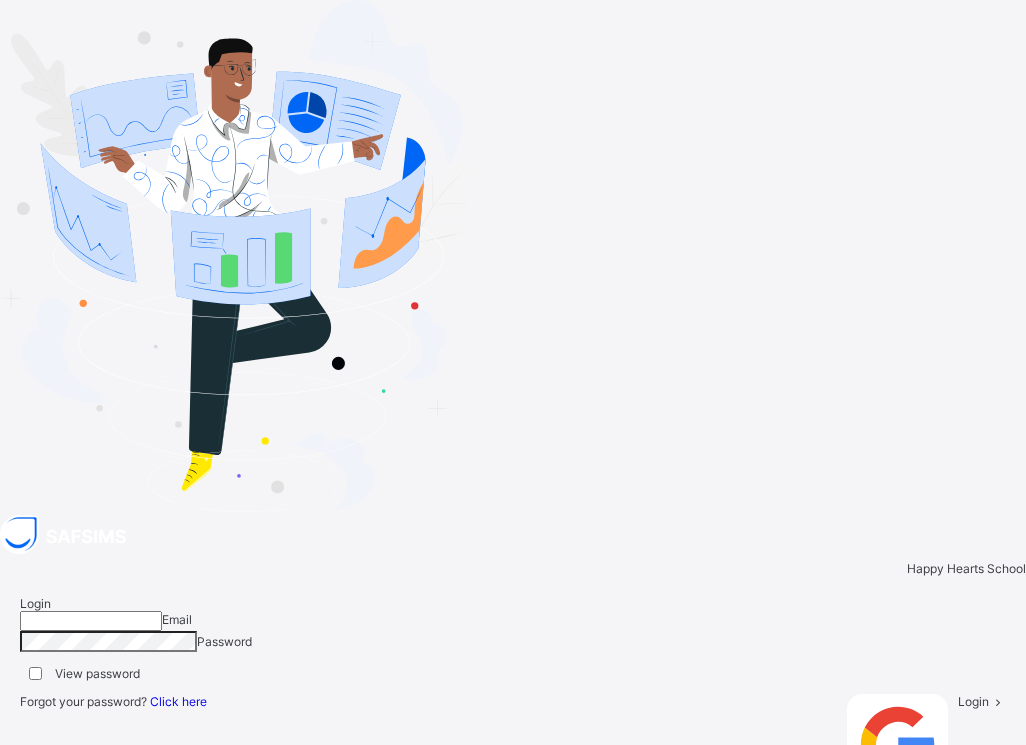 type on "**********" 